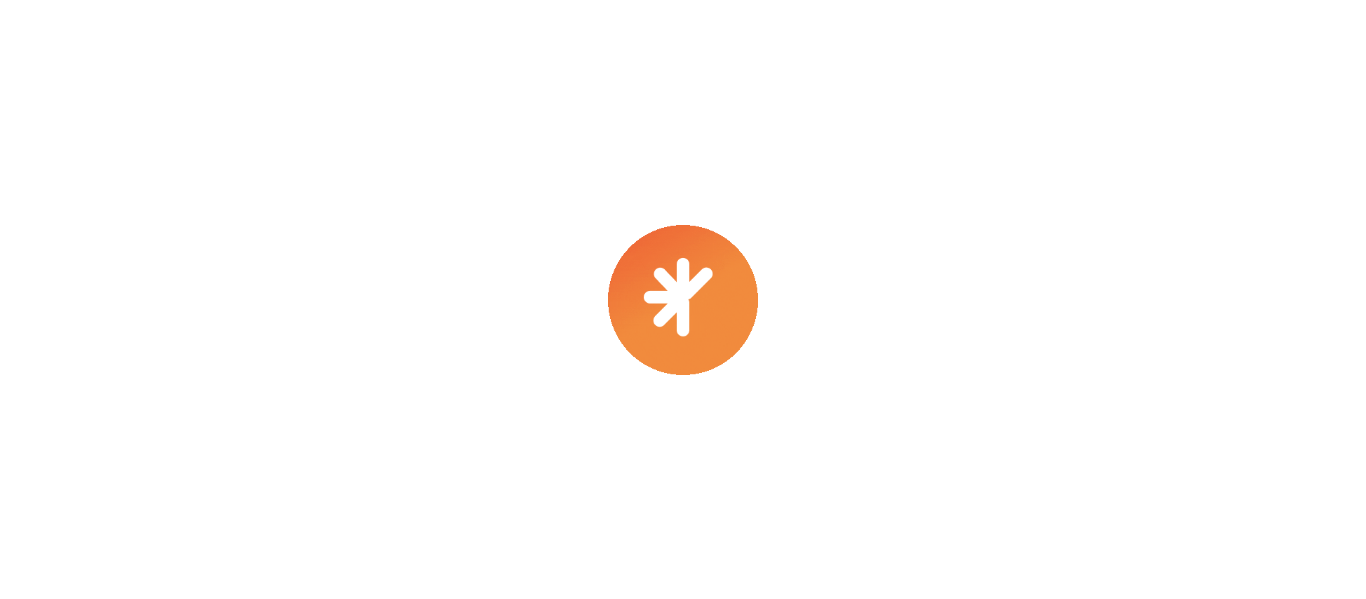 scroll, scrollTop: 0, scrollLeft: 0, axis: both 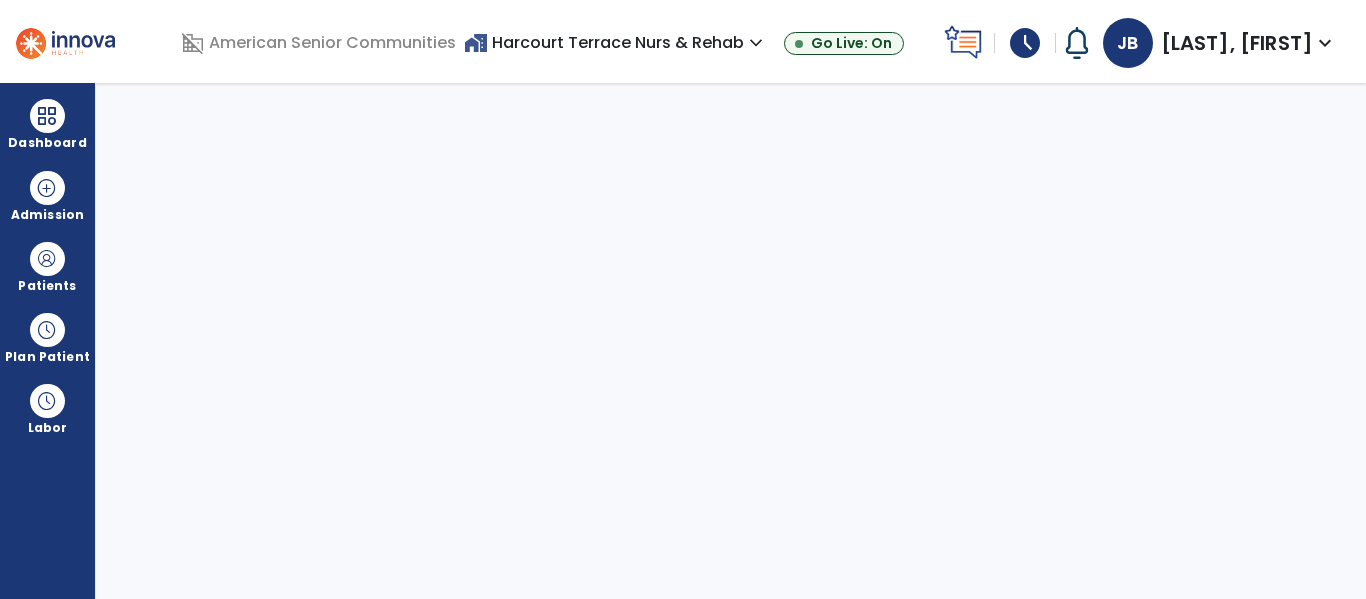 select on "****" 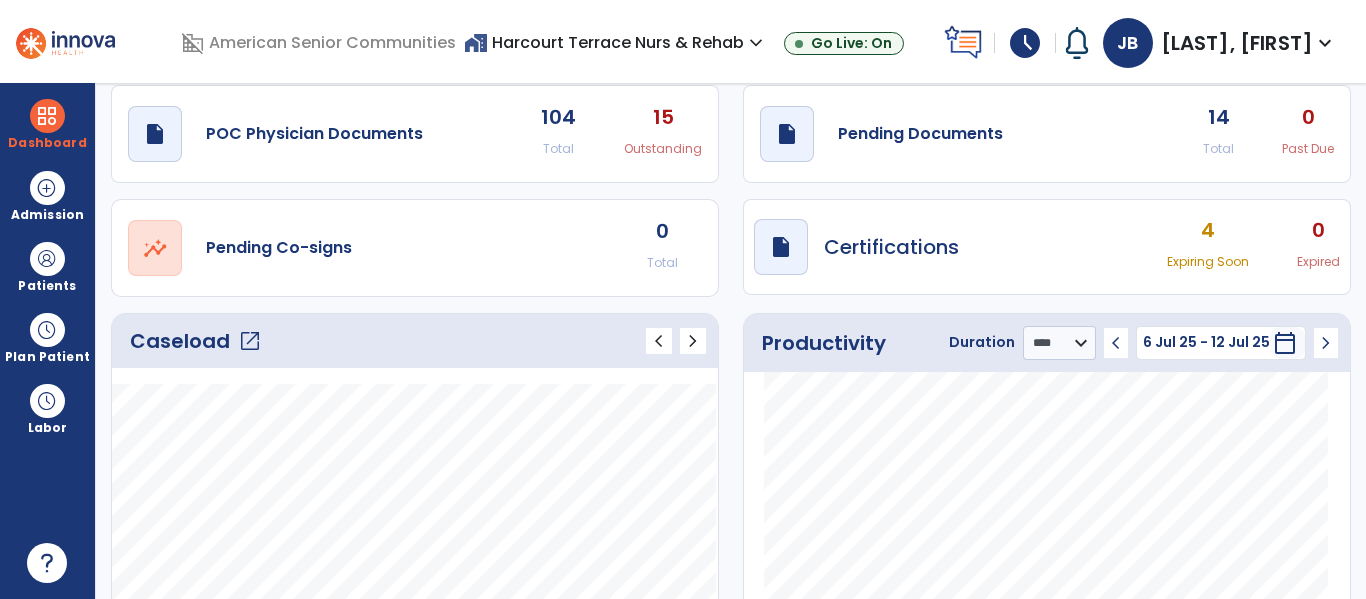 scroll, scrollTop: 0, scrollLeft: 0, axis: both 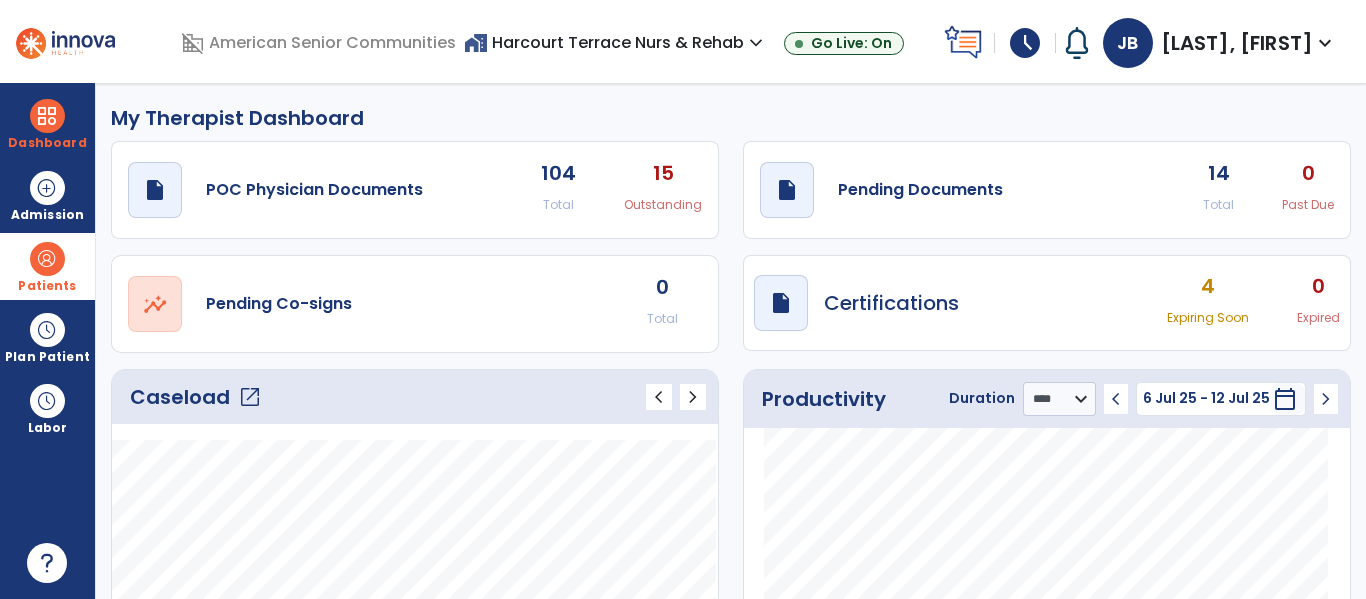 click on "Patients" at bounding box center (47, 286) 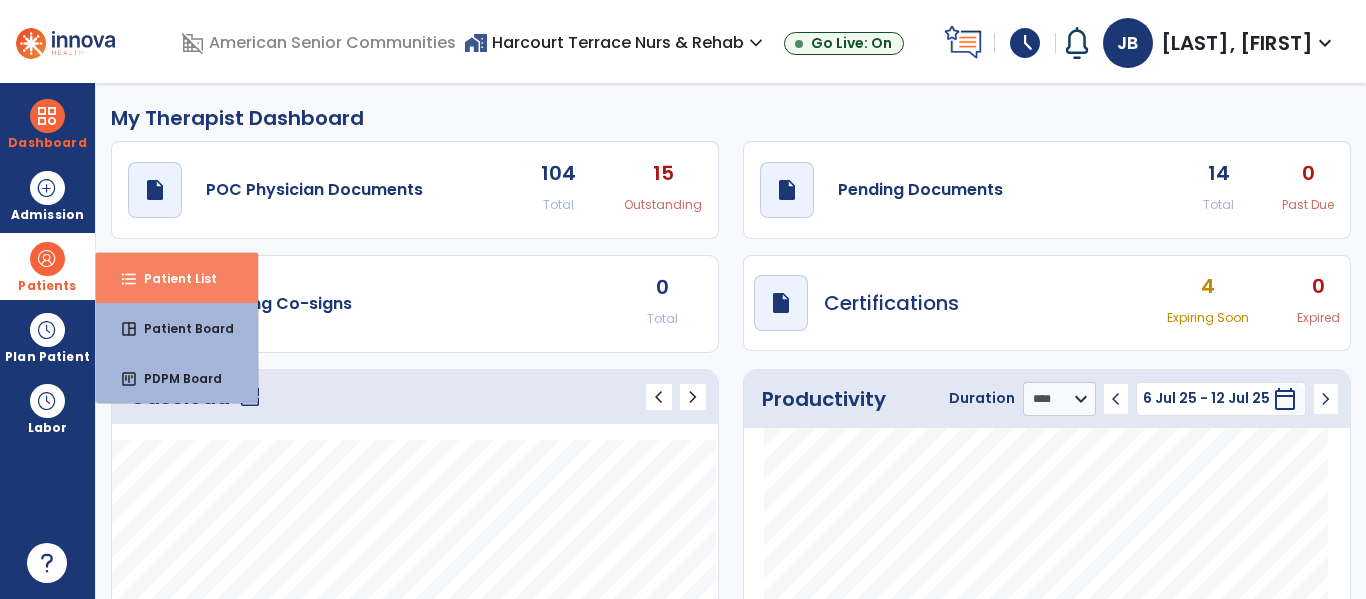 click on "format_list_bulleted  Patient List" at bounding box center [177, 278] 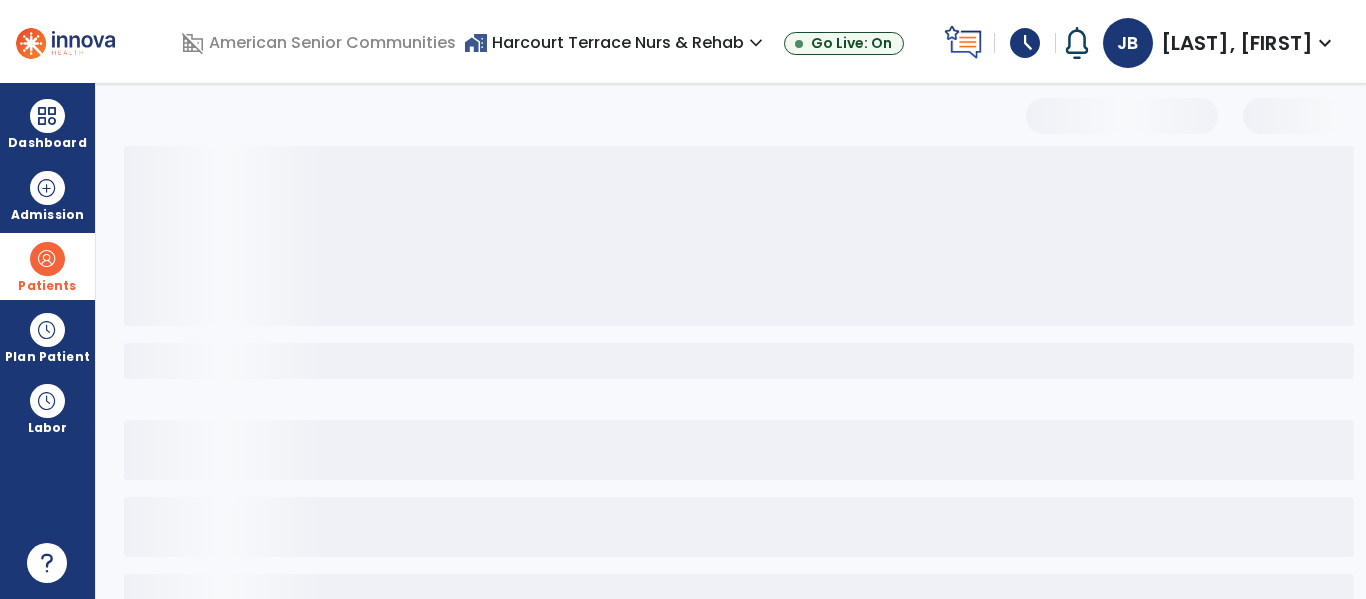 select on "***" 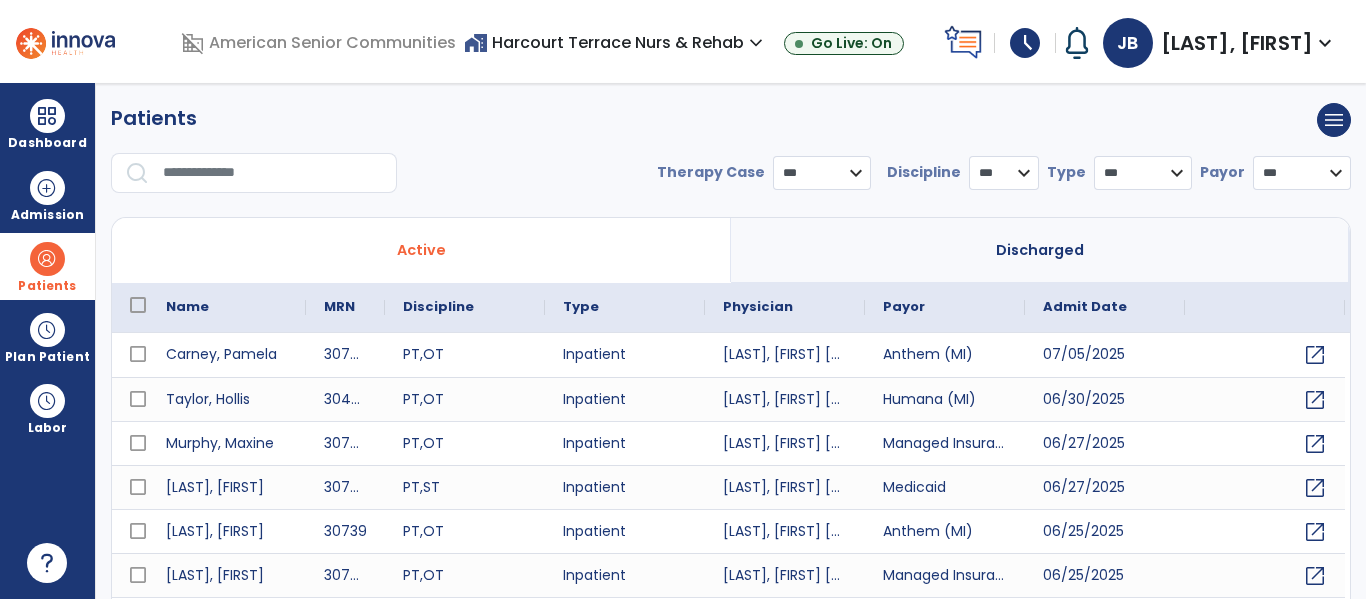 click at bounding box center (273, 173) 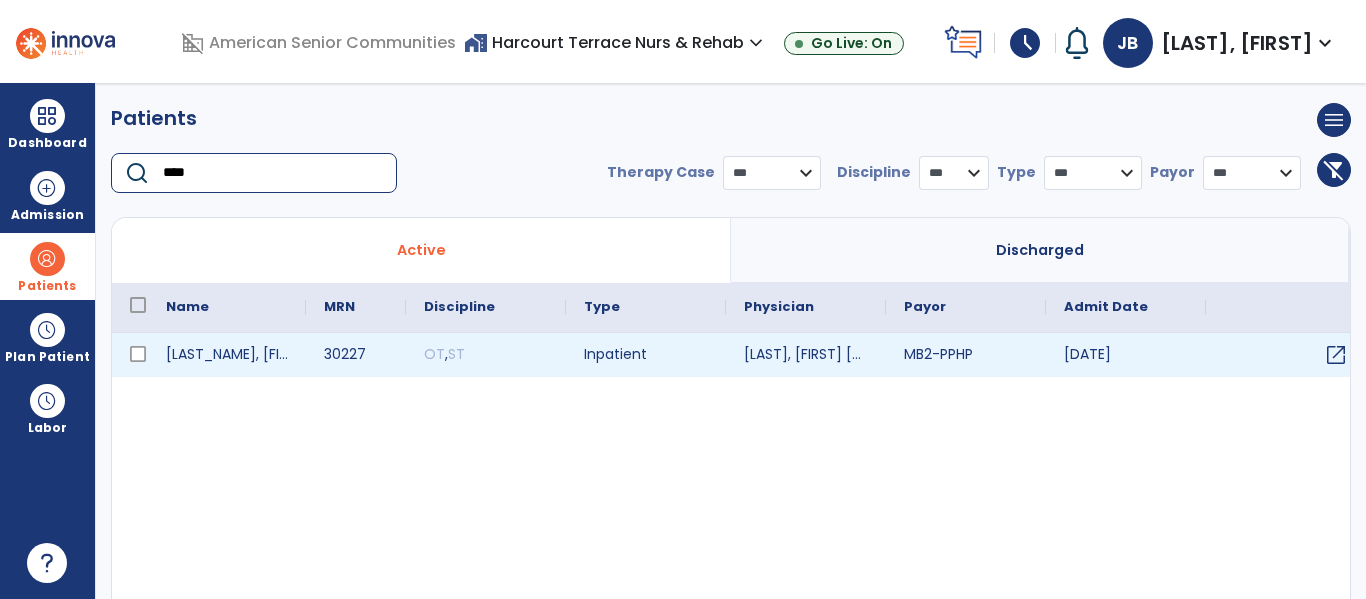 type on "****" 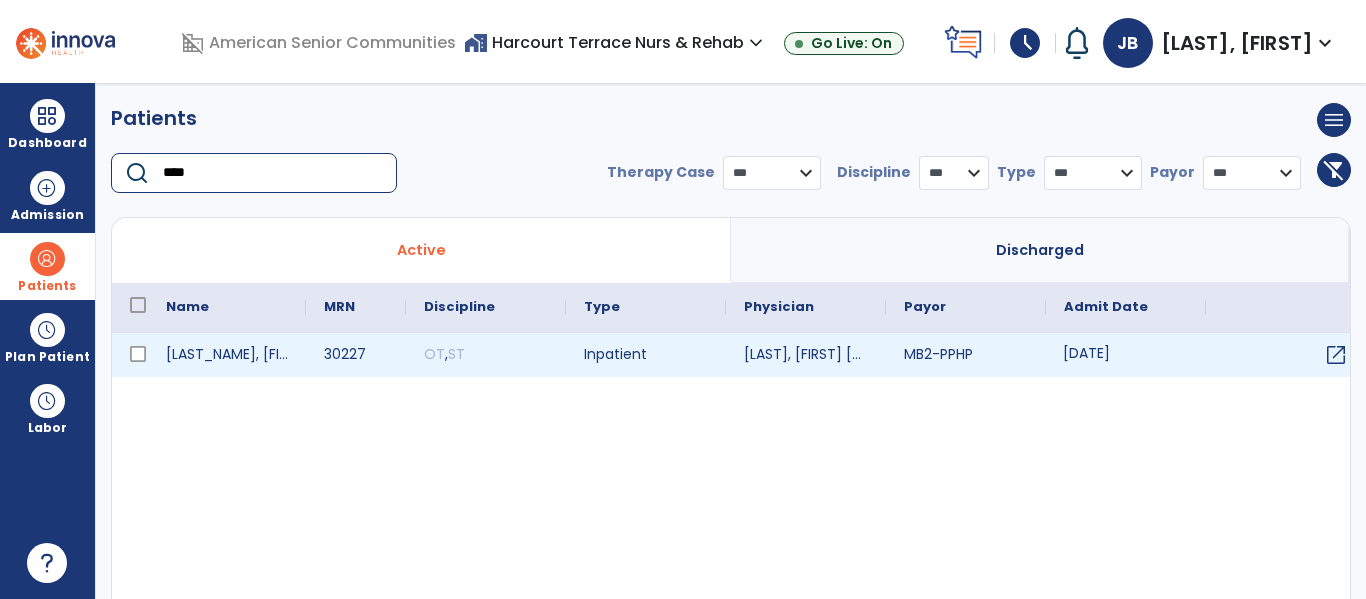 click on "[DATE]" at bounding box center (1126, 355) 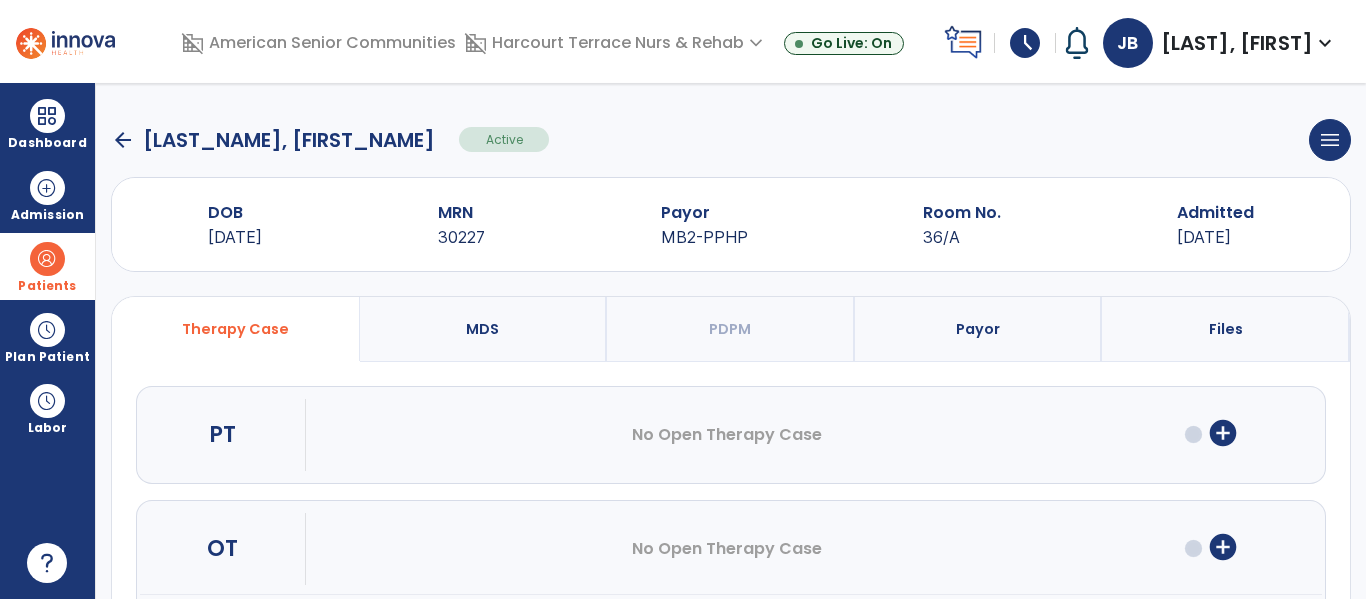click on "add_circle" at bounding box center (1223, 547) 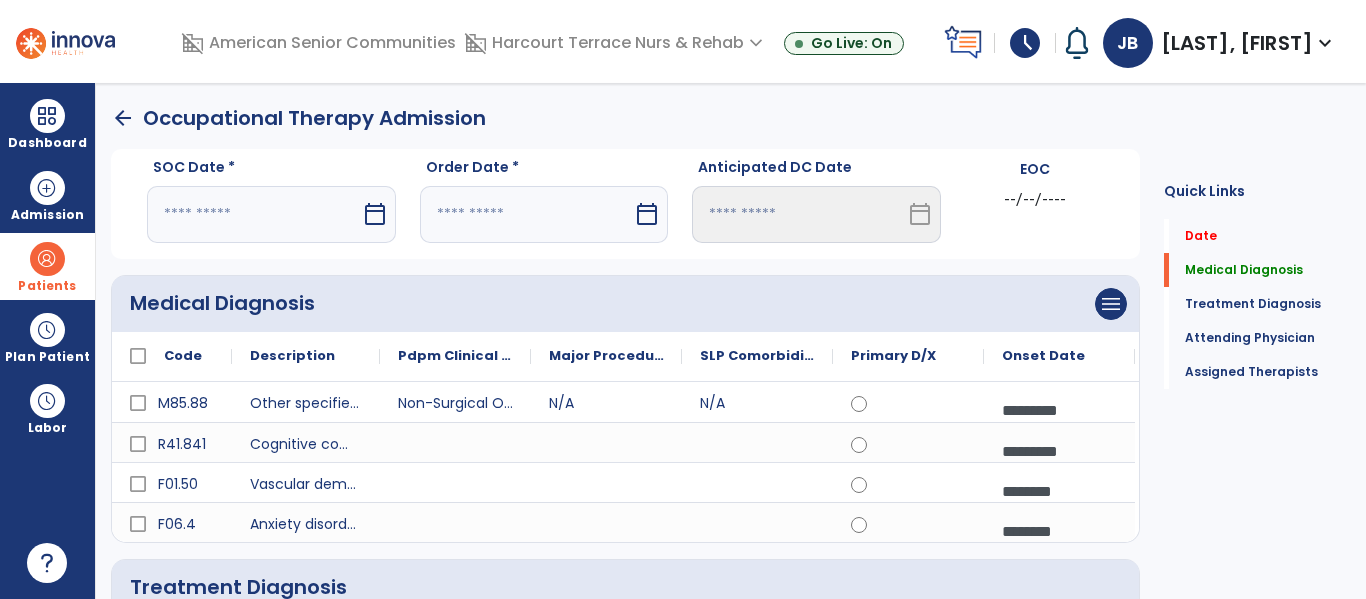 click on "arrow_back" 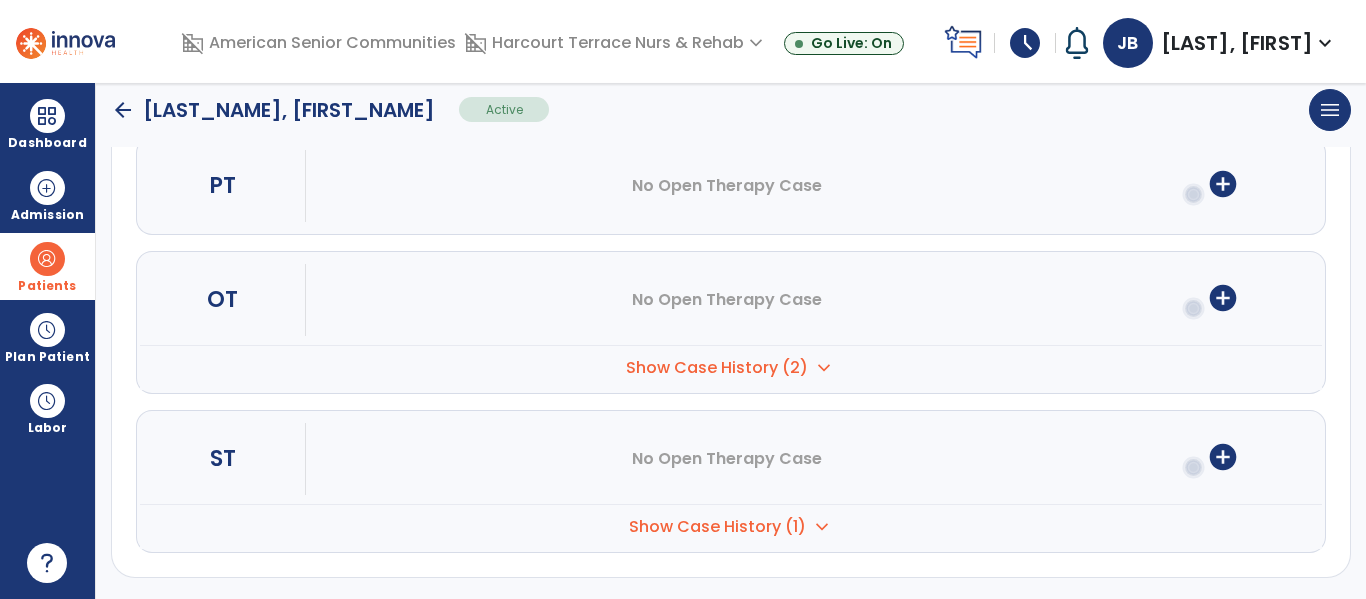 scroll, scrollTop: 252, scrollLeft: 0, axis: vertical 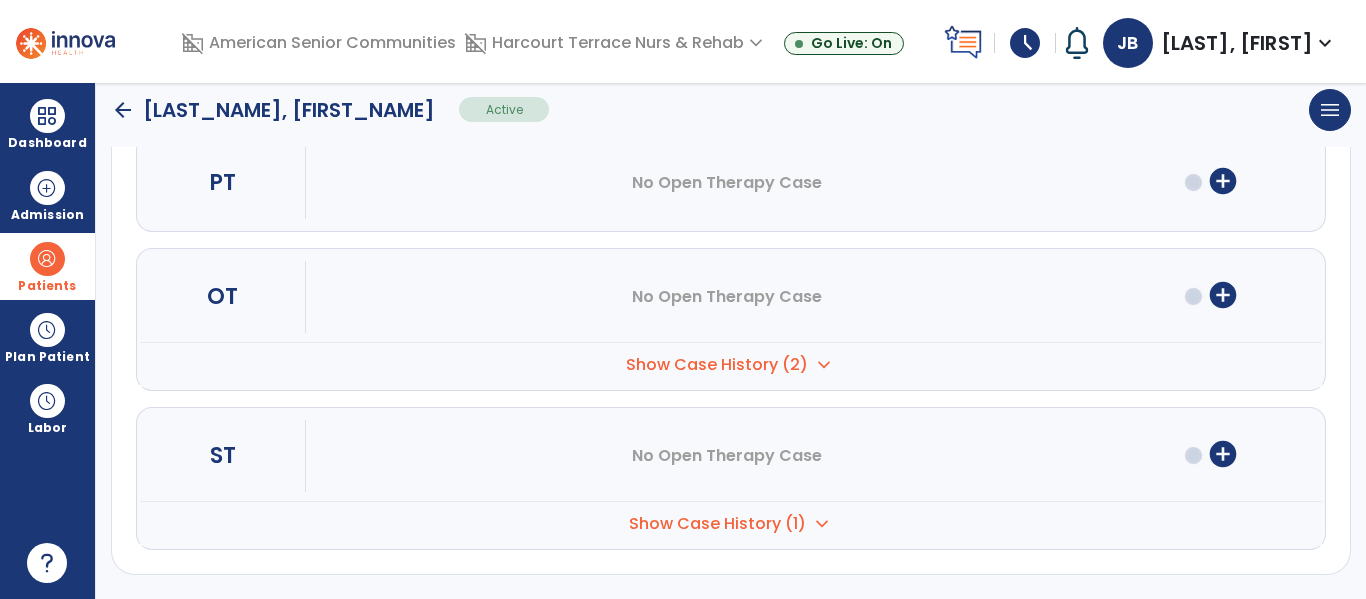 click on "add_circle" at bounding box center [1223, 295] 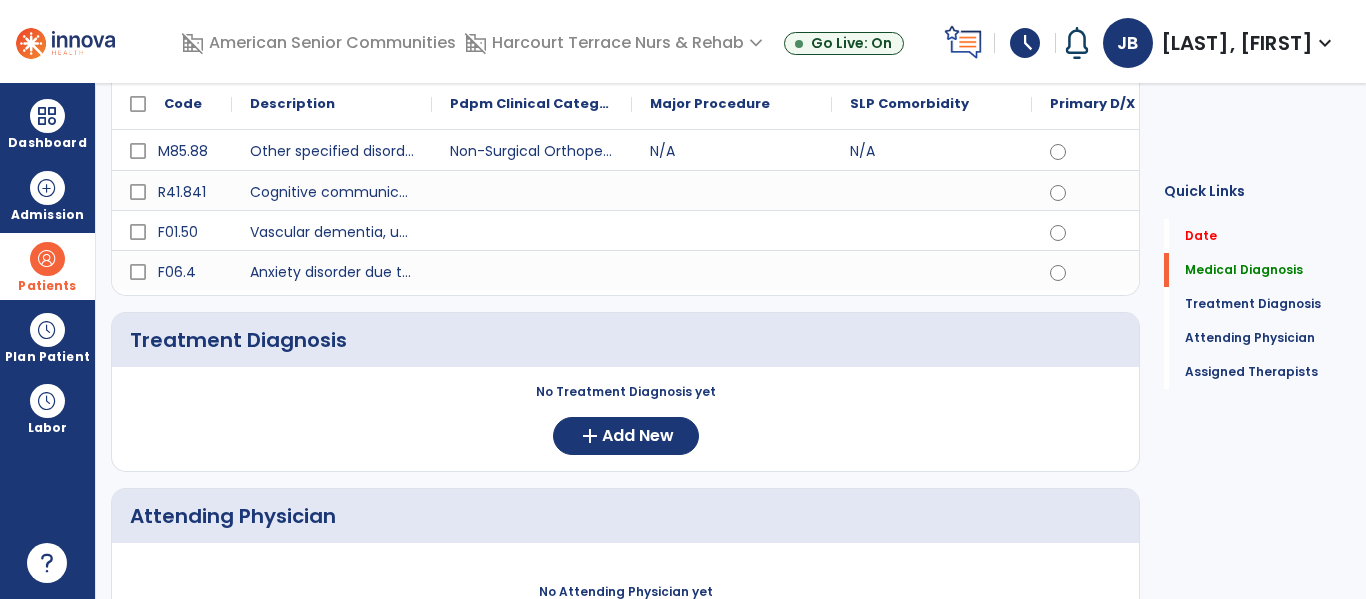 scroll, scrollTop: 0, scrollLeft: 0, axis: both 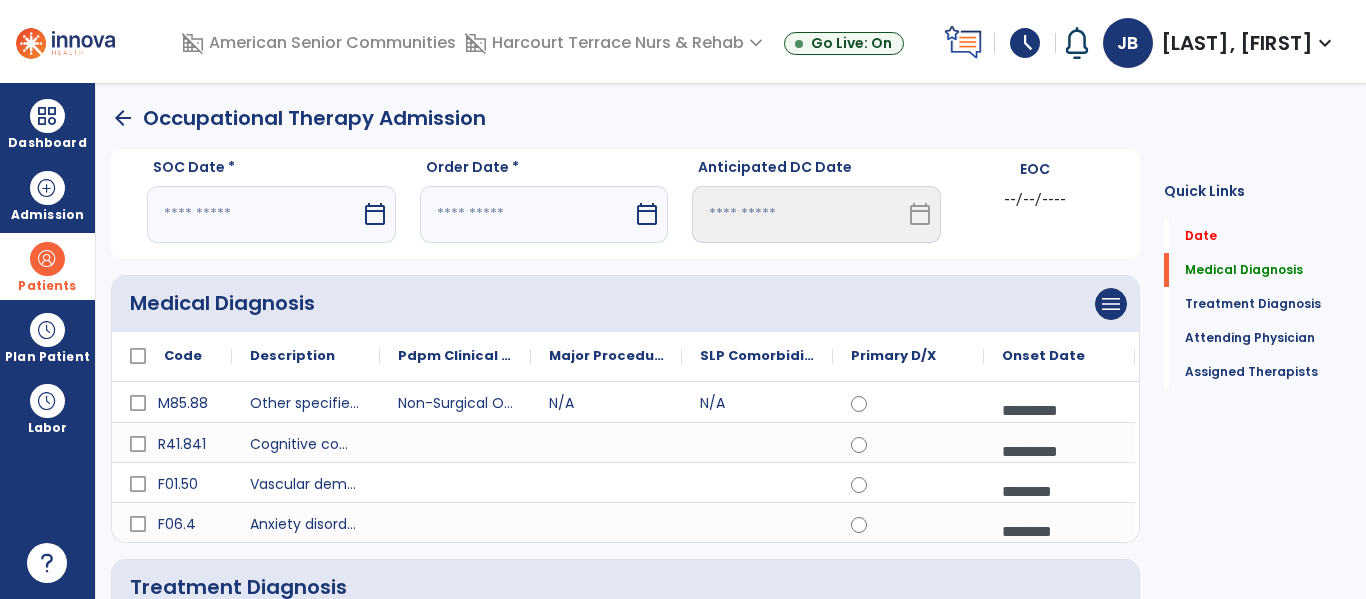 click at bounding box center [254, 214] 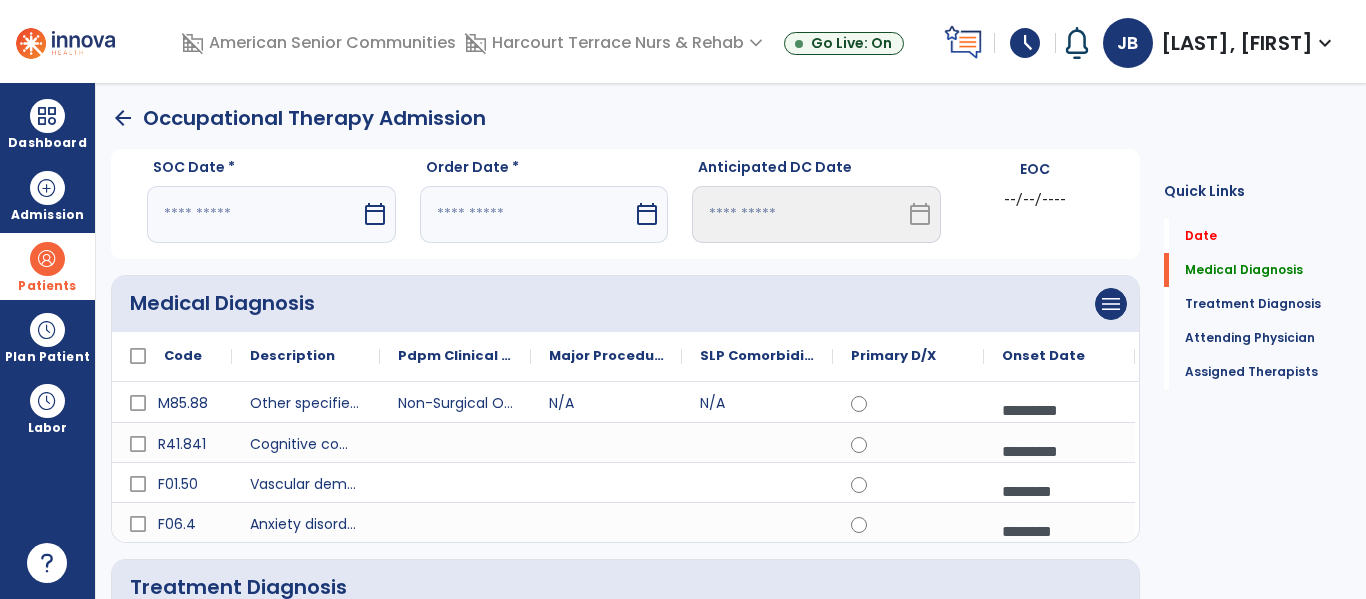 select on "*" 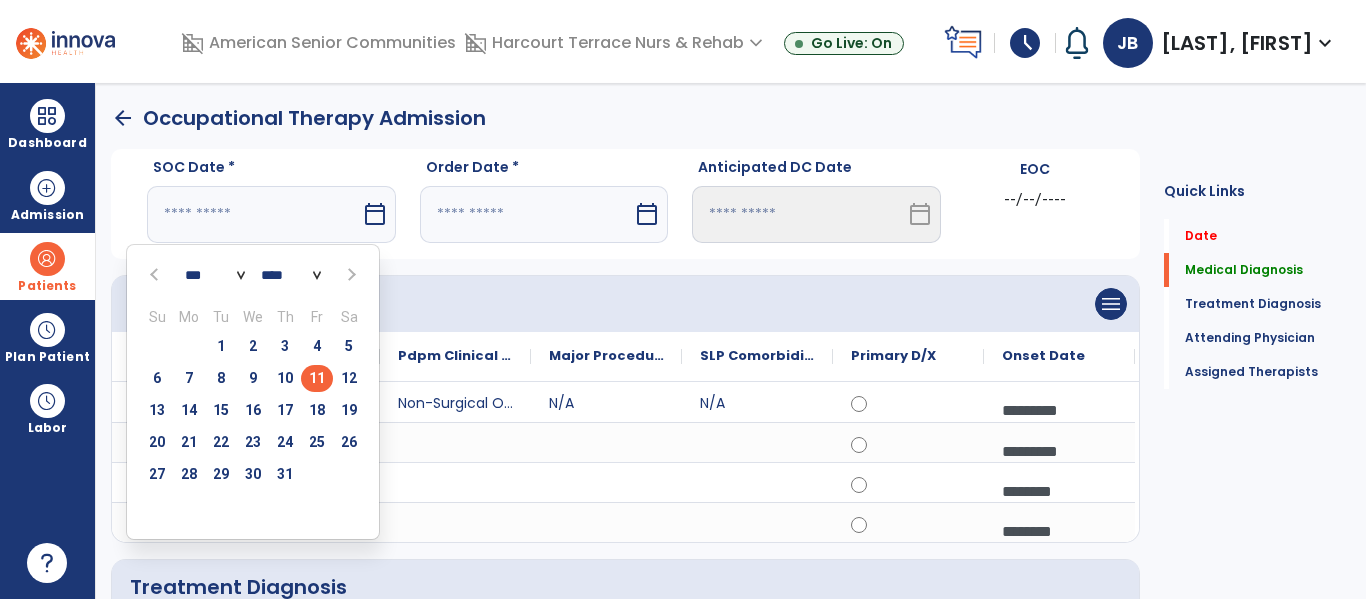 click on "11" at bounding box center [317, 378] 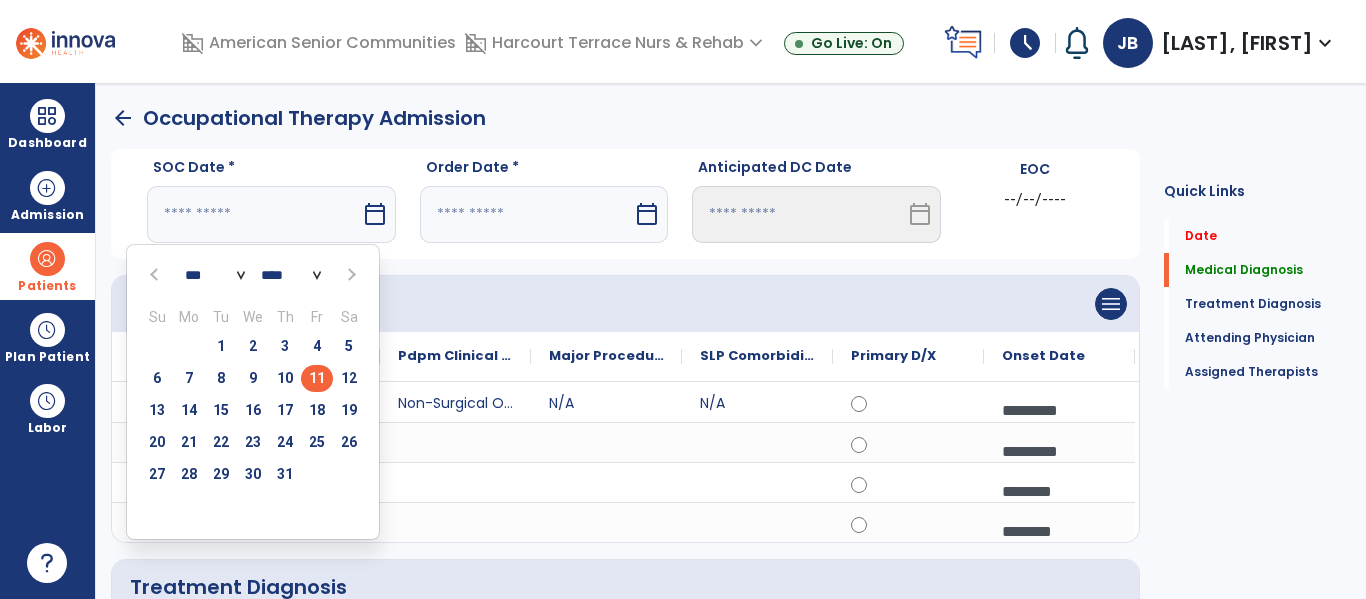 type on "*********" 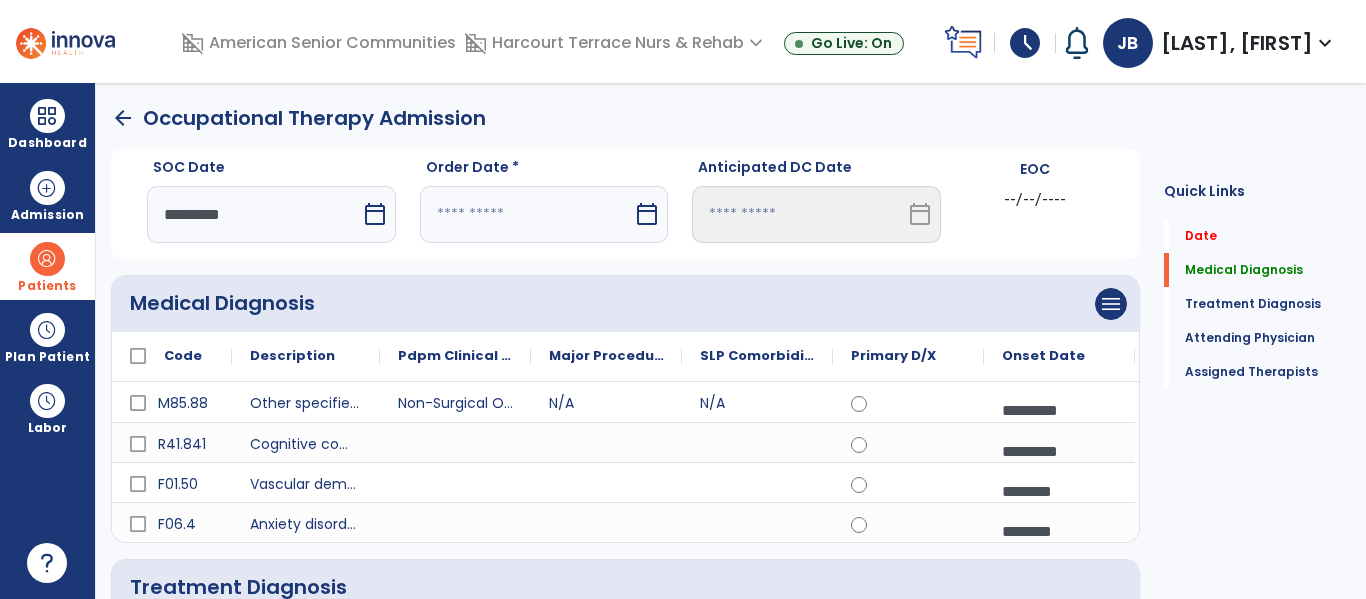 click at bounding box center [527, 214] 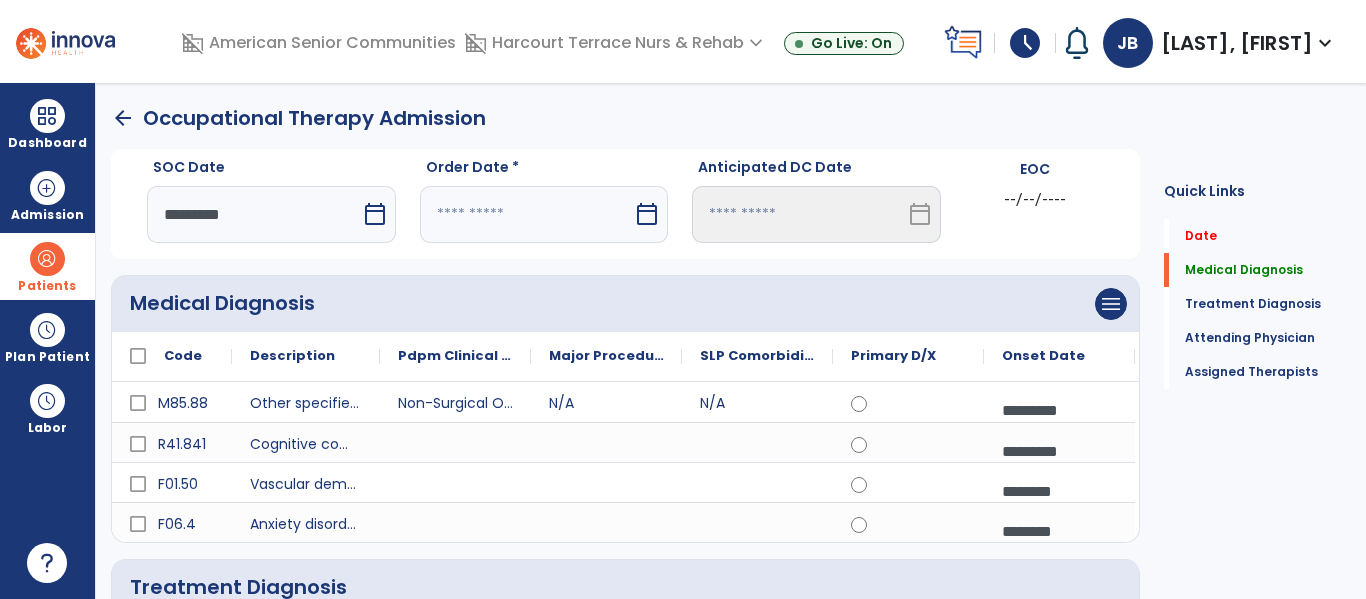 select on "*" 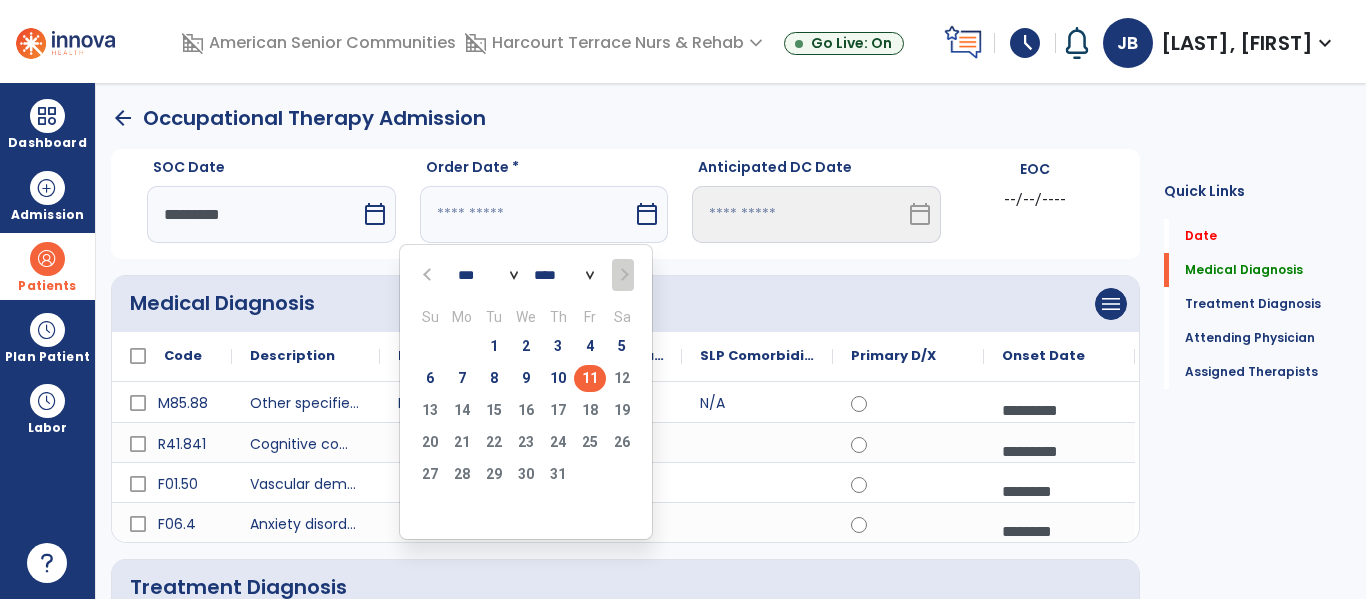 click on "11" at bounding box center (590, 378) 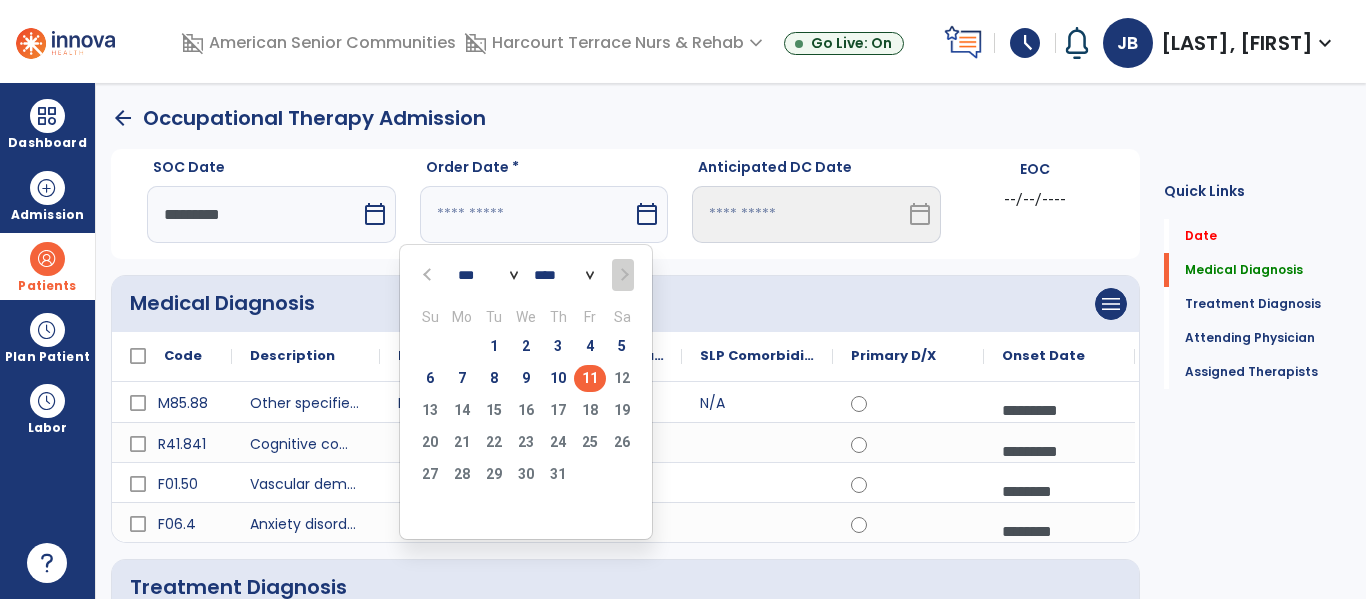 type on "*********" 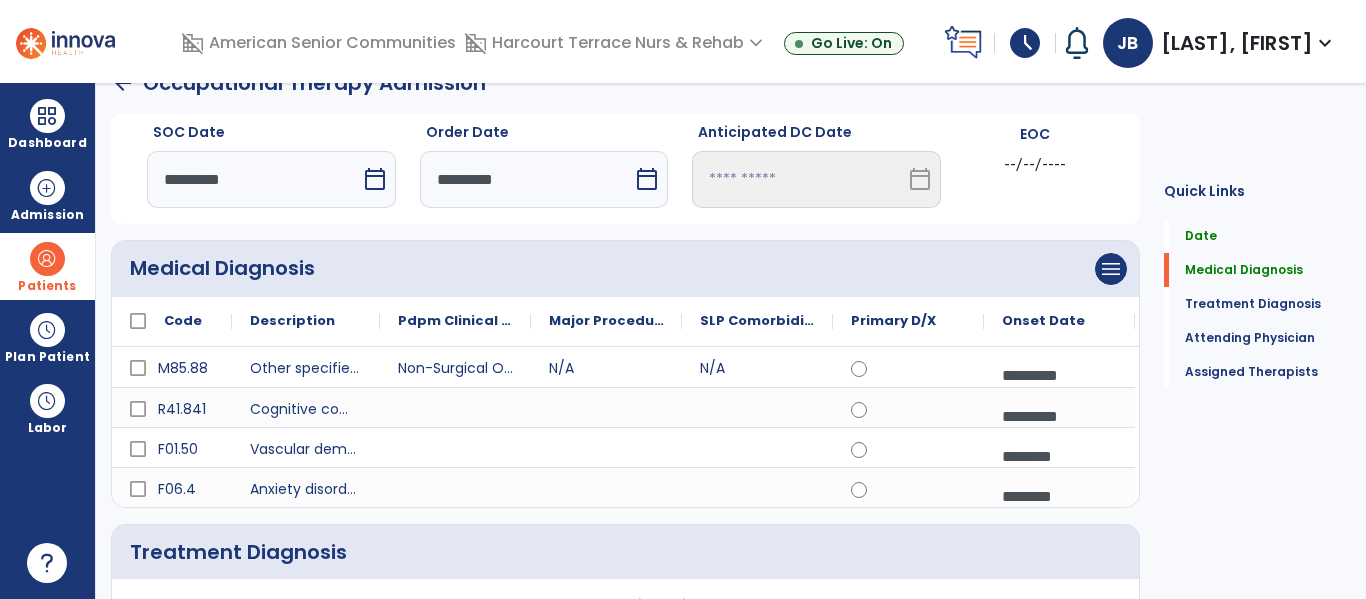 scroll, scrollTop: 46, scrollLeft: 0, axis: vertical 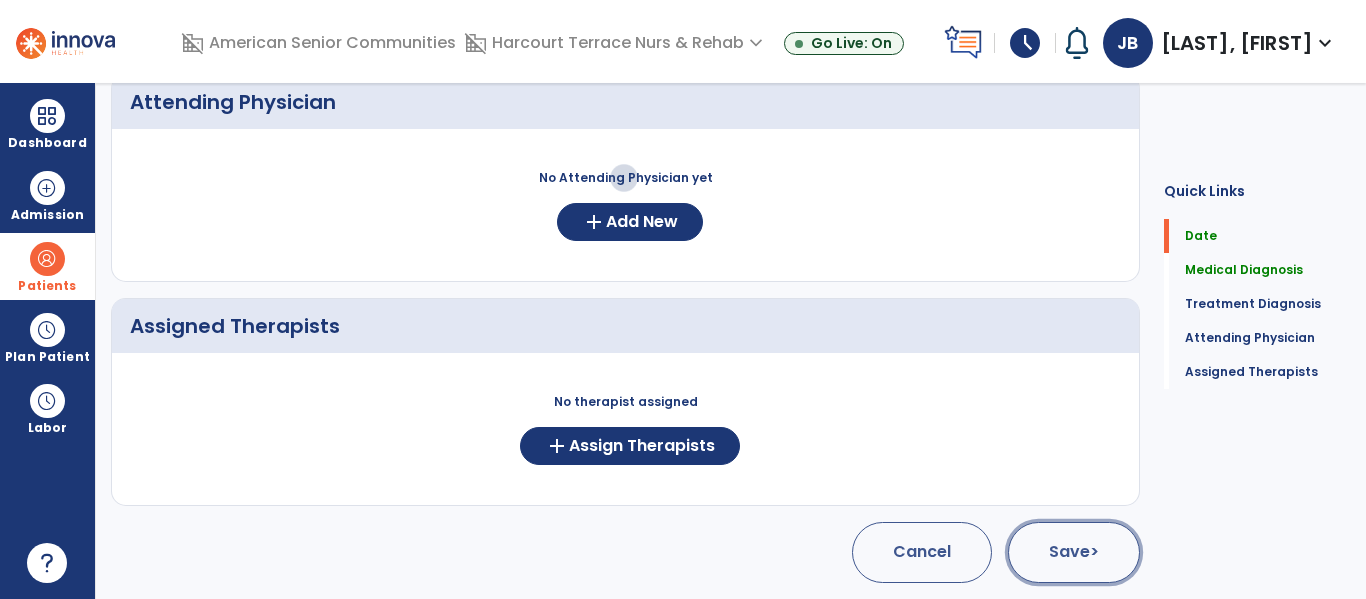 click on "Save  >" 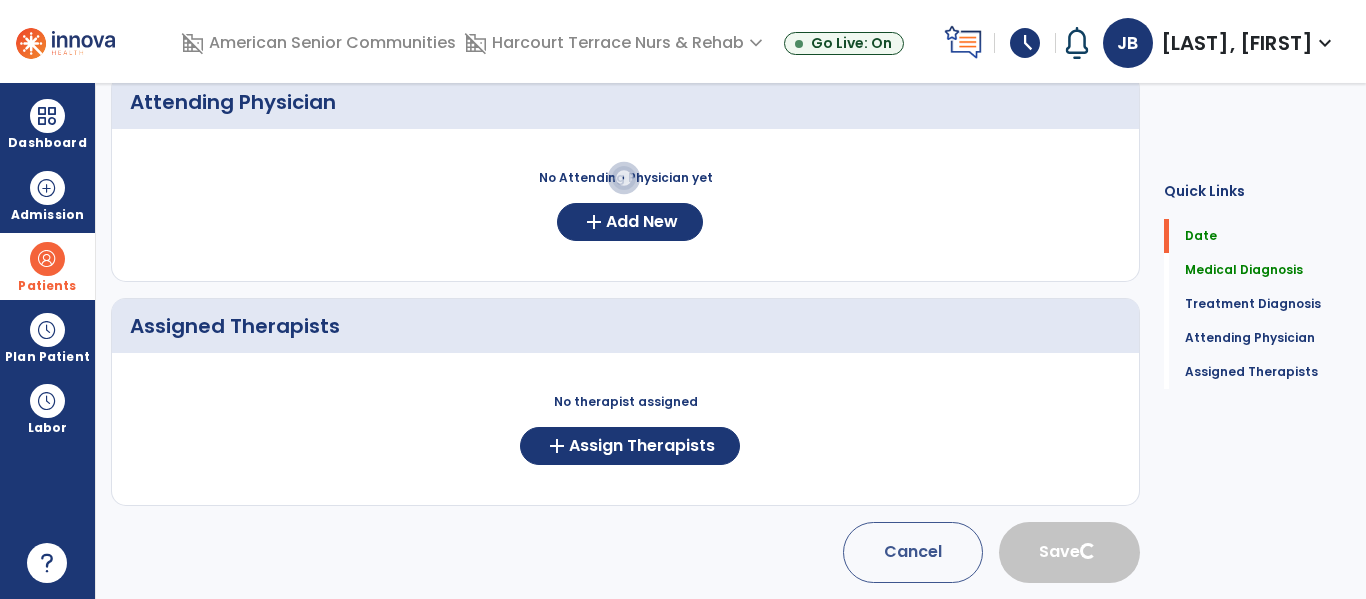 type 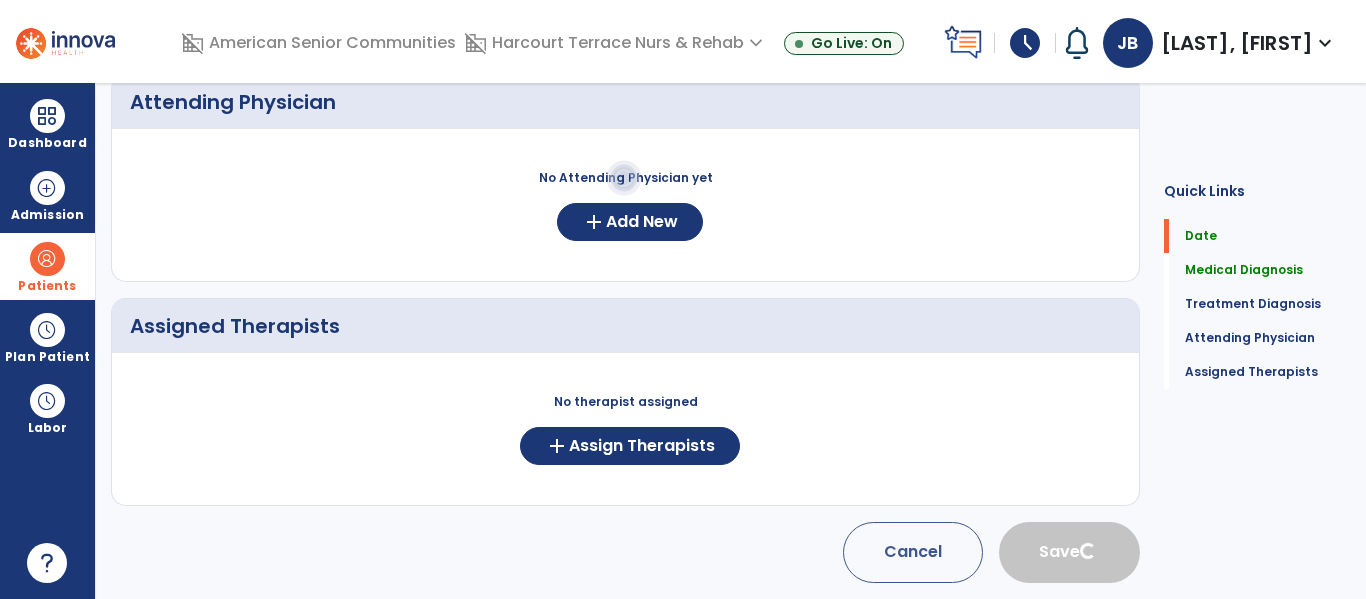 type 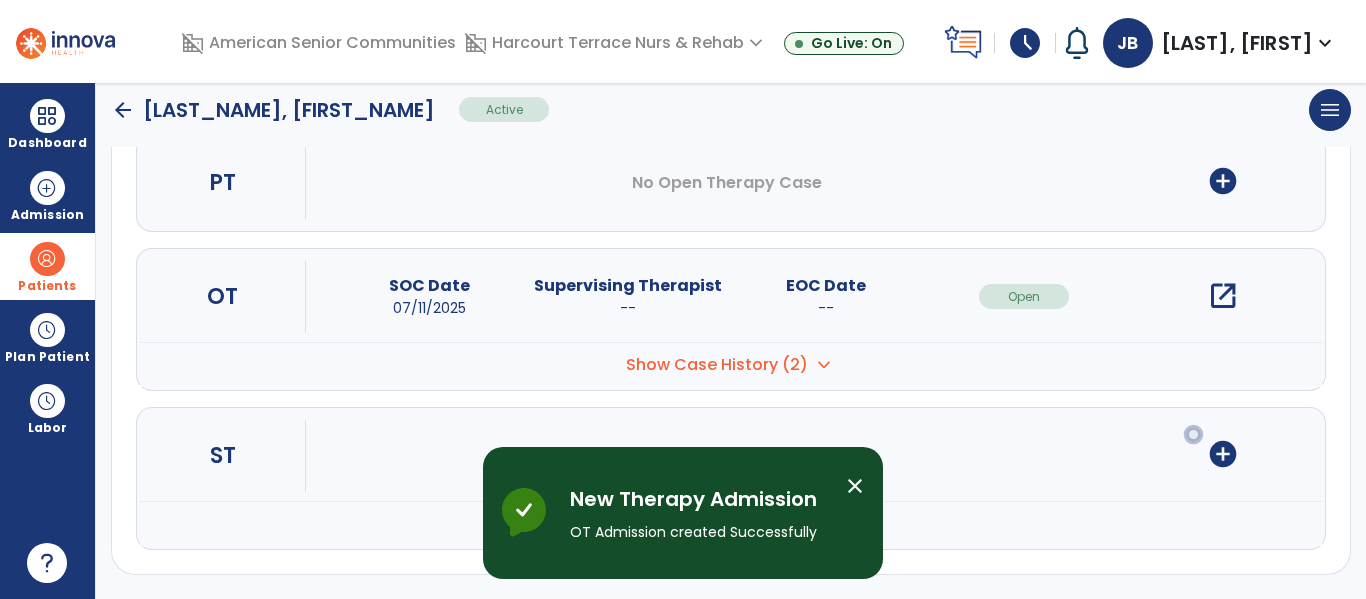 scroll, scrollTop: 0, scrollLeft: 0, axis: both 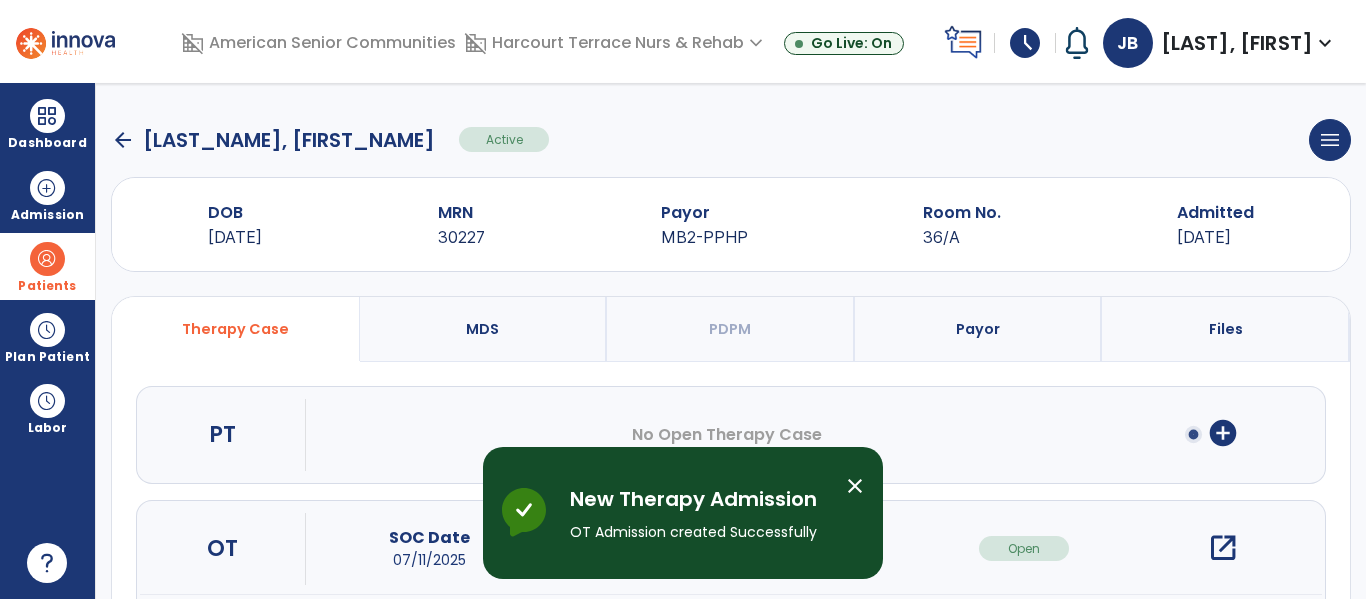click on "open_in_new" at bounding box center [1223, 548] 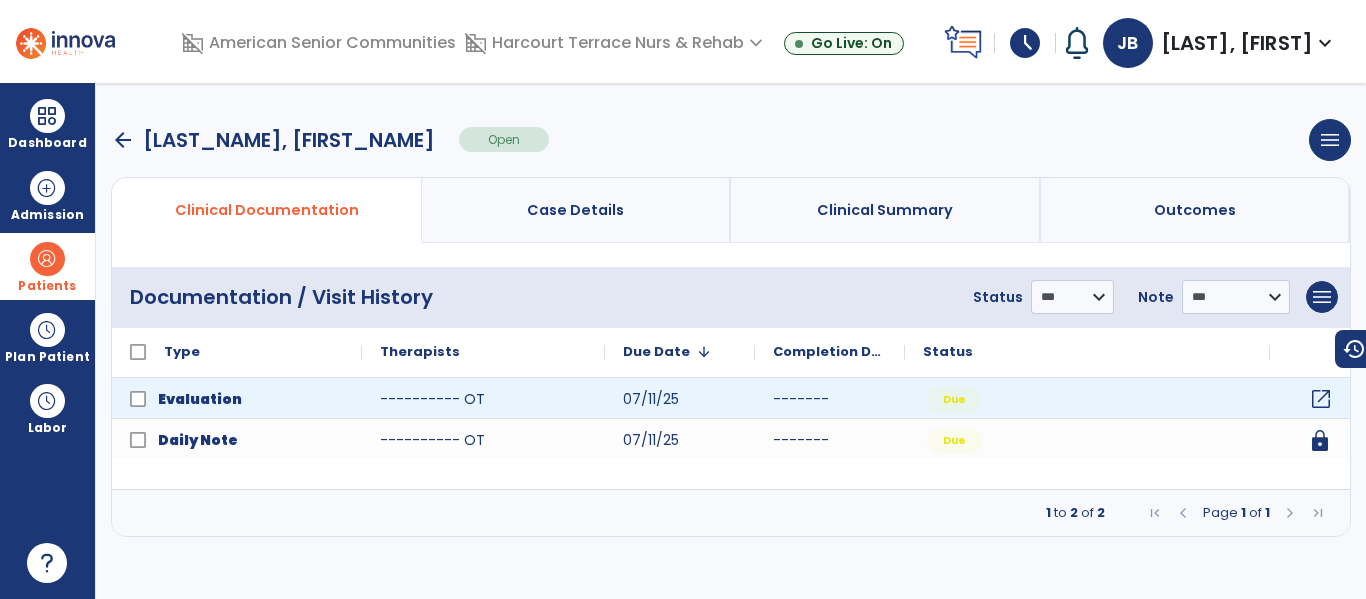 click on "open_in_new" 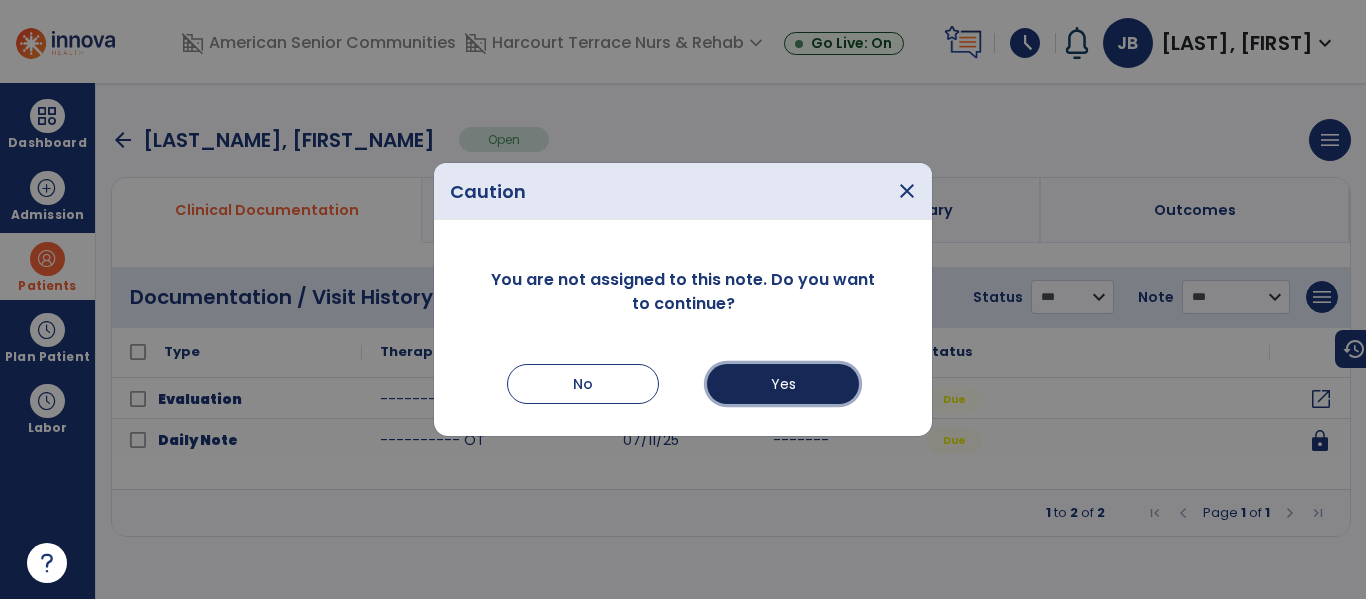 click on "Yes" at bounding box center [783, 384] 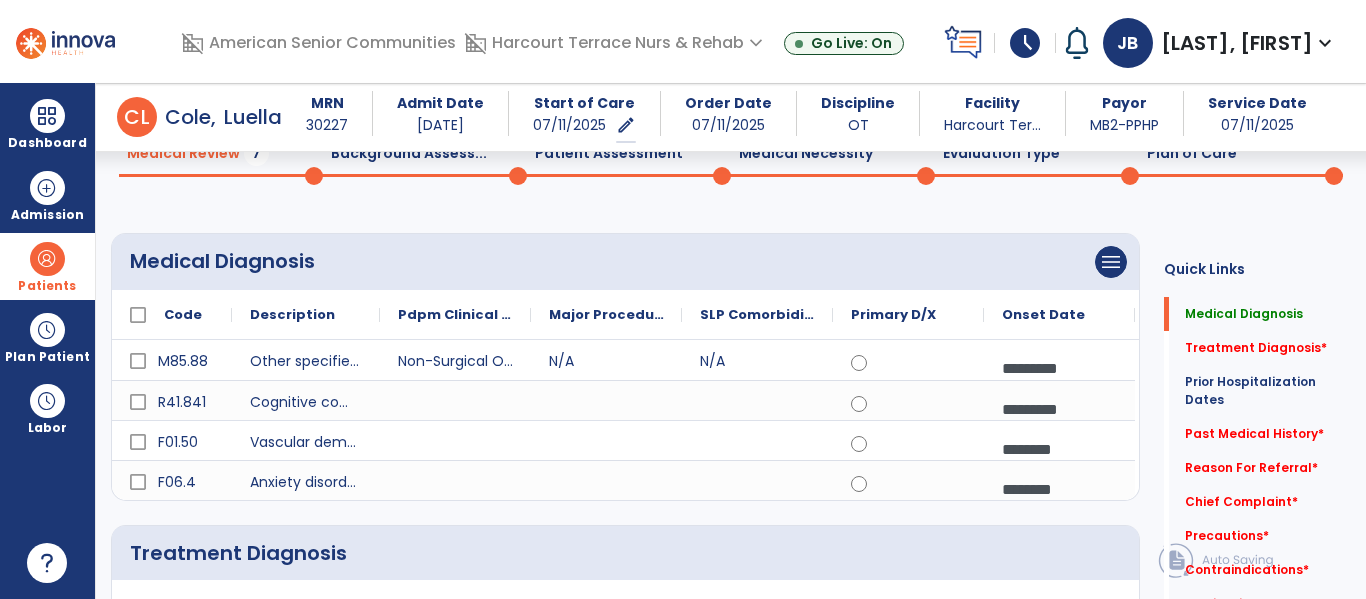 scroll, scrollTop: 136, scrollLeft: 0, axis: vertical 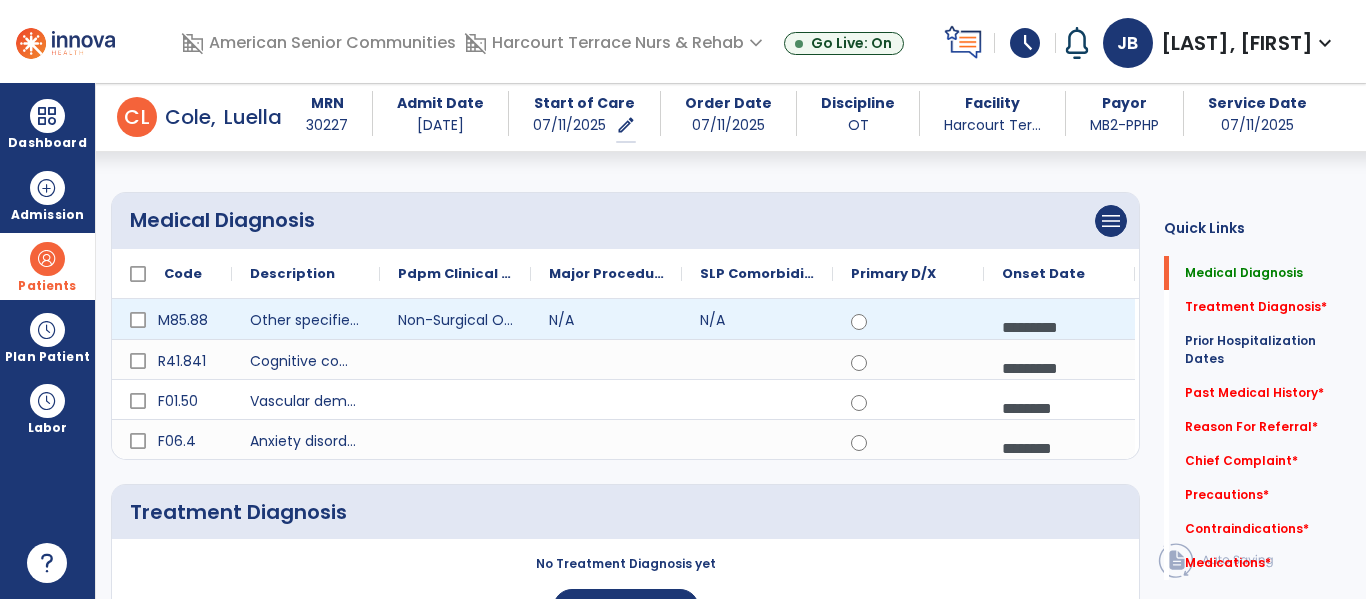 click on "*********" at bounding box center [1059, 327] 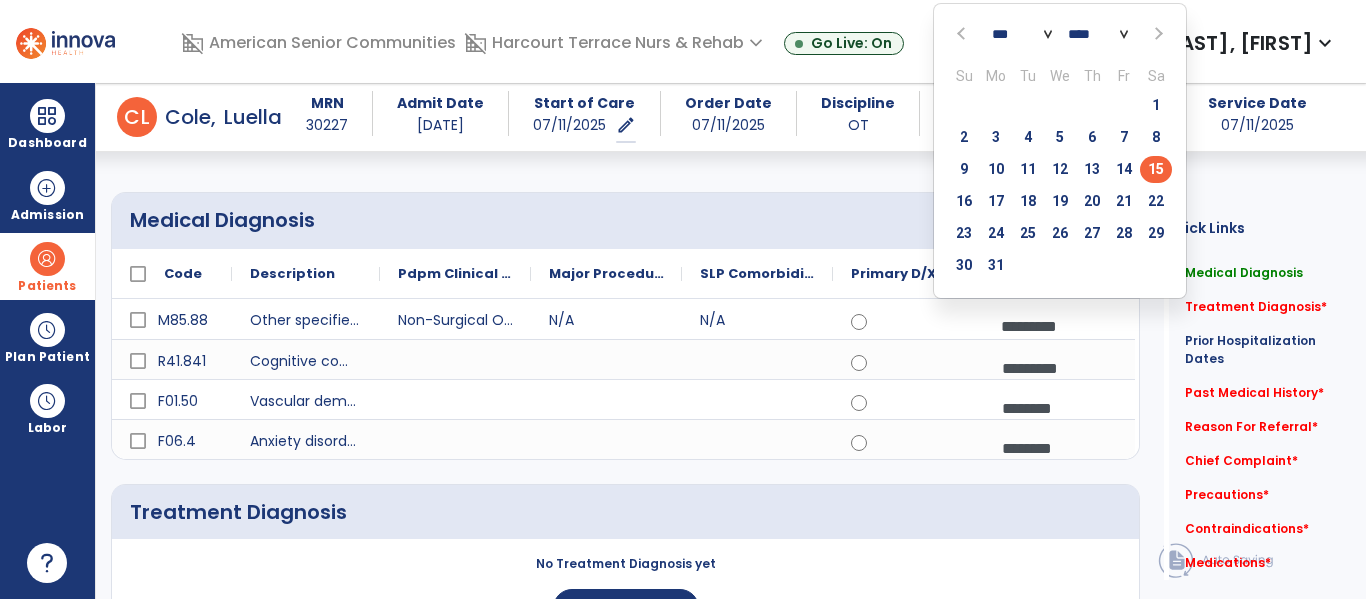 click 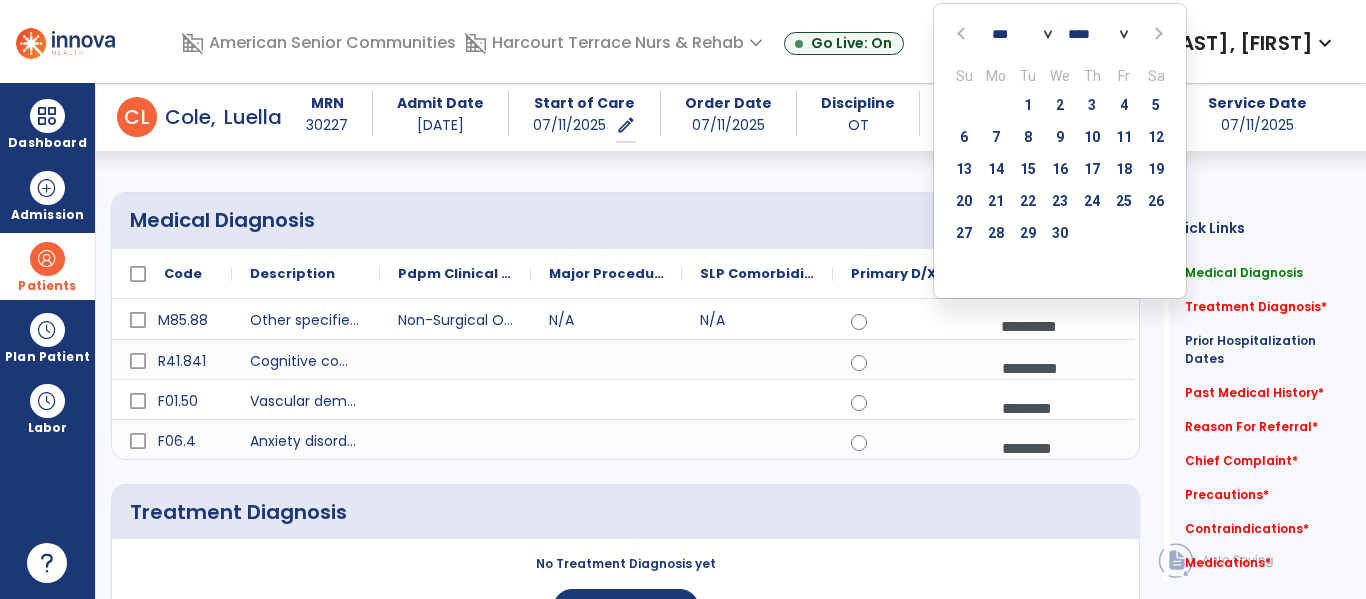 click 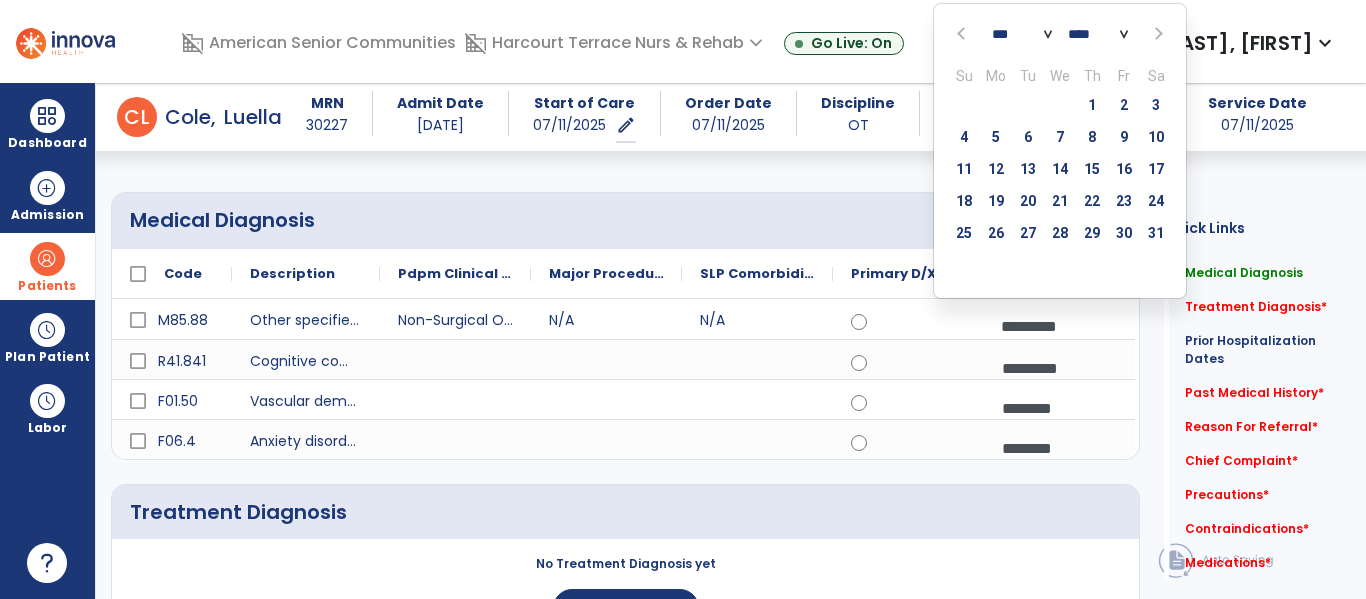 click 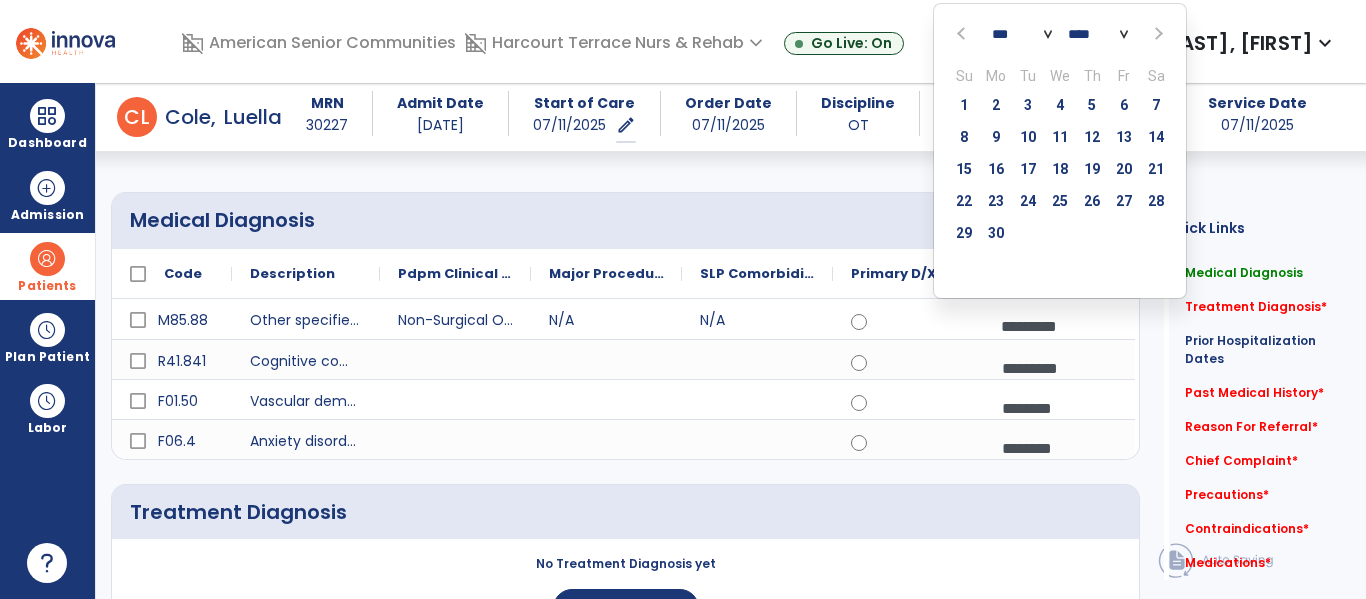 click 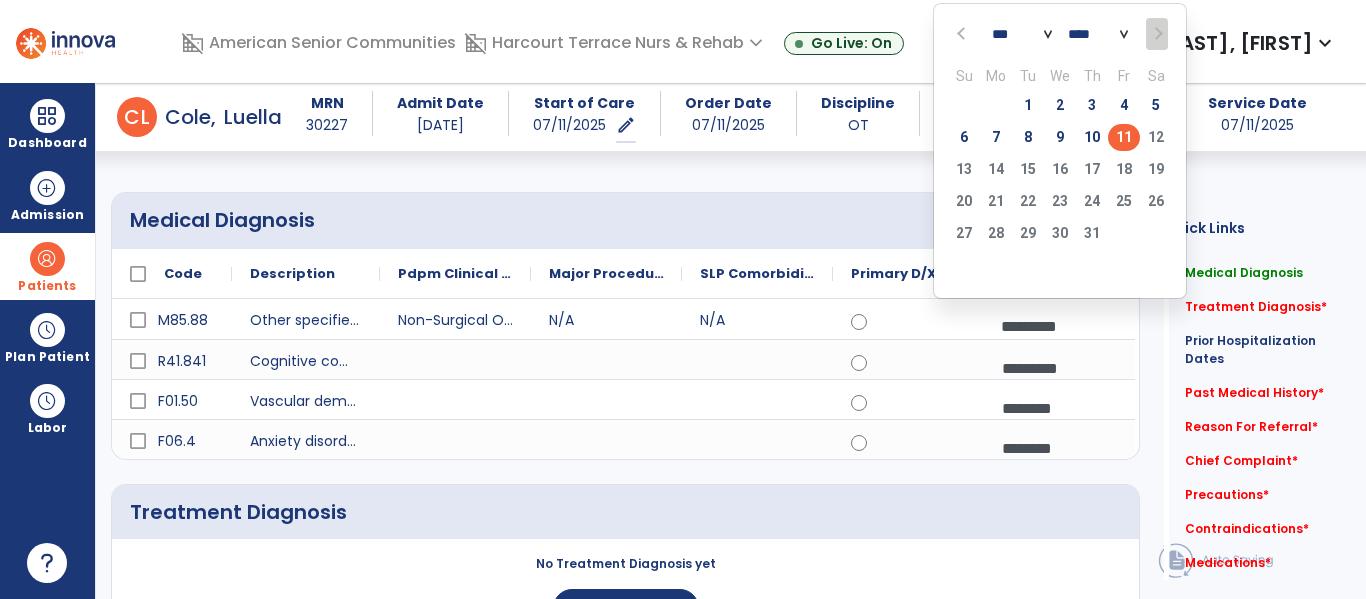 click on "11" 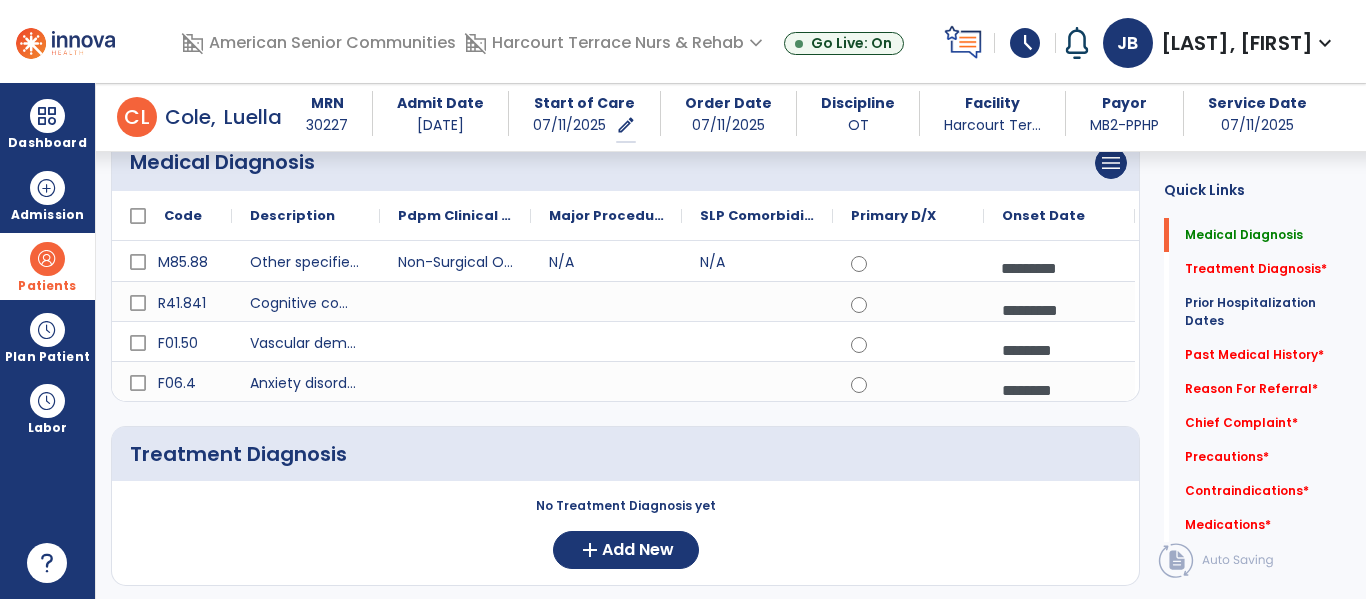 scroll, scrollTop: 199, scrollLeft: 0, axis: vertical 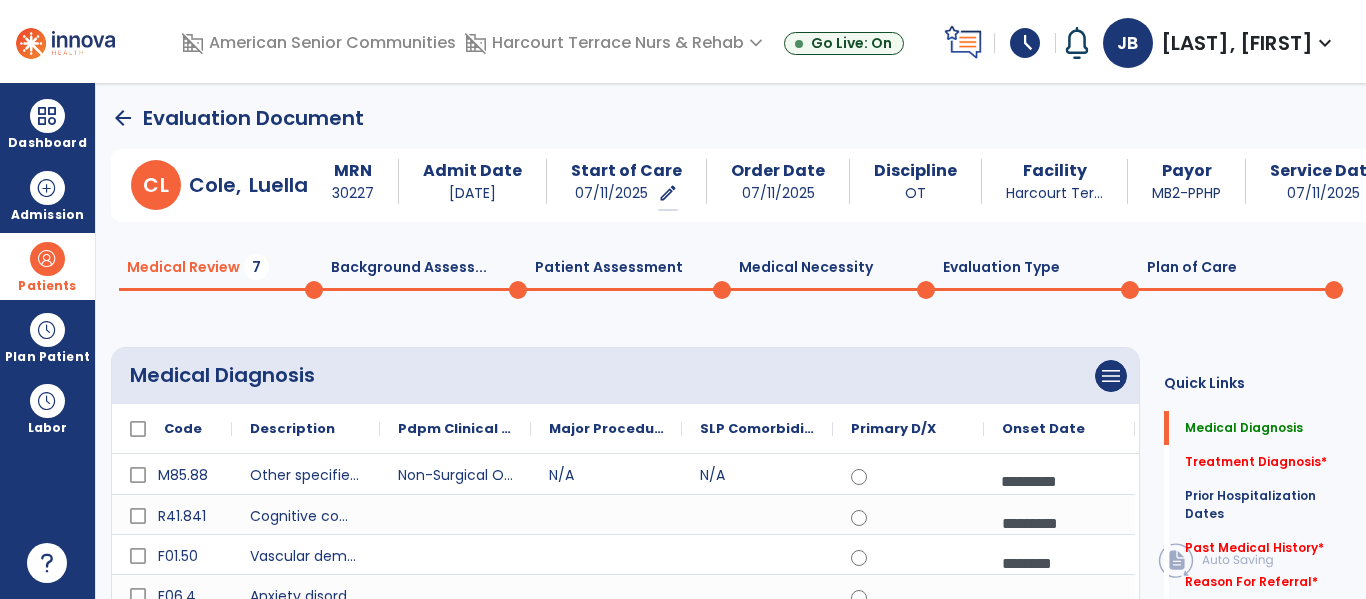 click on "Evaluation Type  0" 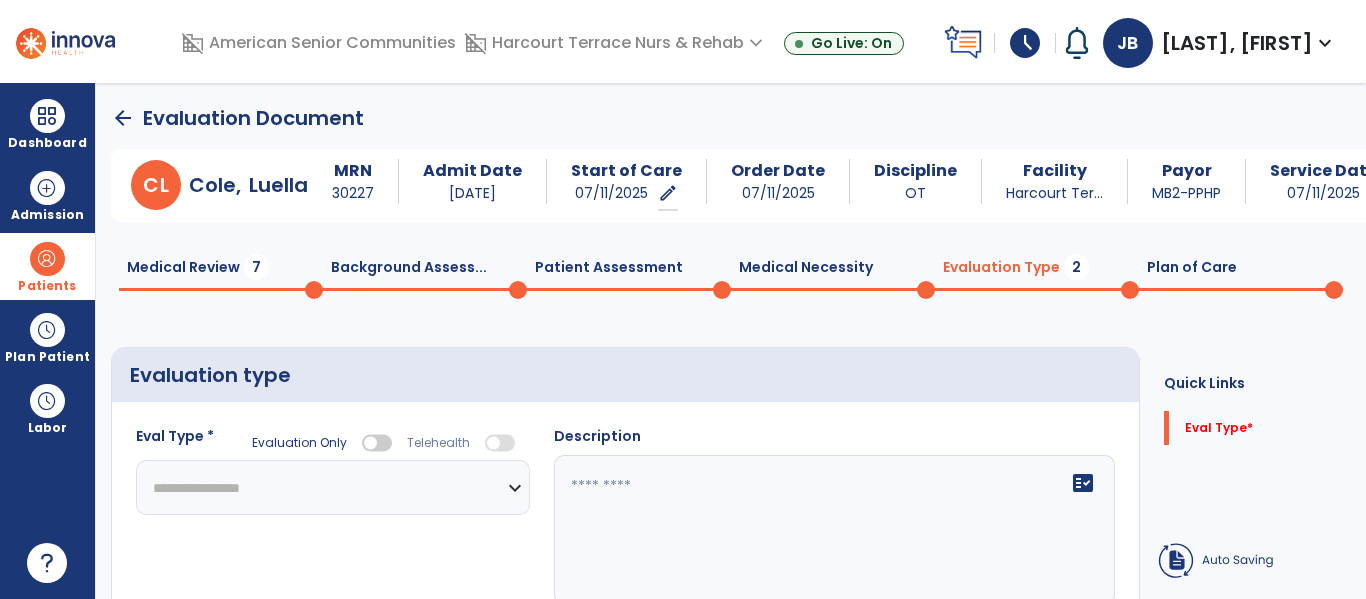 select 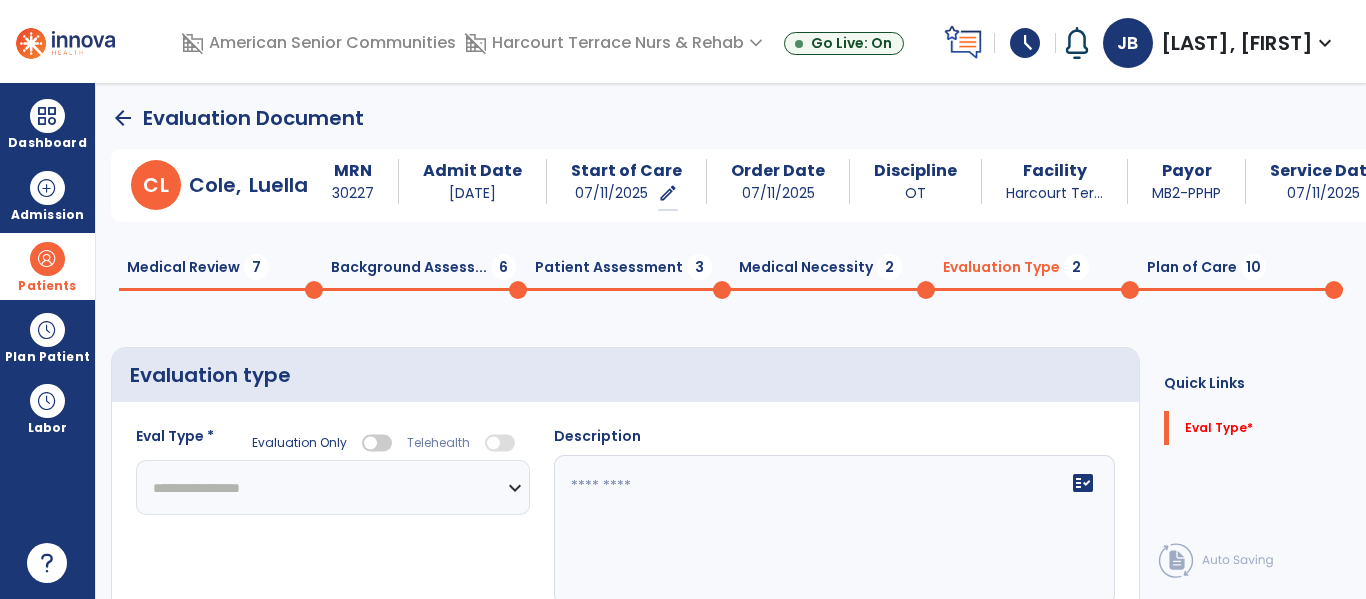 click 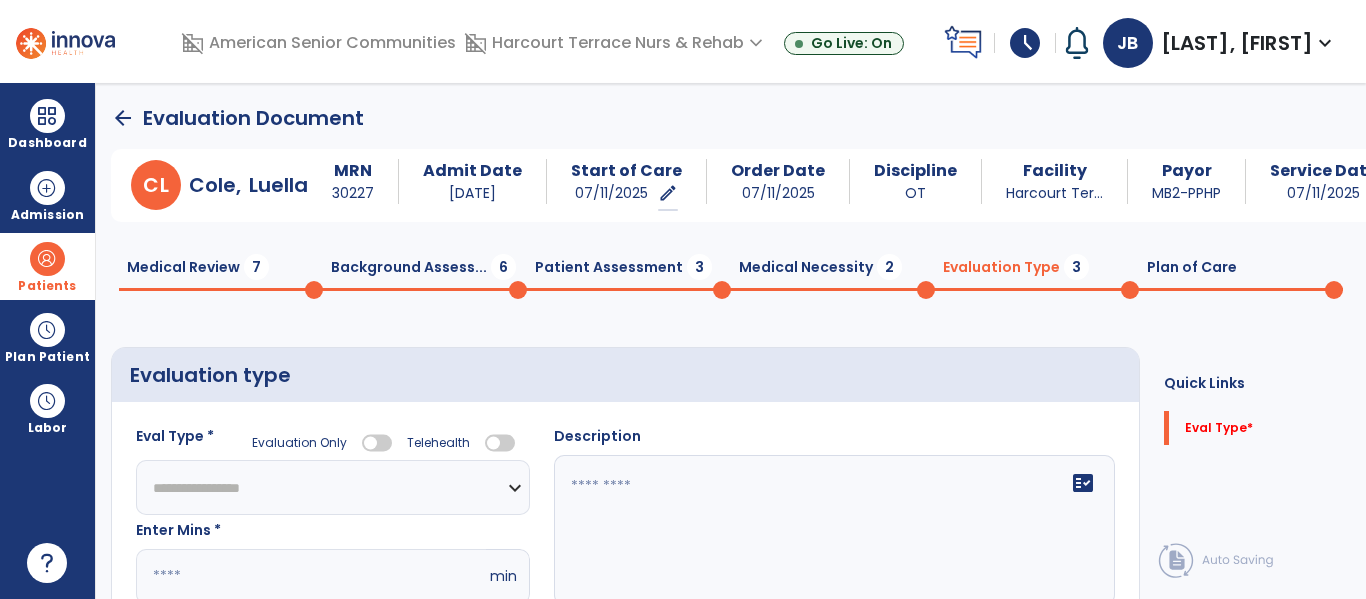 click on "Medical Review  7" 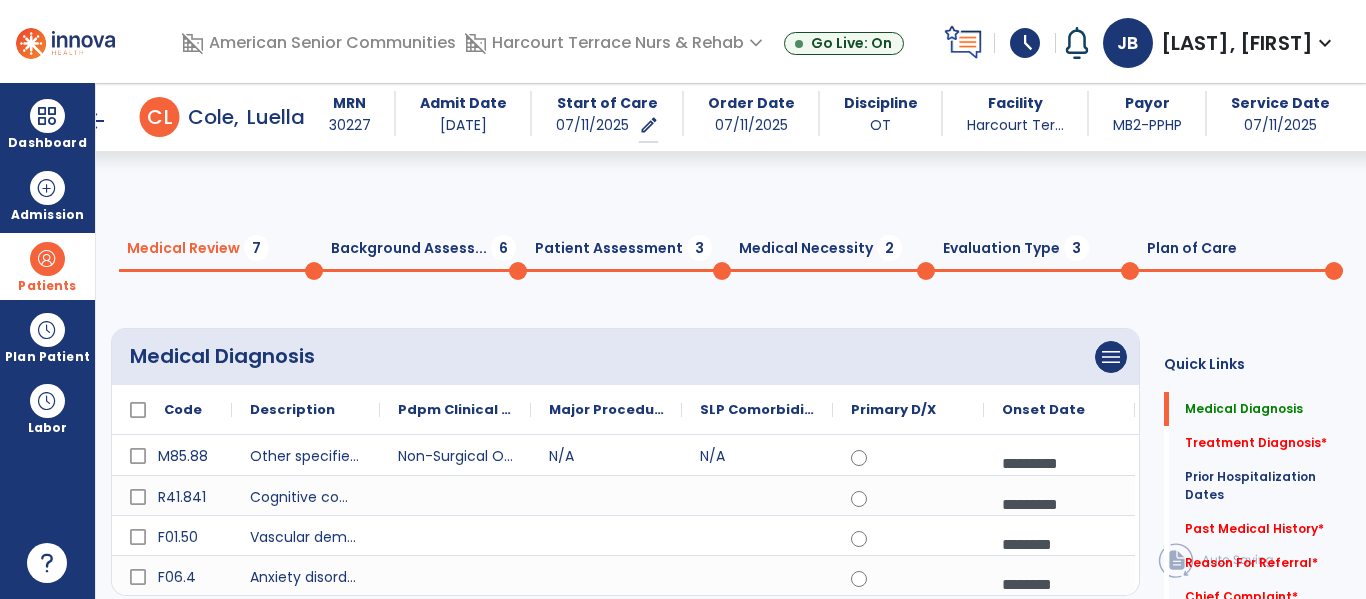 scroll, scrollTop: 298, scrollLeft: 0, axis: vertical 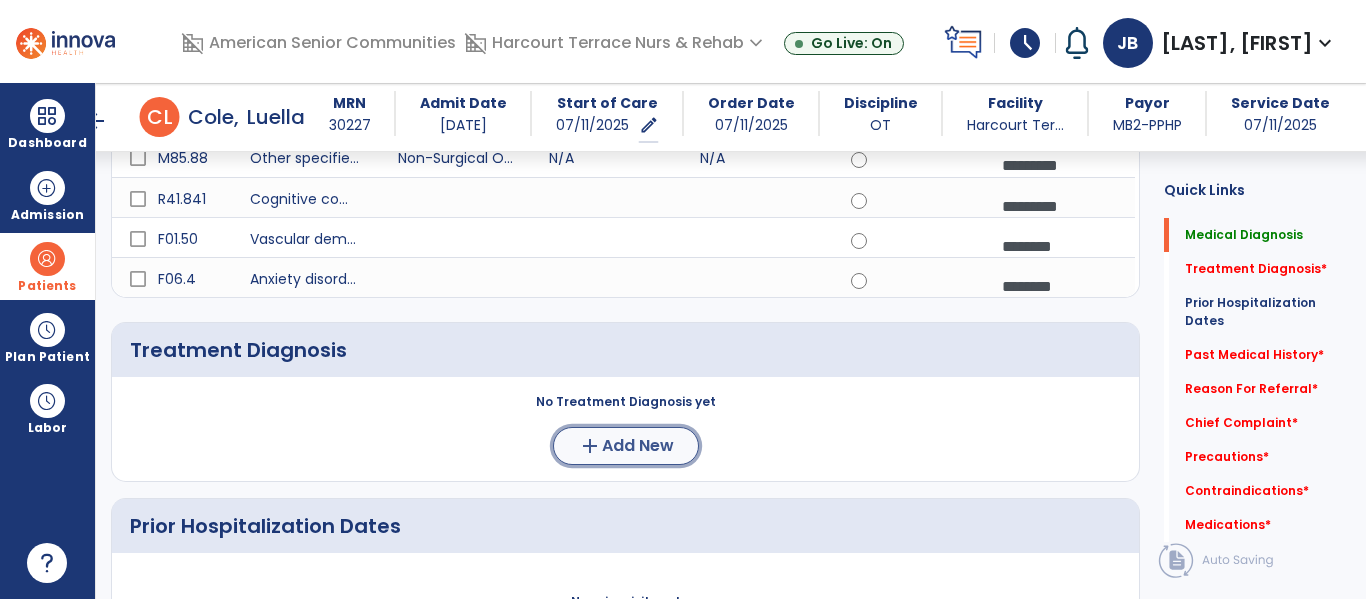 click on "Add New" 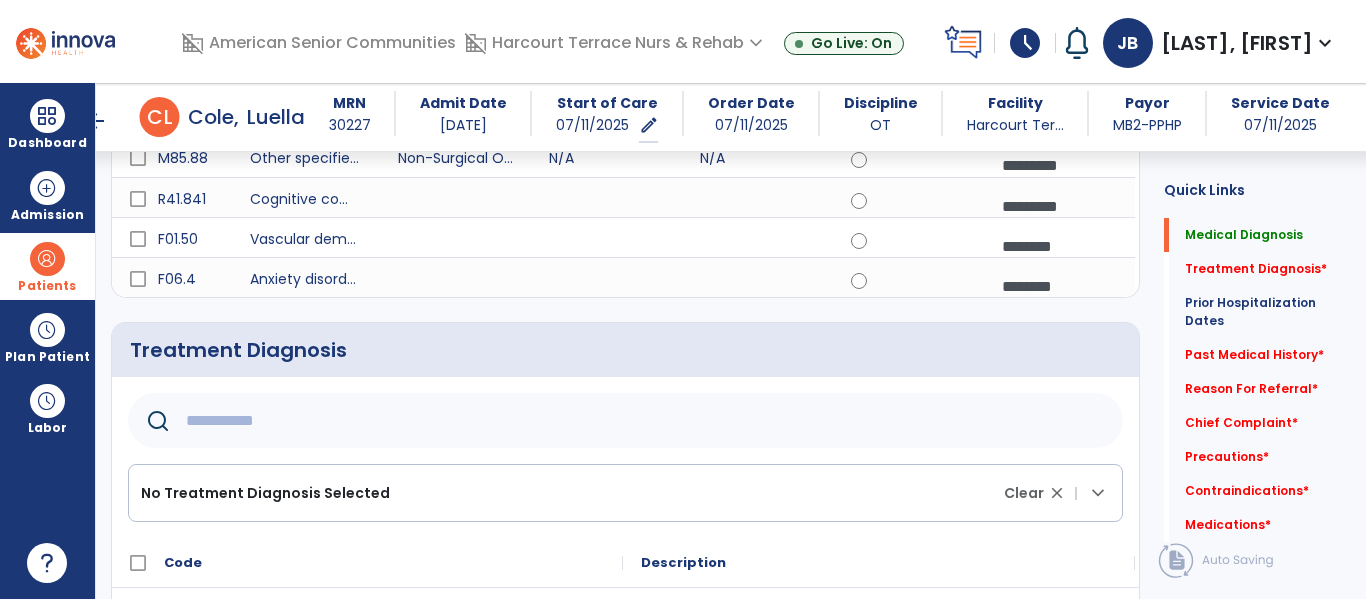 click 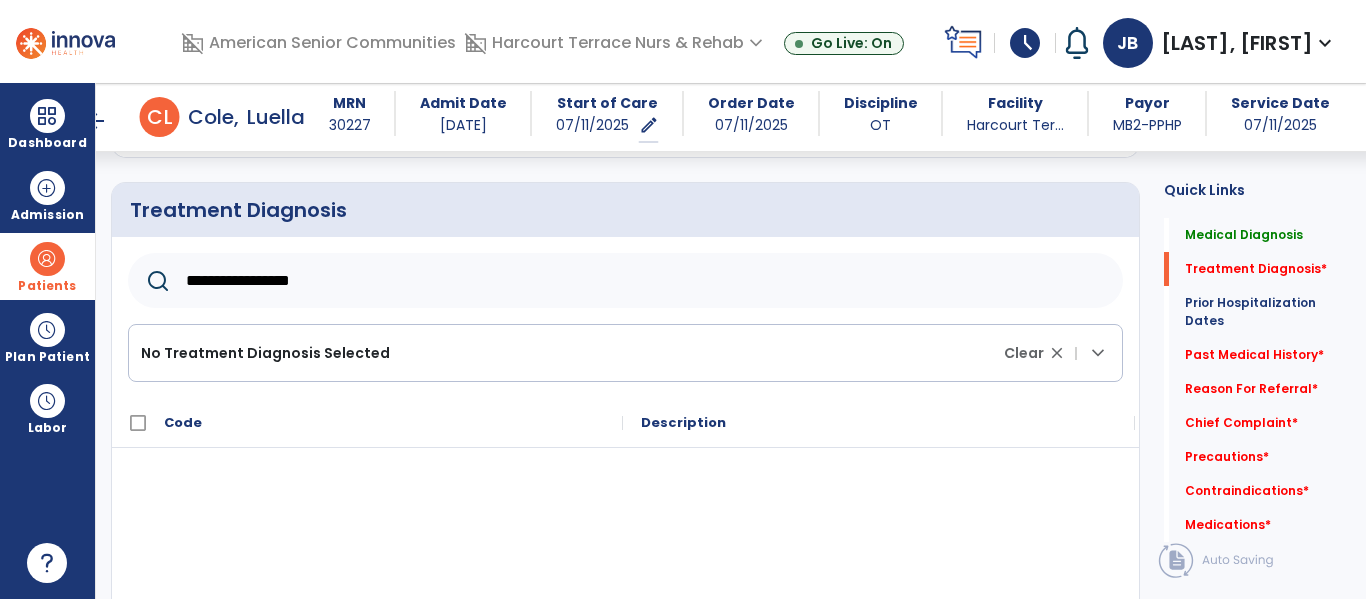 scroll, scrollTop: 442, scrollLeft: 0, axis: vertical 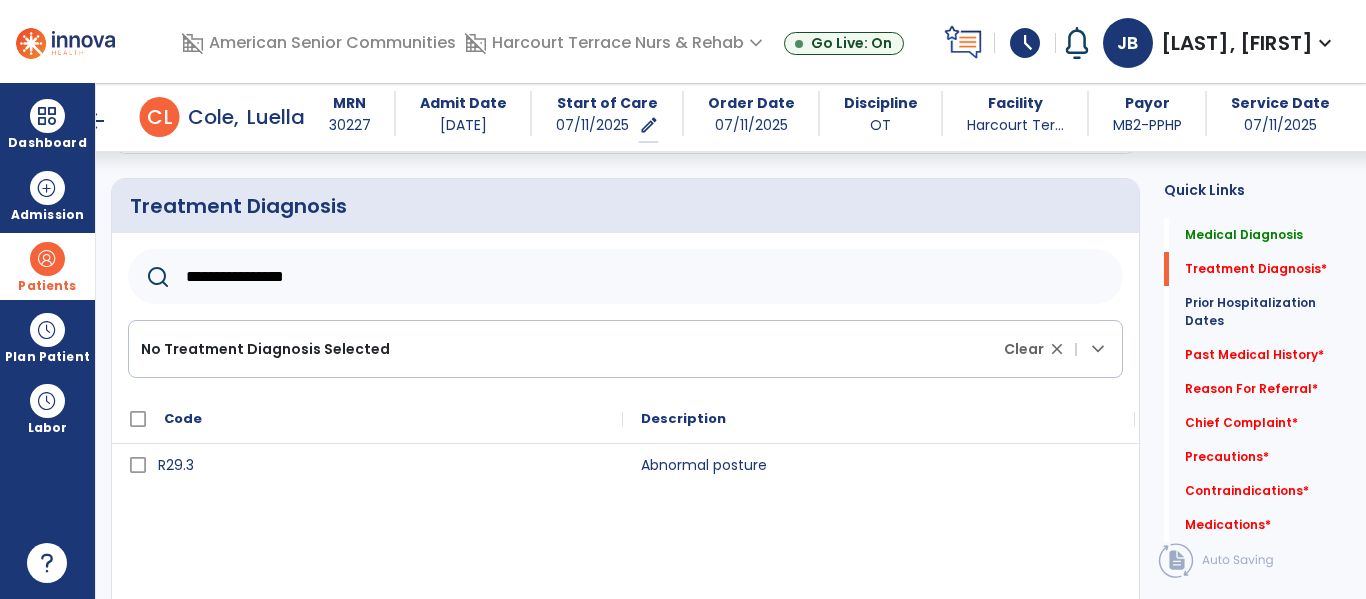 type on "**********" 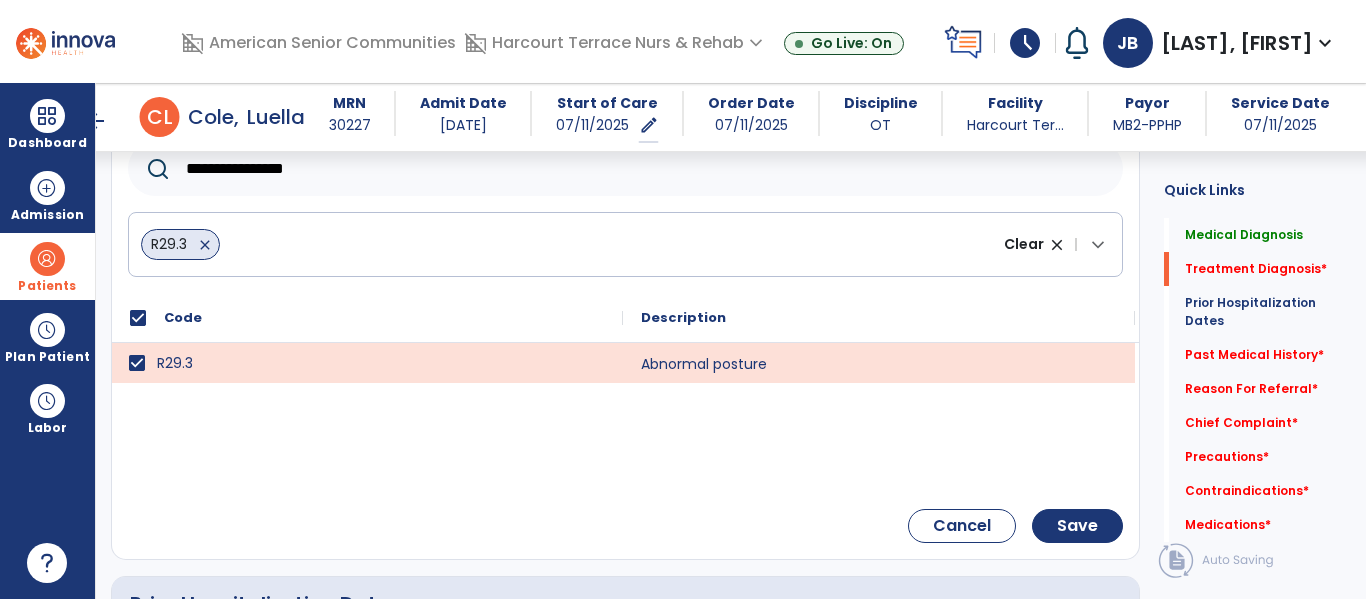 scroll, scrollTop: 554, scrollLeft: 0, axis: vertical 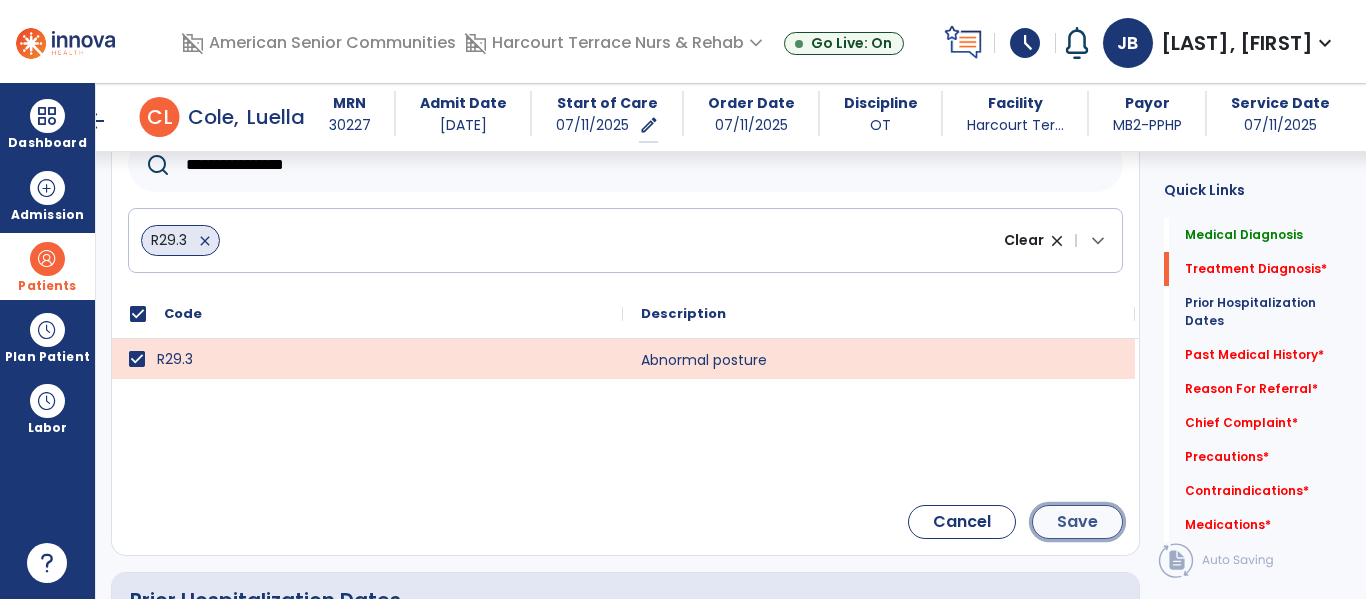 click on "Save" 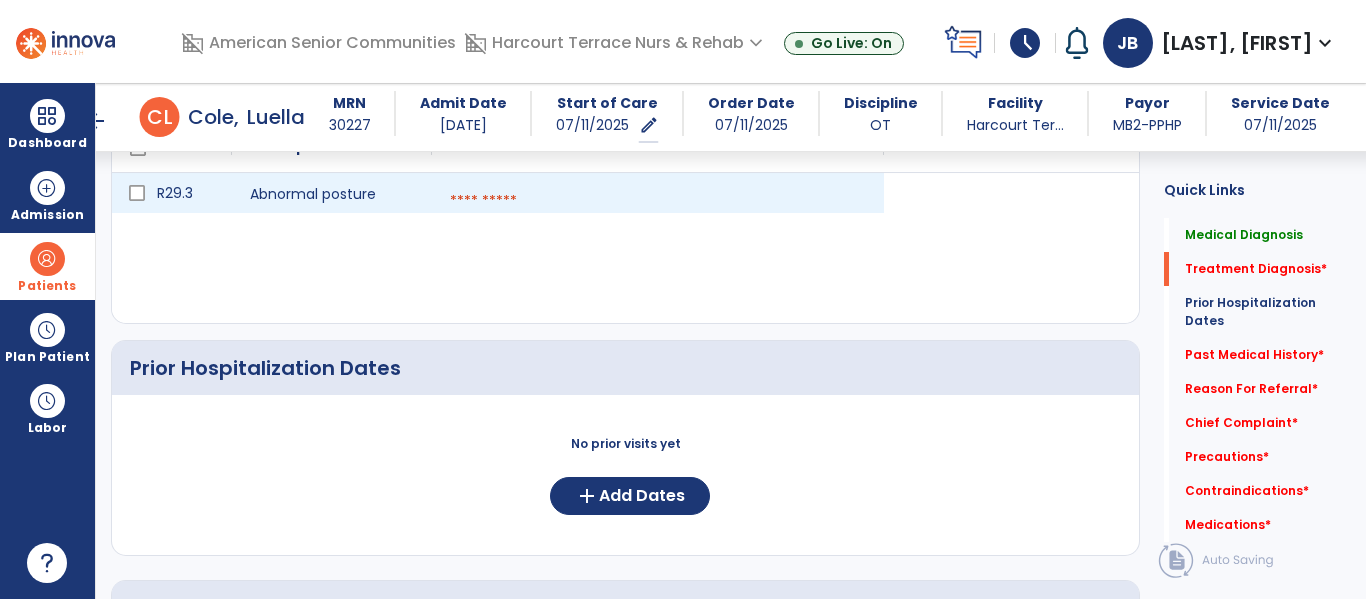 click at bounding box center (658, 201) 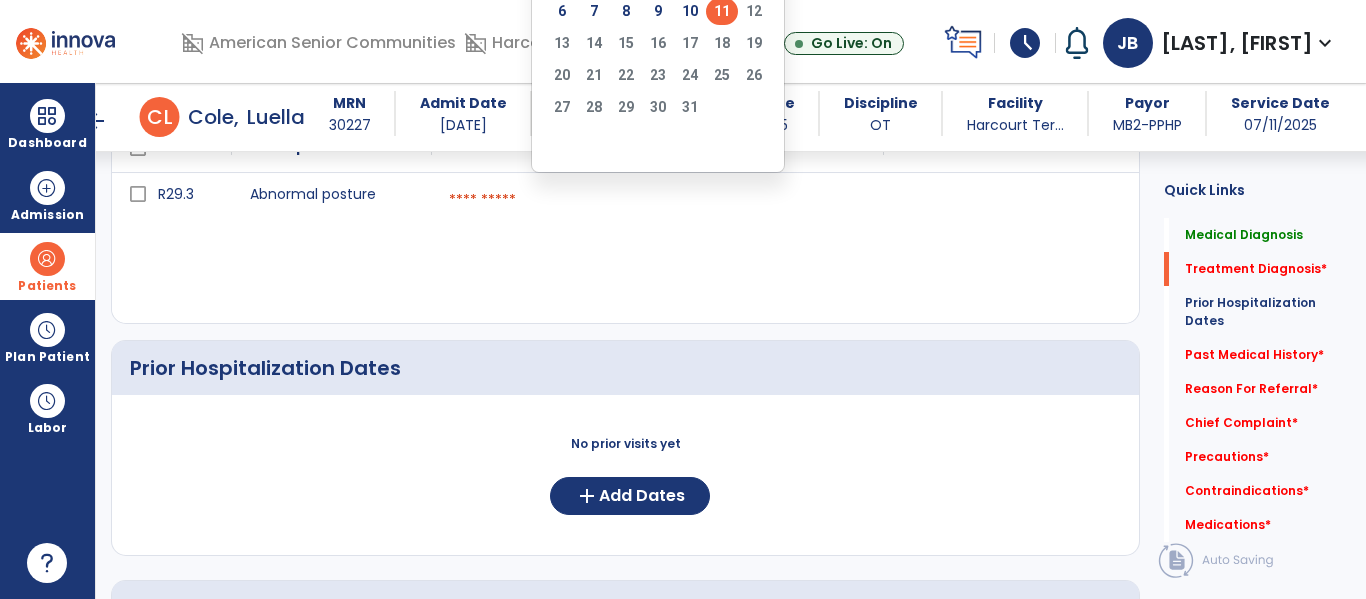 click on "11" 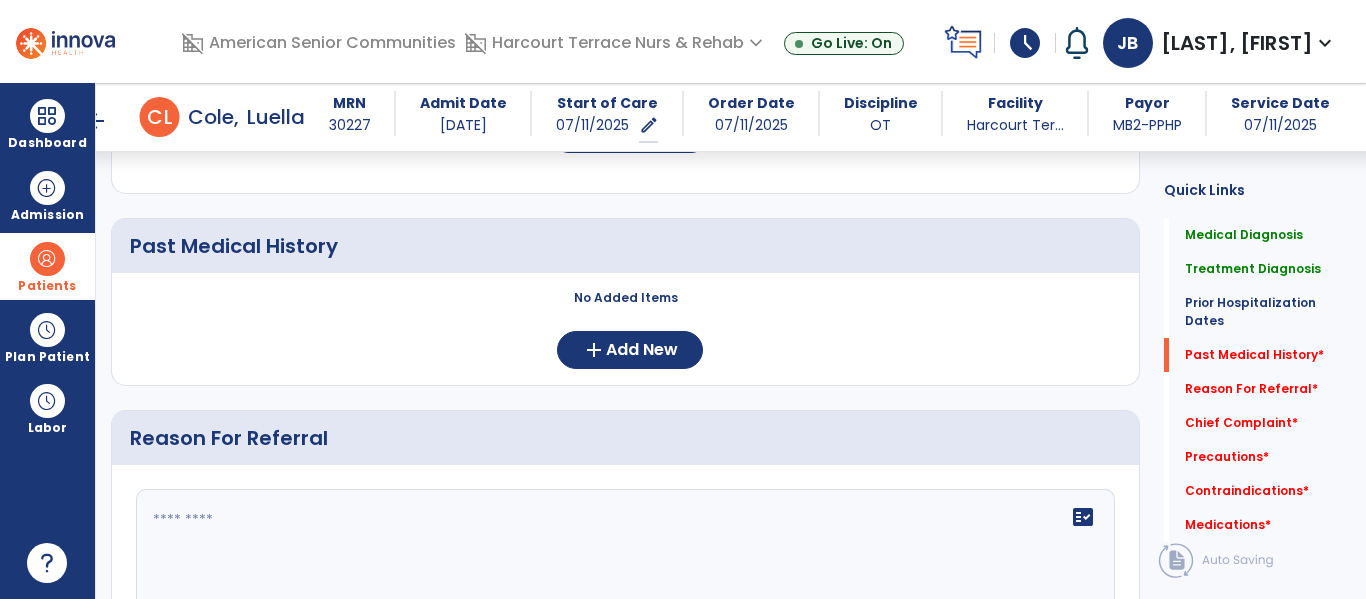 scroll, scrollTop: 929, scrollLeft: 0, axis: vertical 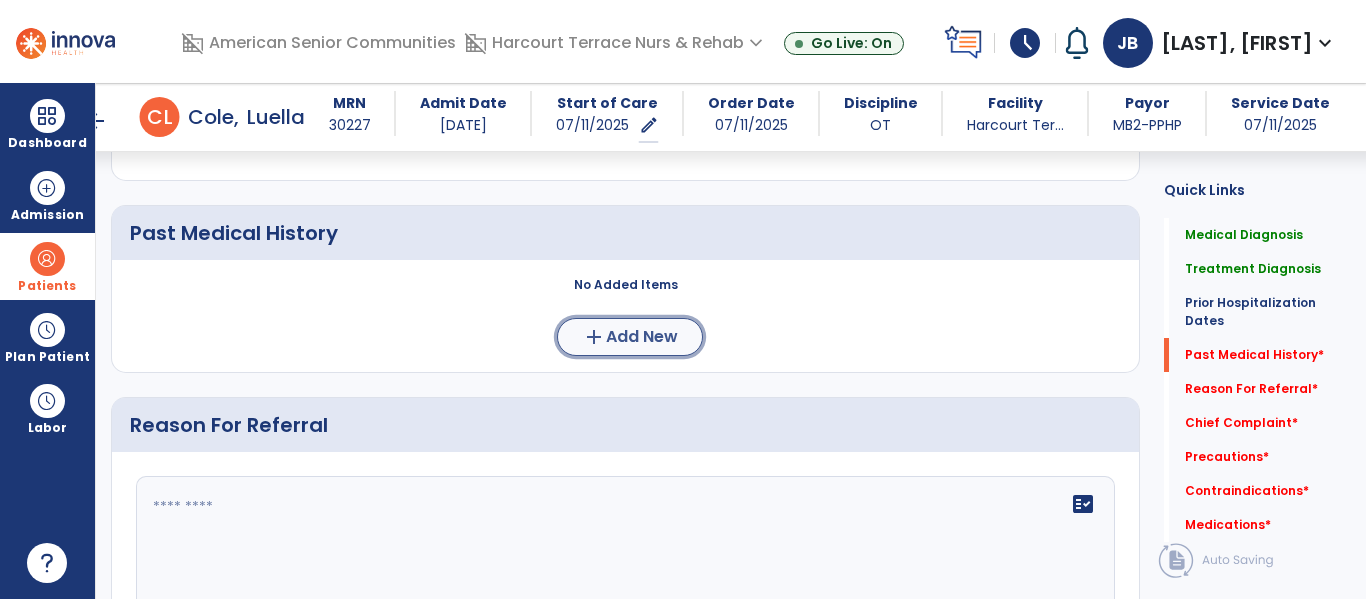click on "Add New" 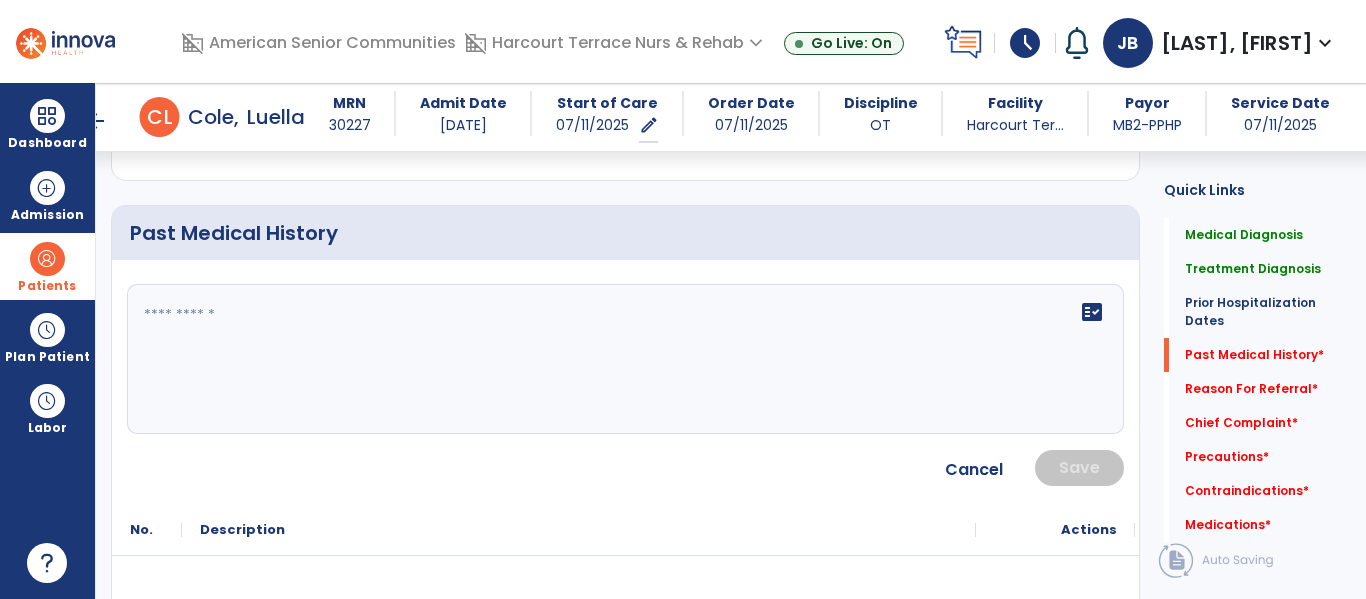 click on "fact_check" 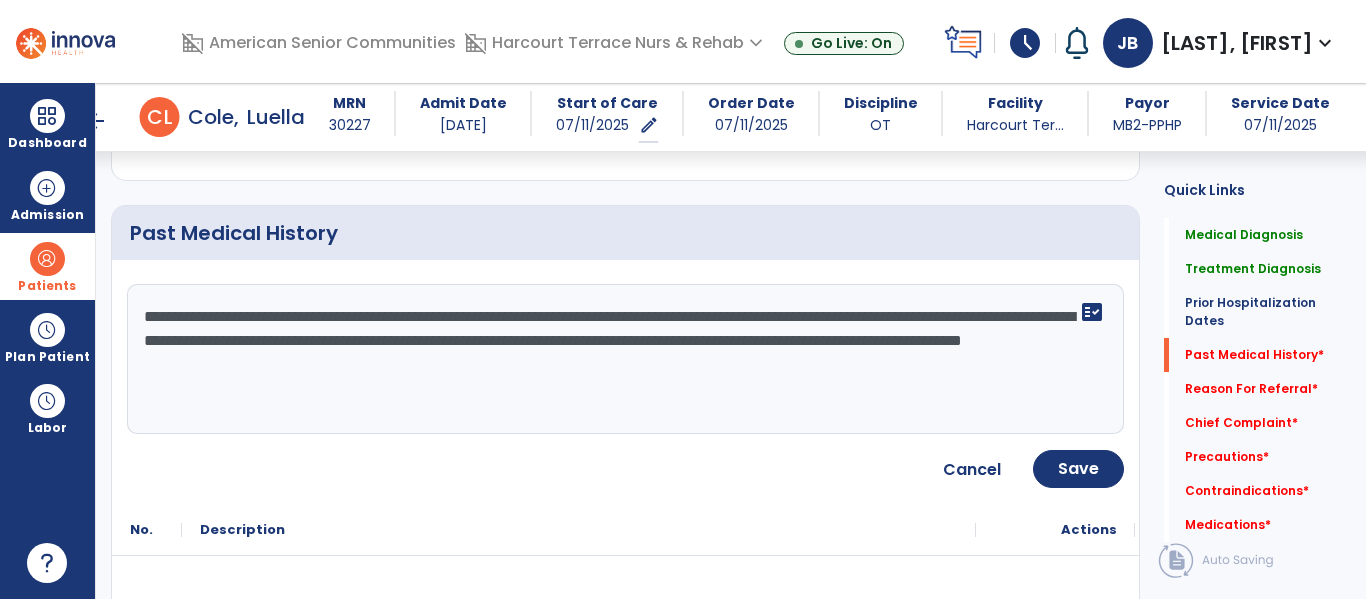 type on "**********" 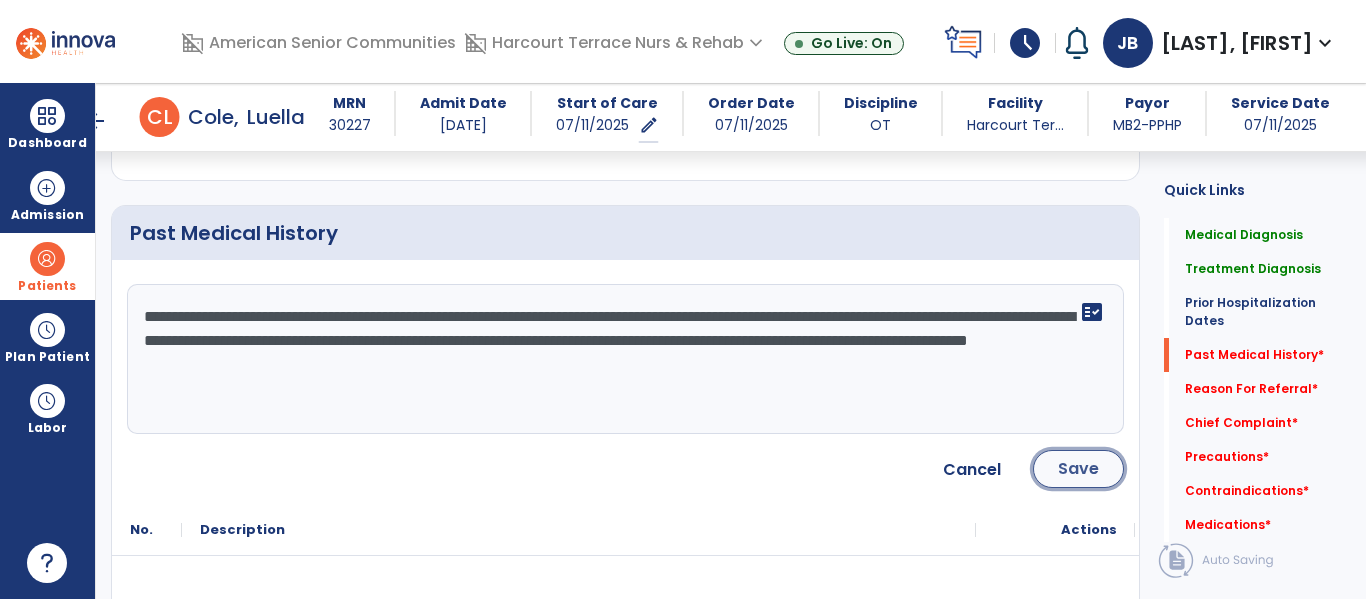 click on "Save" 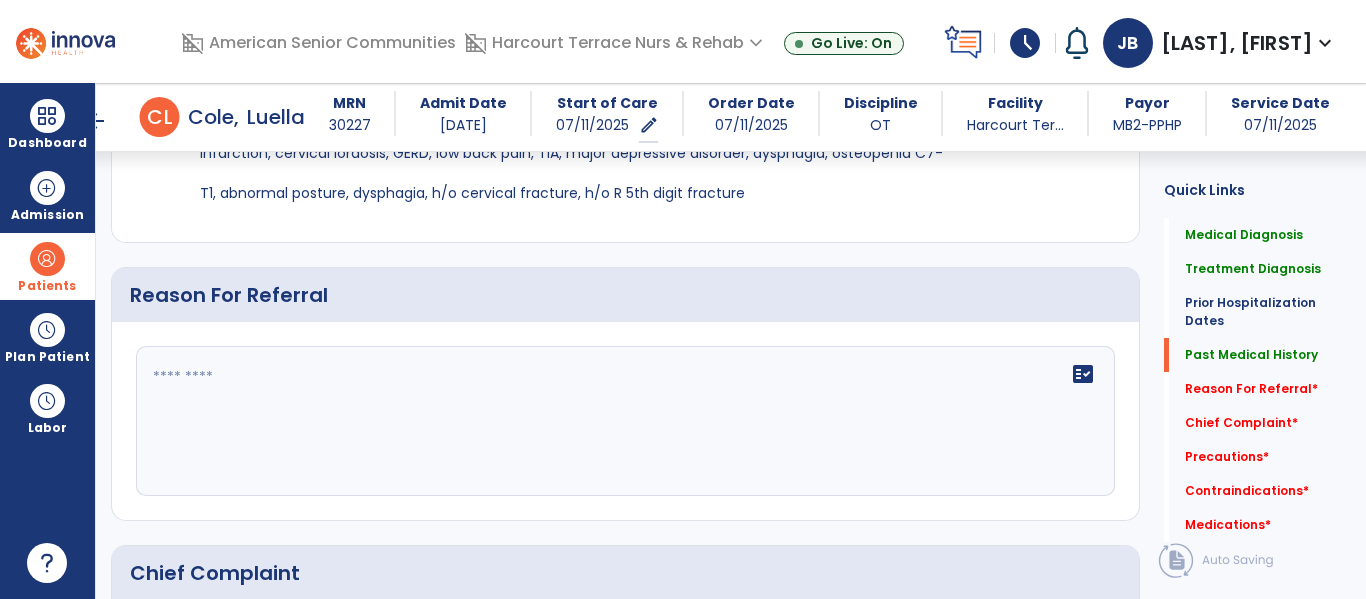 scroll, scrollTop: 1200, scrollLeft: 0, axis: vertical 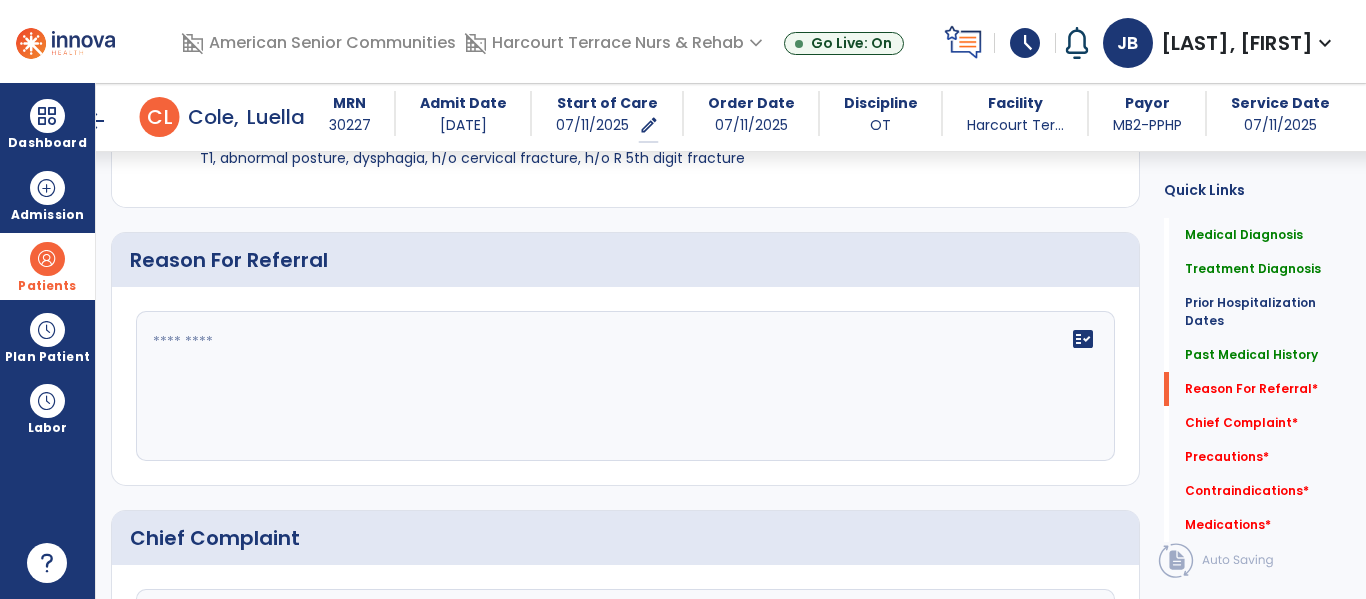 click on "fact_check" 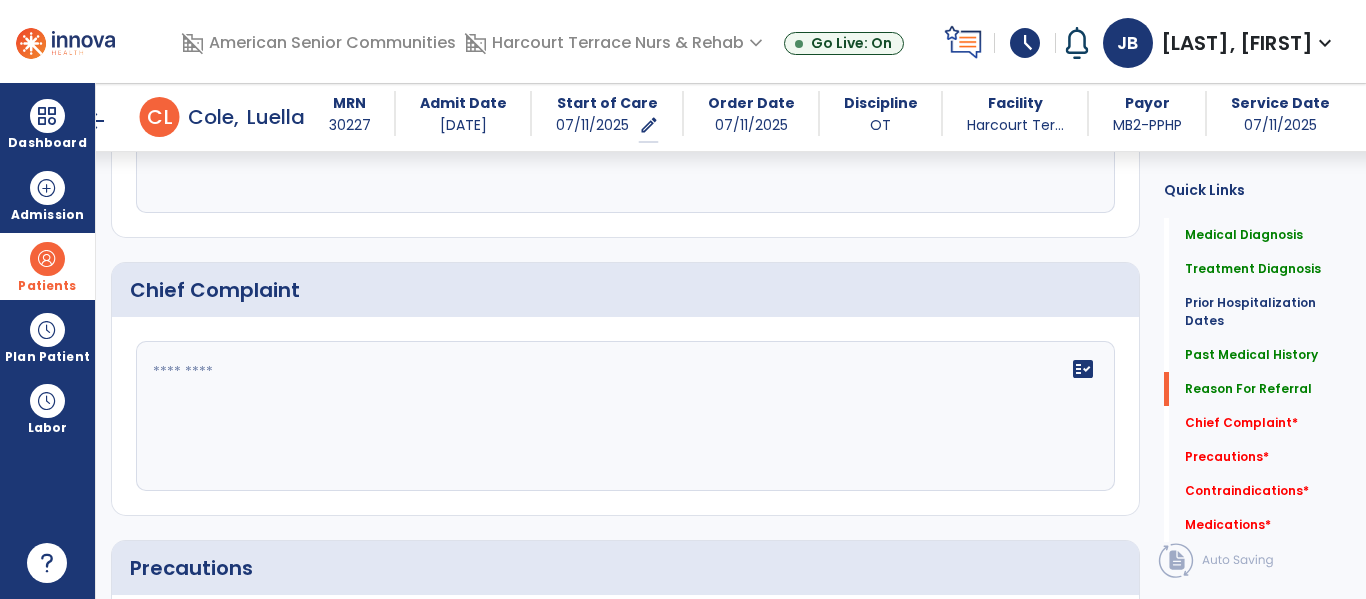 scroll, scrollTop: 1478, scrollLeft: 0, axis: vertical 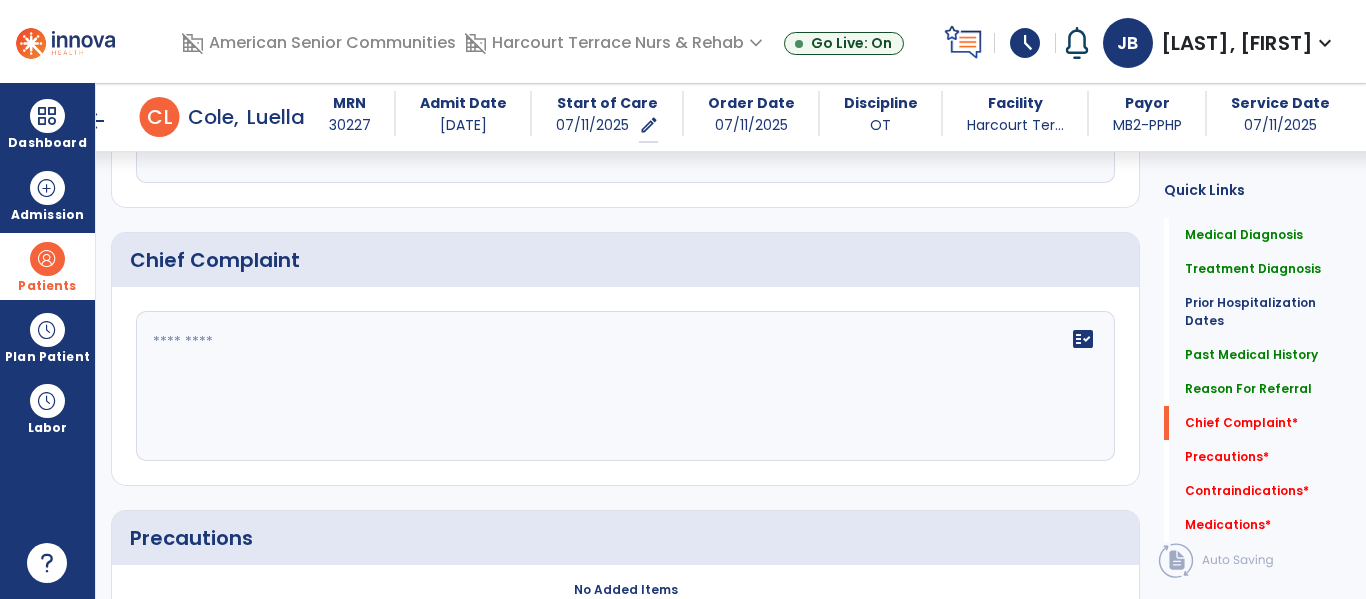 type on "**********" 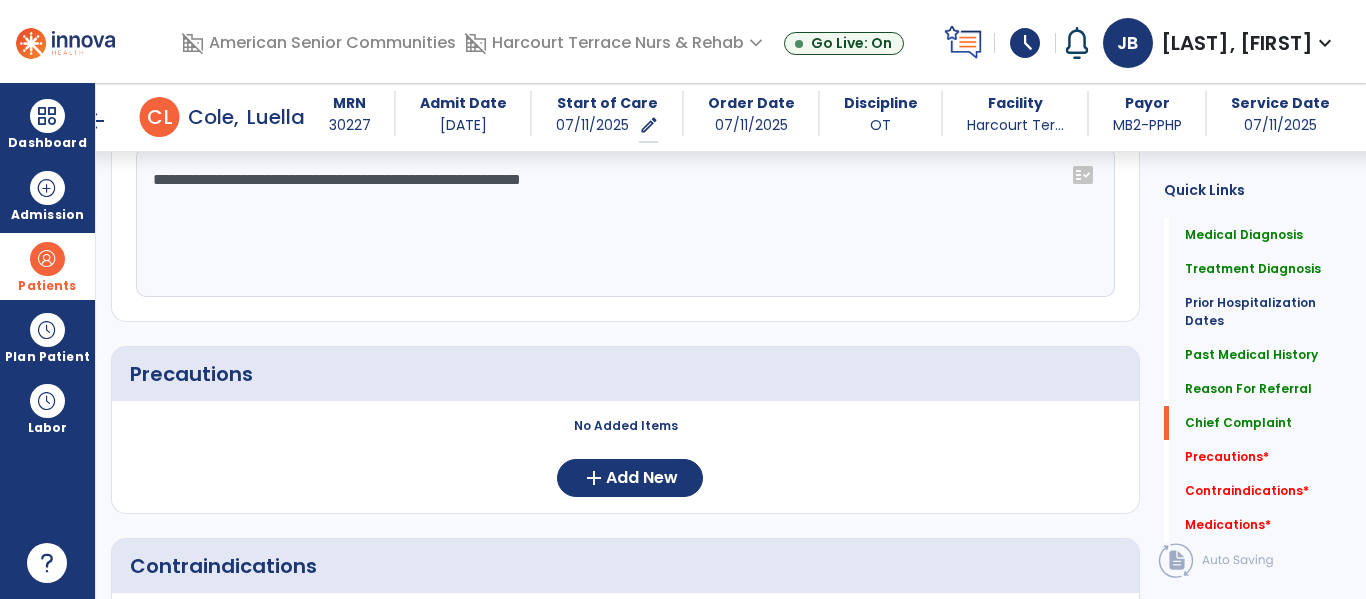 scroll, scrollTop: 1700, scrollLeft: 0, axis: vertical 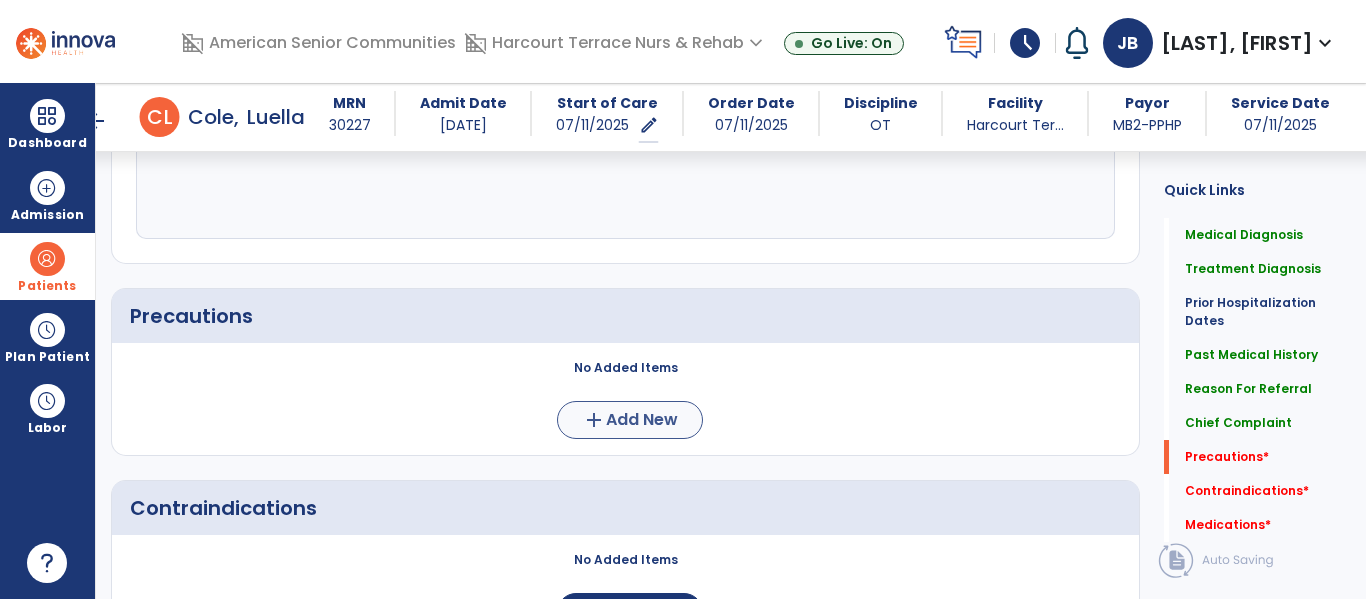 type on "**********" 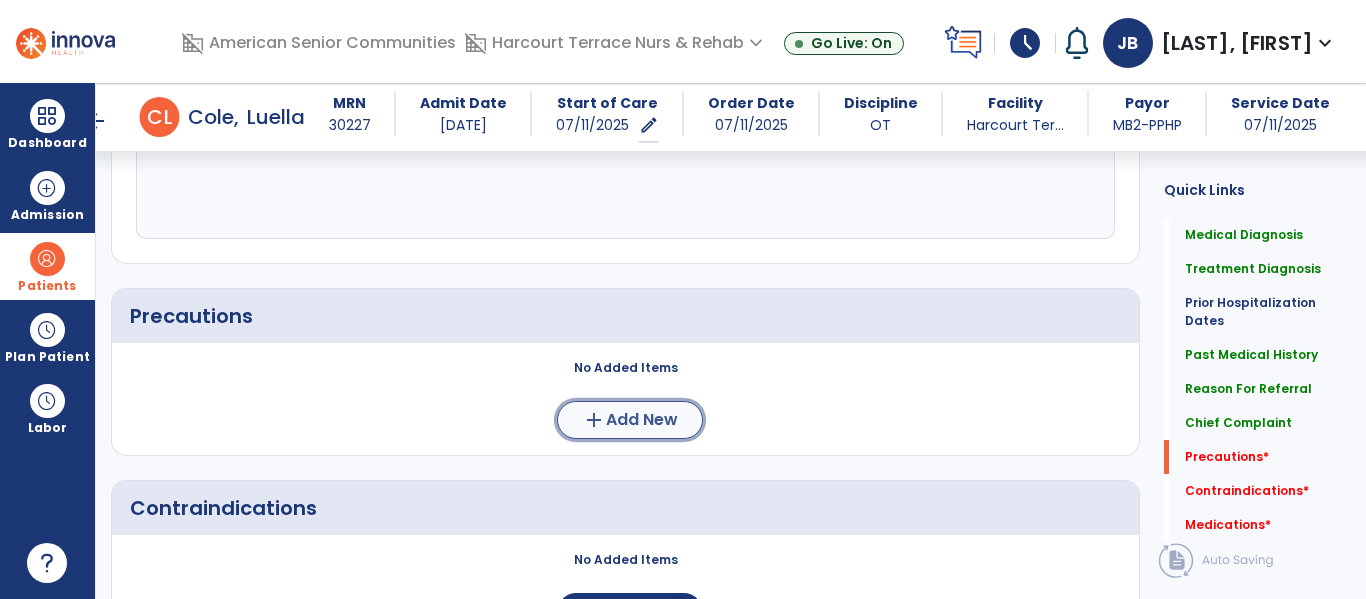 click on "add  Add New" 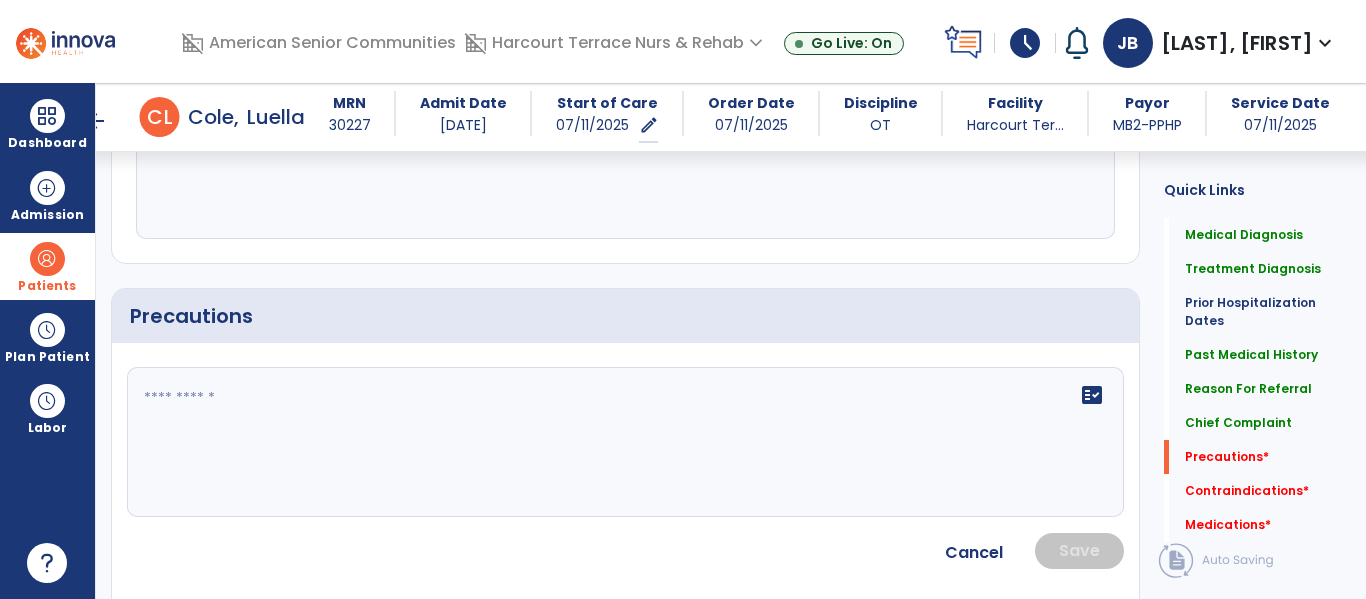 click on "fact_check" 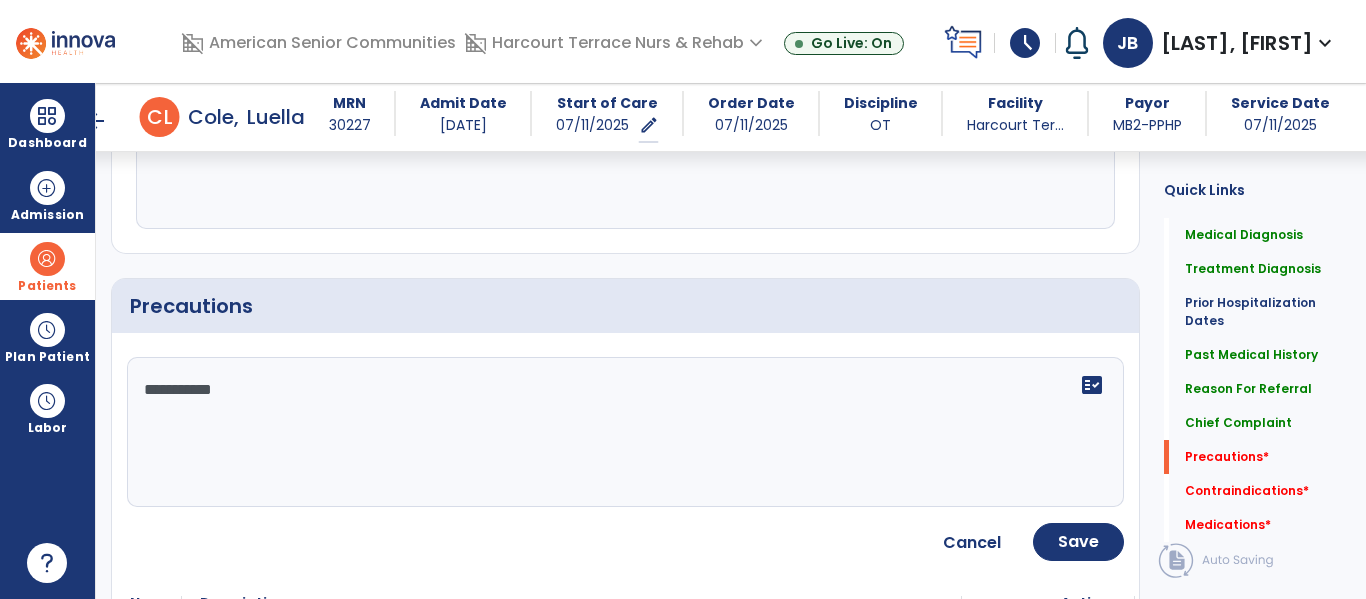 scroll, scrollTop: 1712, scrollLeft: 0, axis: vertical 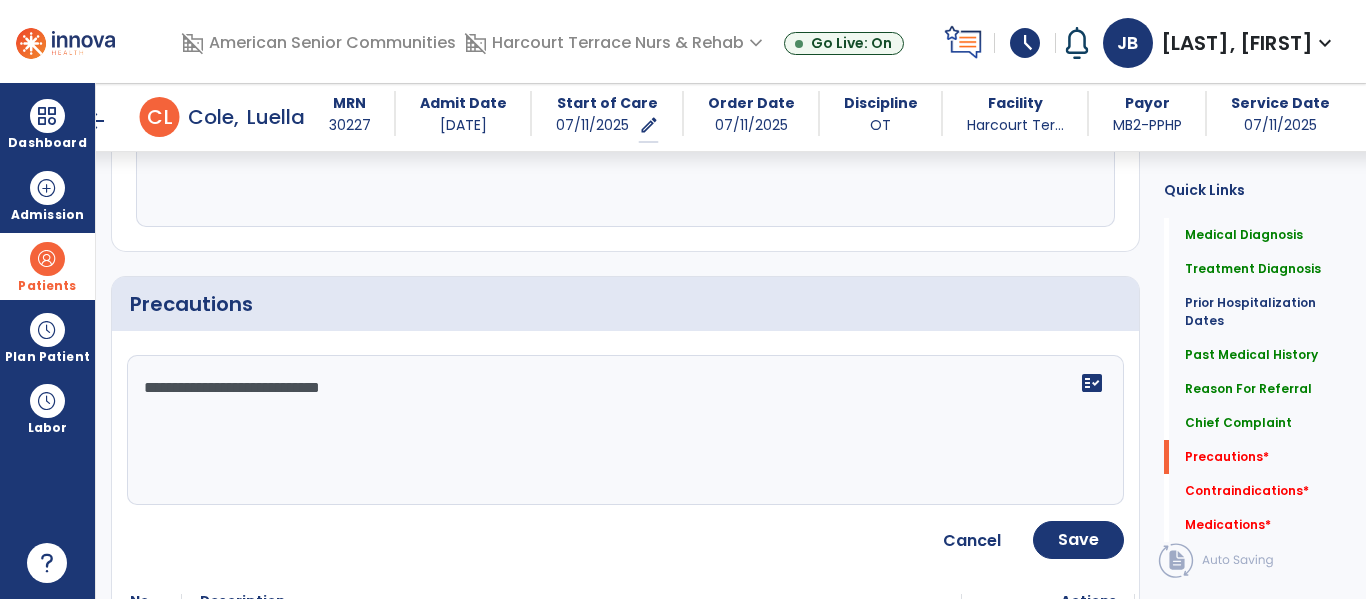 type on "**********" 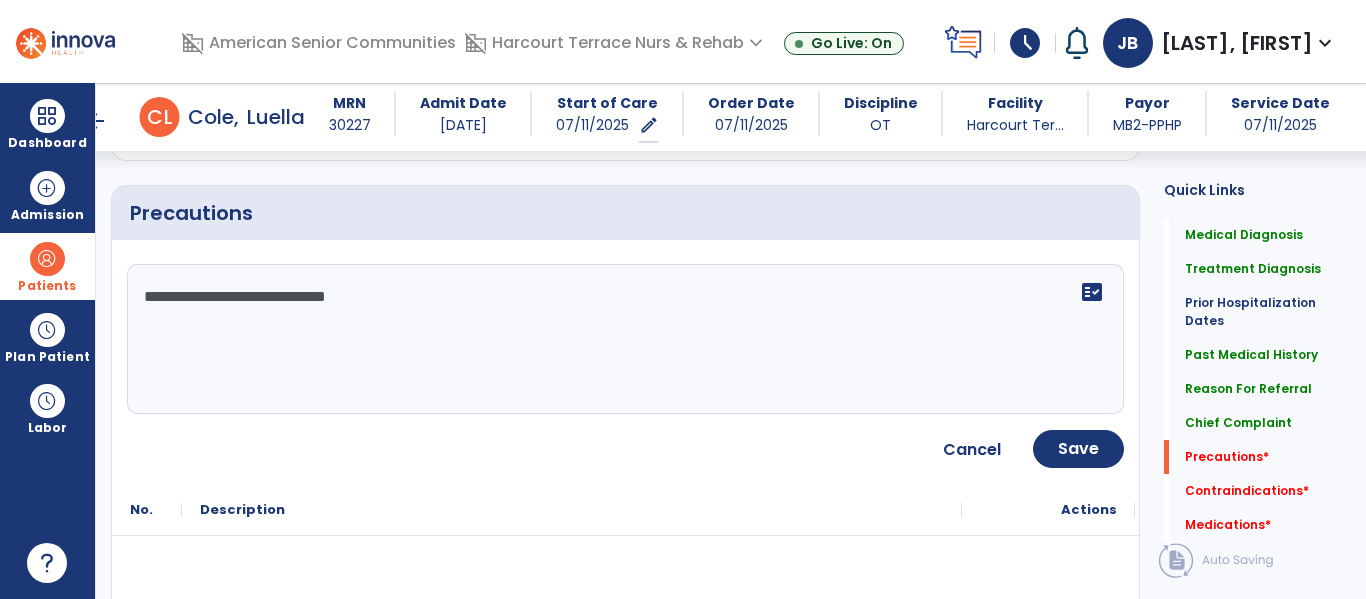 scroll, scrollTop: 1827, scrollLeft: 0, axis: vertical 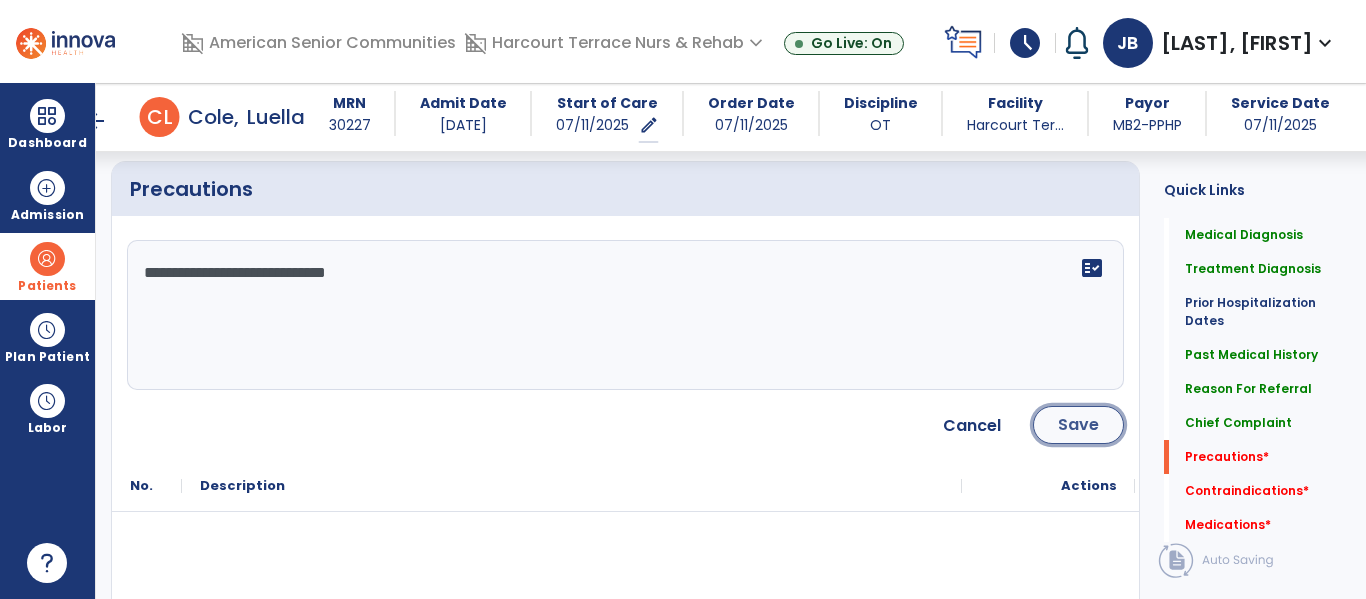 click on "Save" 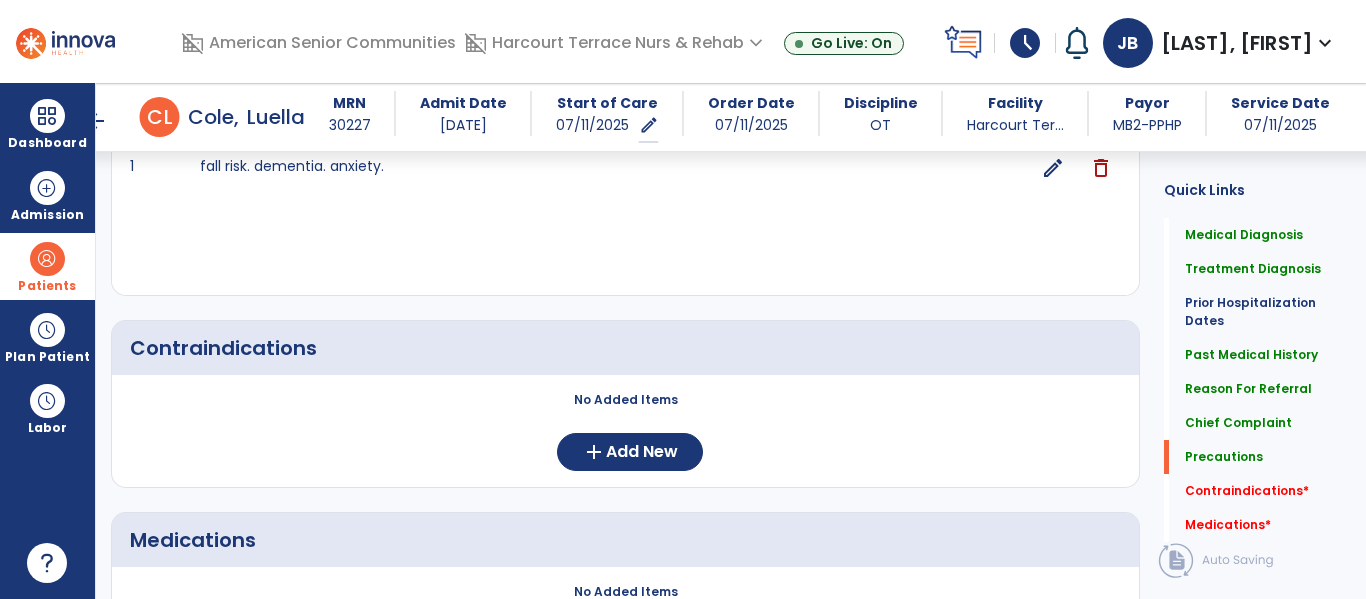 scroll, scrollTop: 1978, scrollLeft: 0, axis: vertical 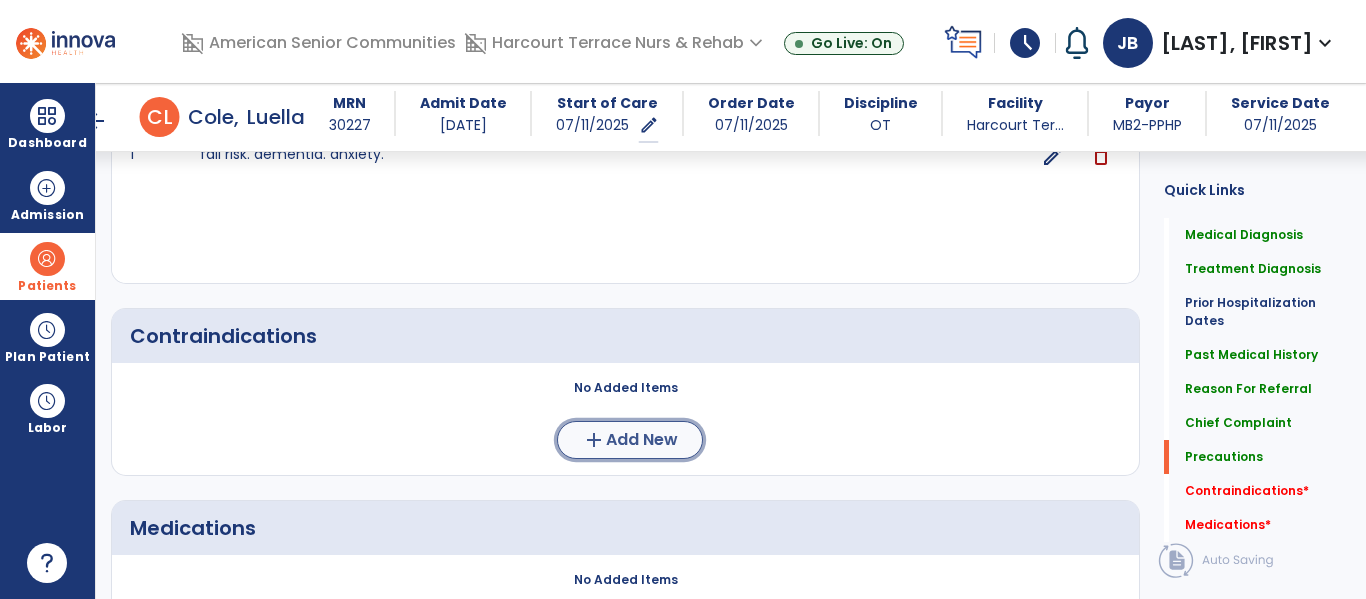click on "Add New" 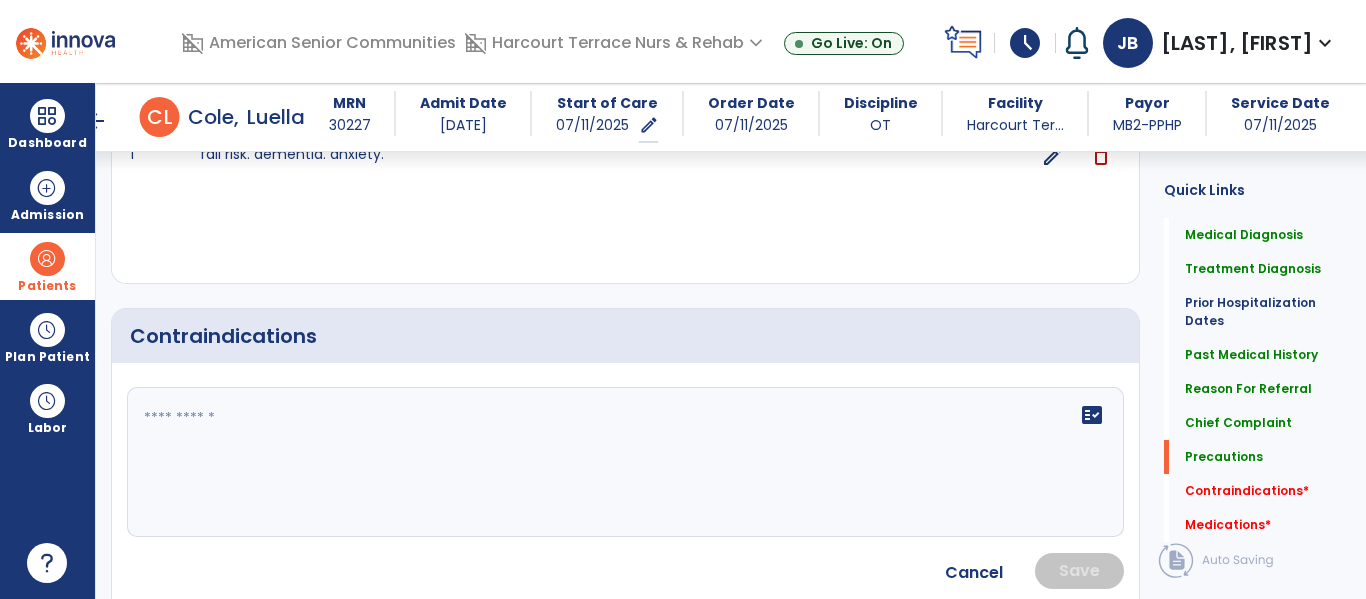 click 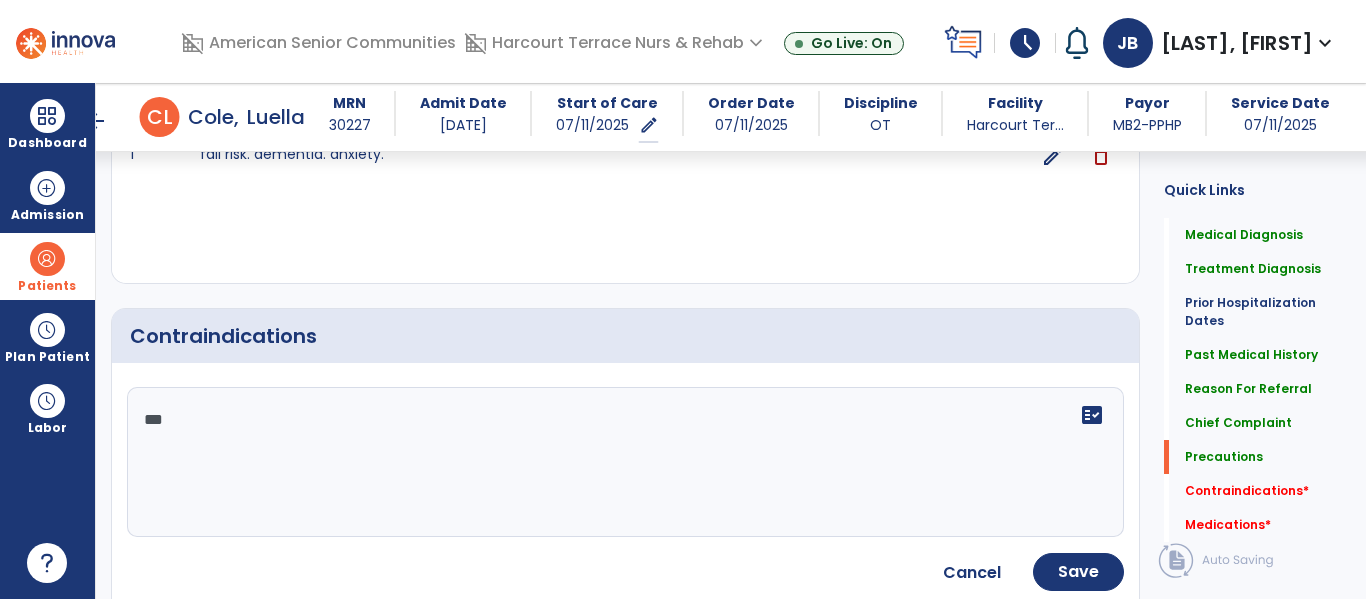 type on "***" 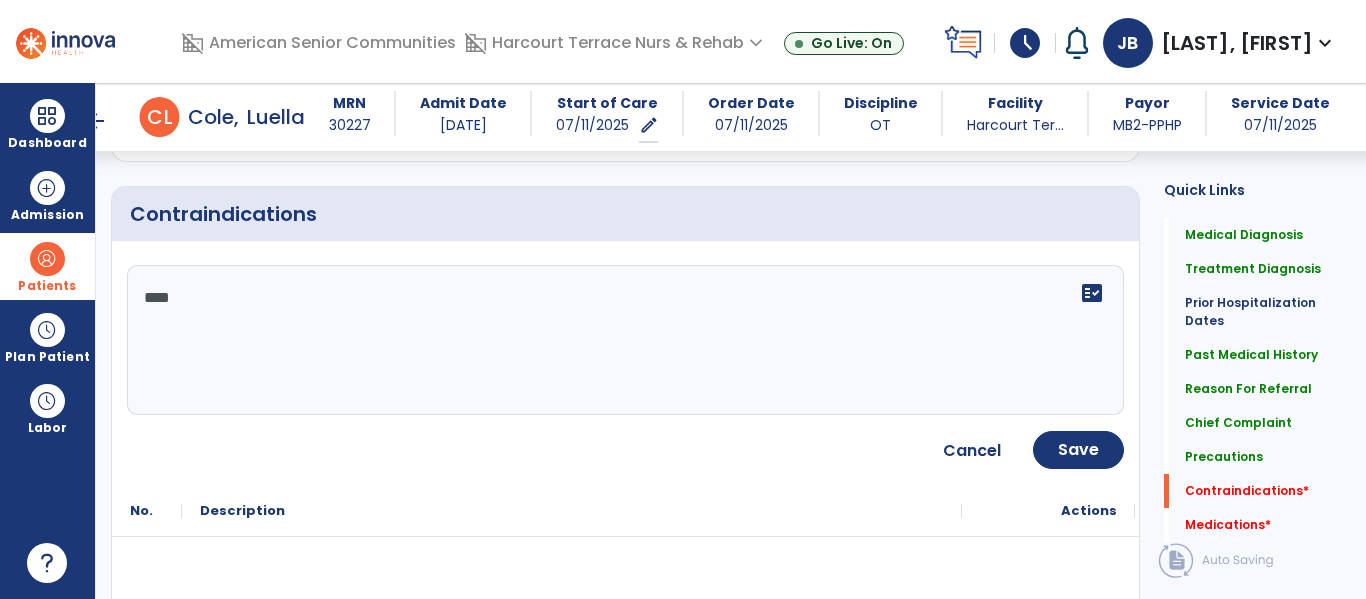 scroll, scrollTop: 2102, scrollLeft: 0, axis: vertical 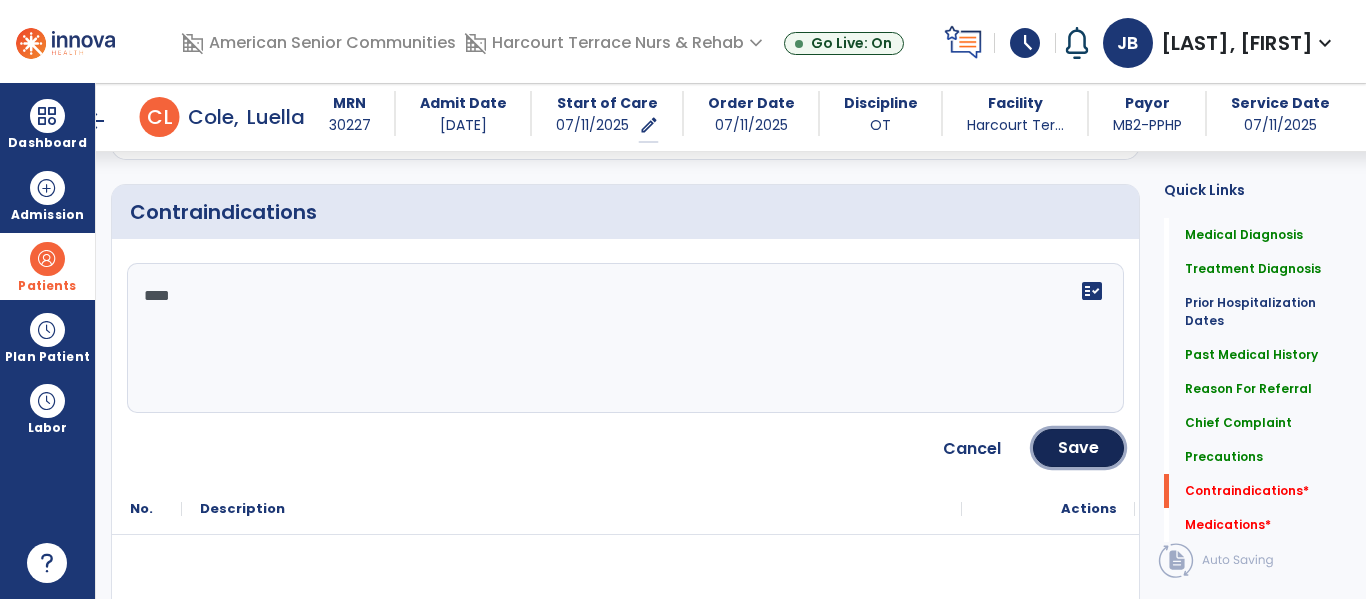 click on "Save" 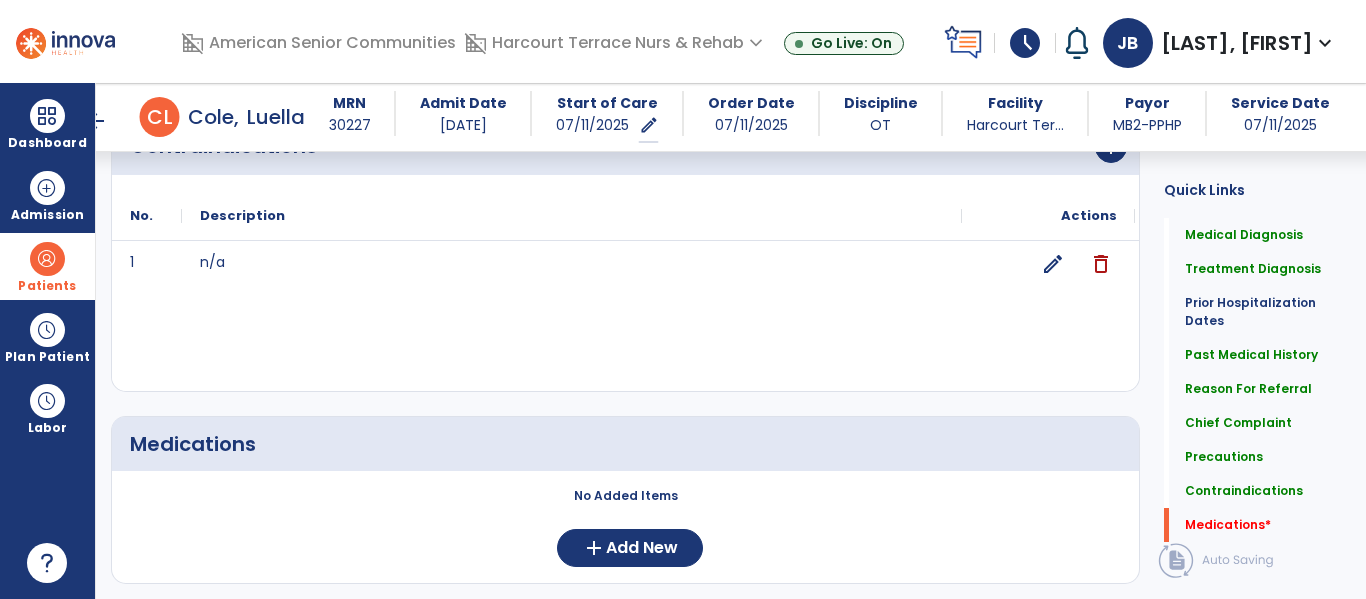 scroll, scrollTop: 2223, scrollLeft: 0, axis: vertical 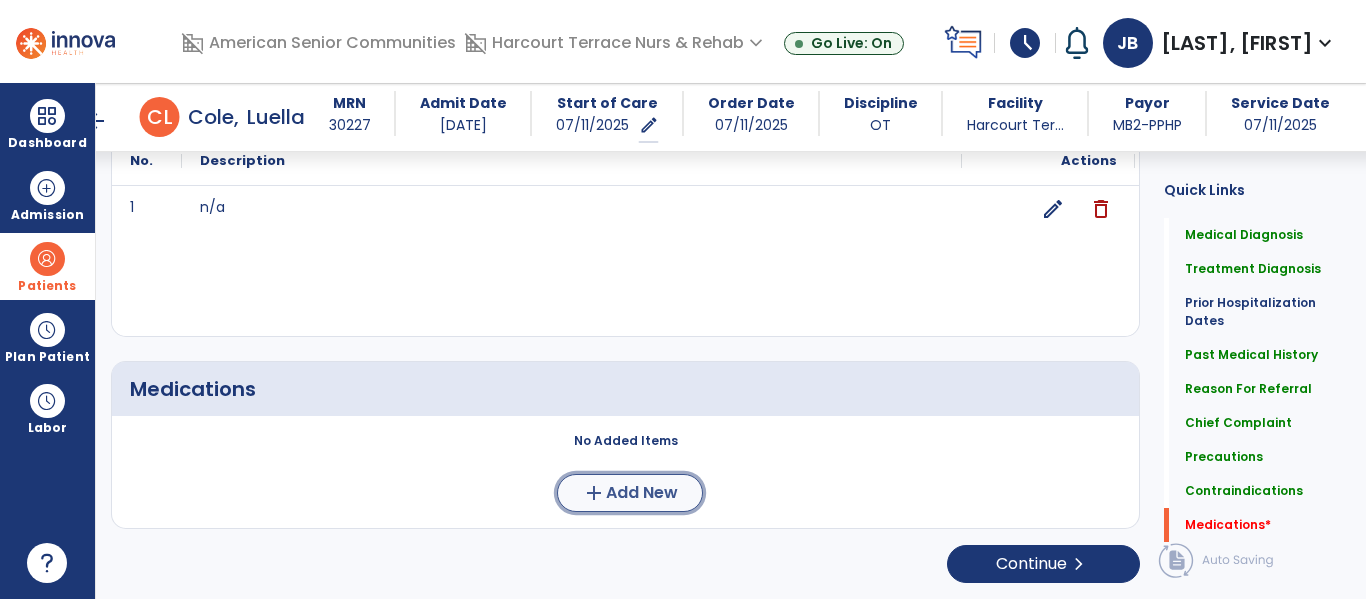 click on "Add New" 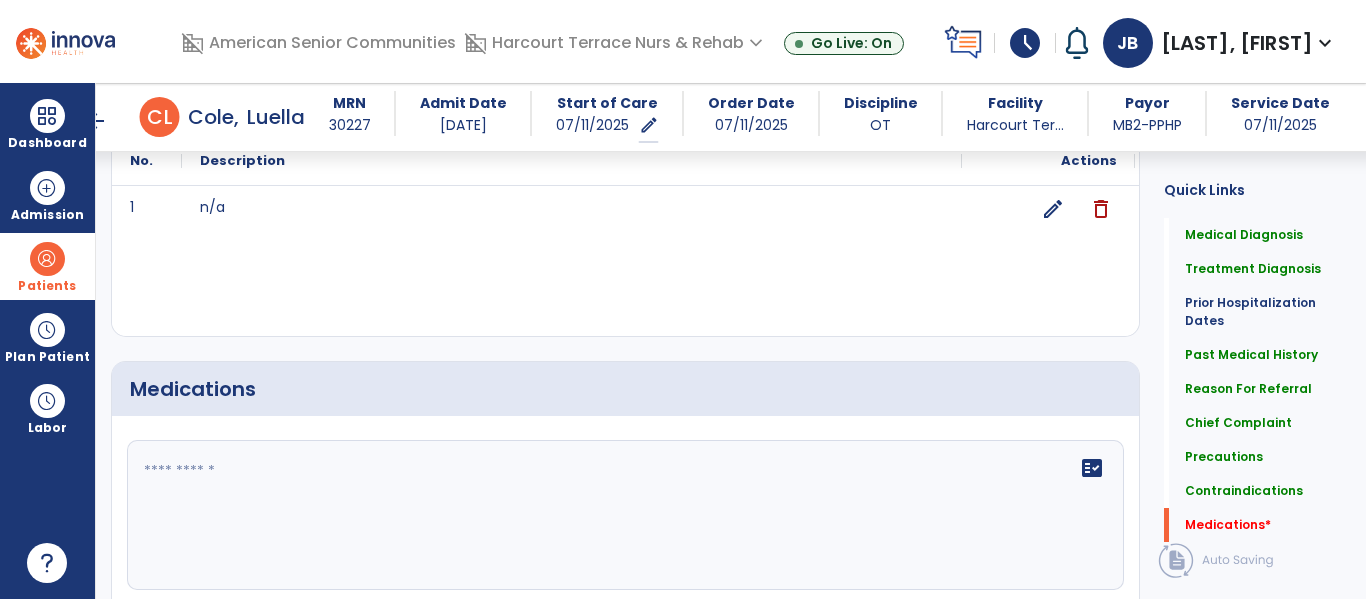 click on "fact_check" 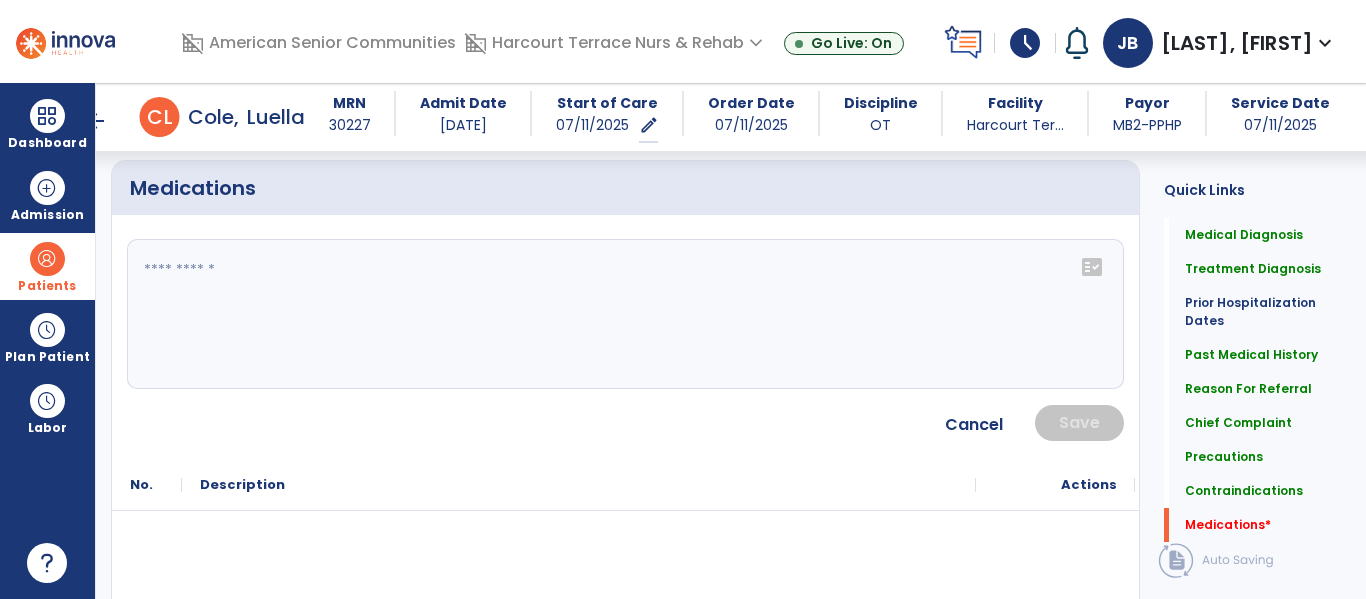 scroll, scrollTop: 2426, scrollLeft: 0, axis: vertical 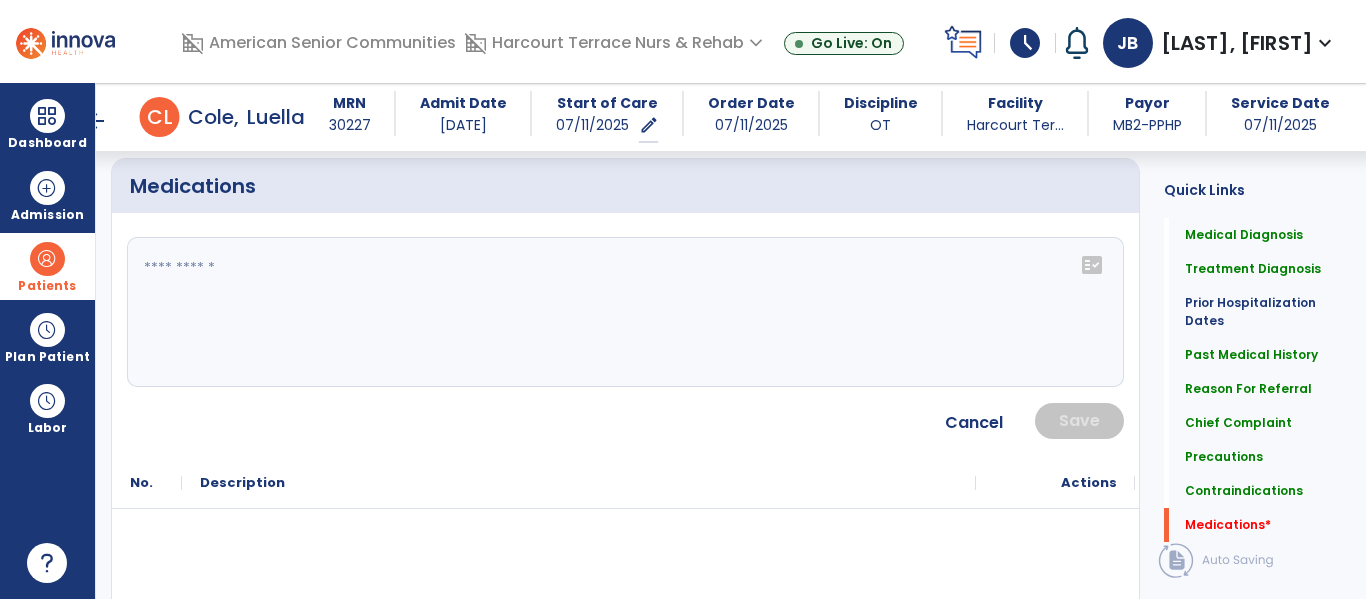 click on "fact_check" 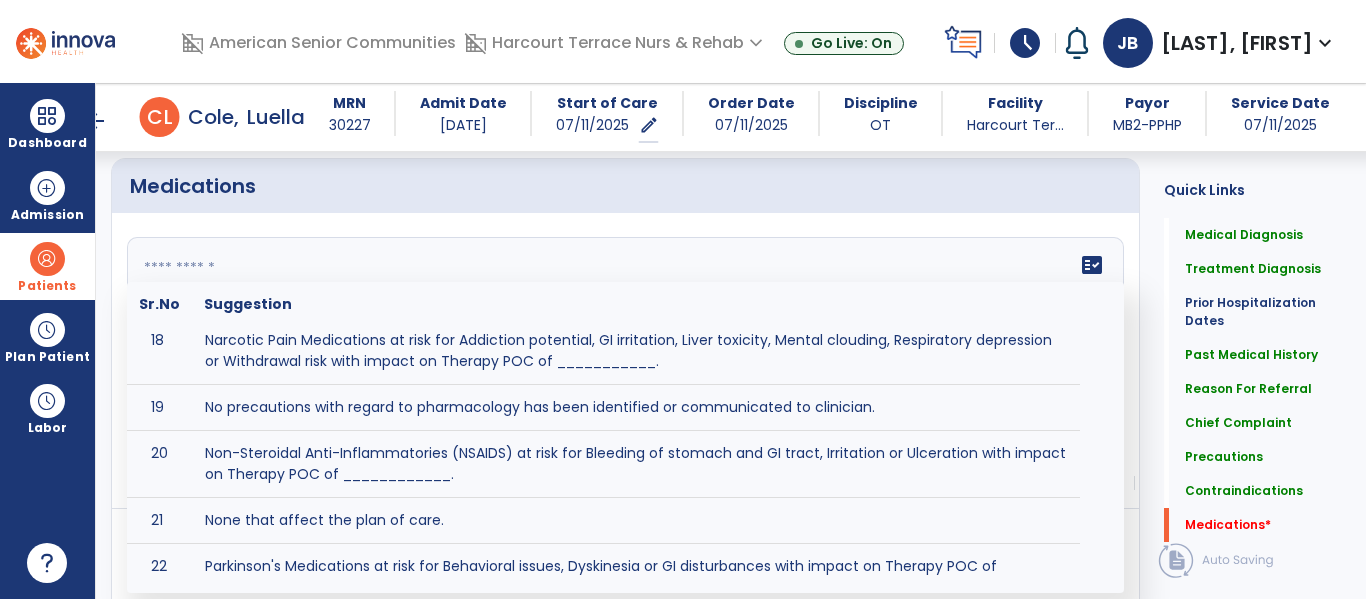 scroll, scrollTop: 1400, scrollLeft: 0, axis: vertical 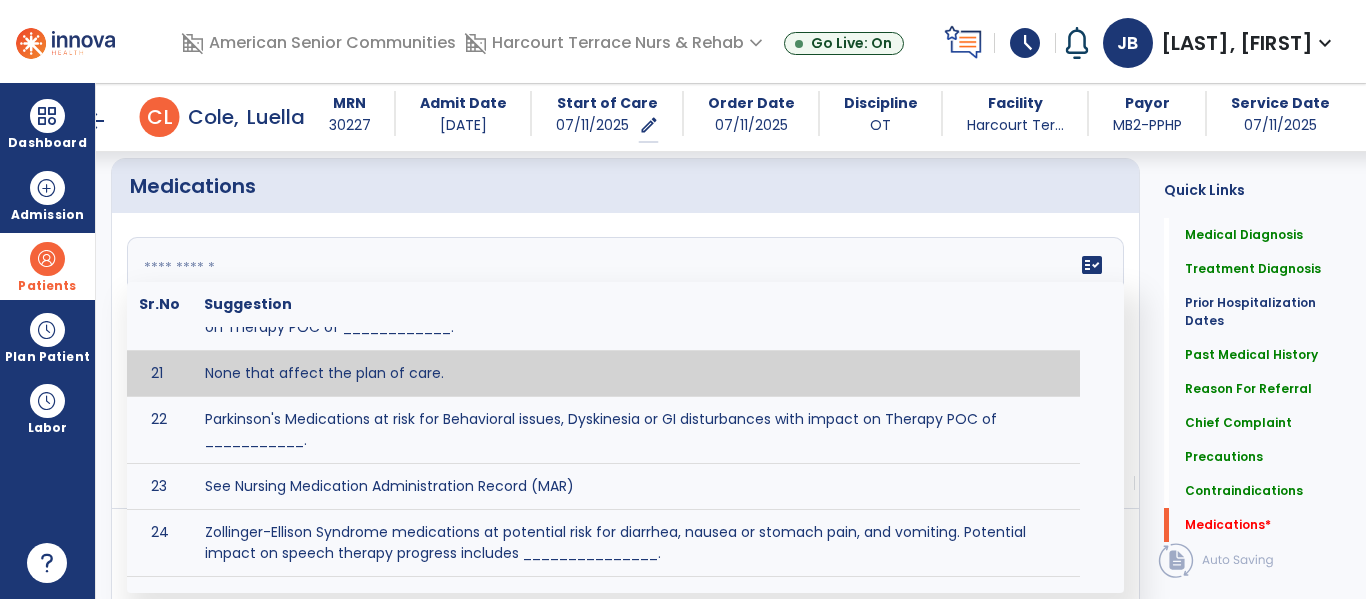 type on "**********" 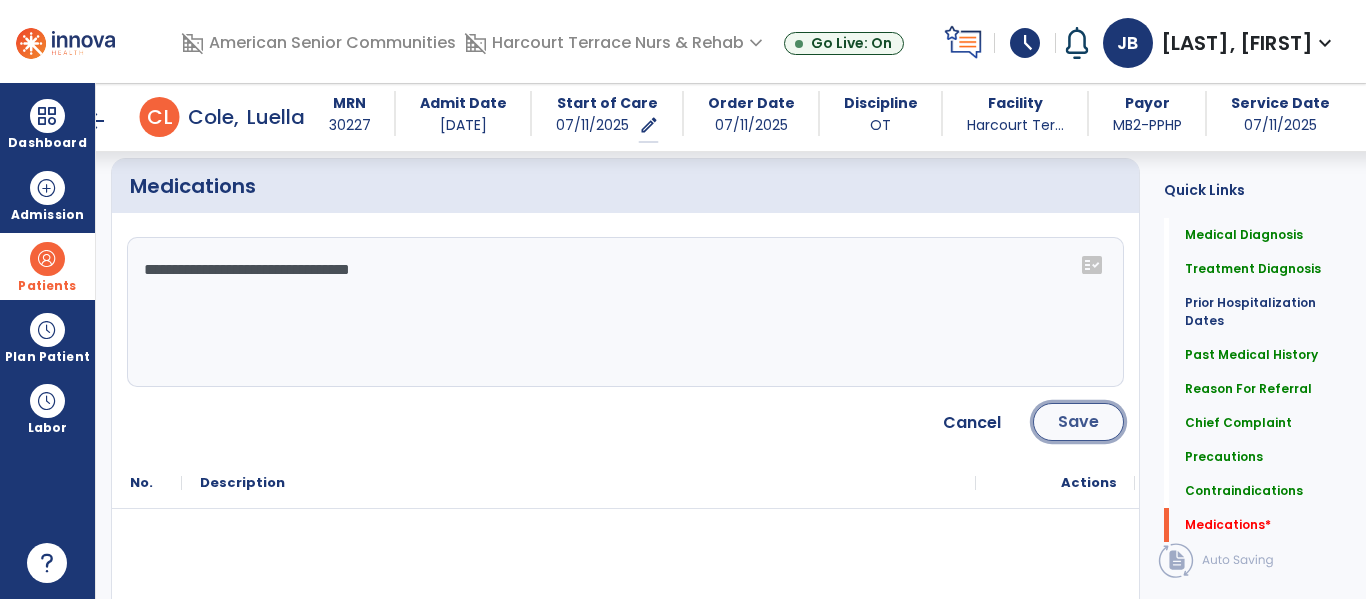 click on "Save" 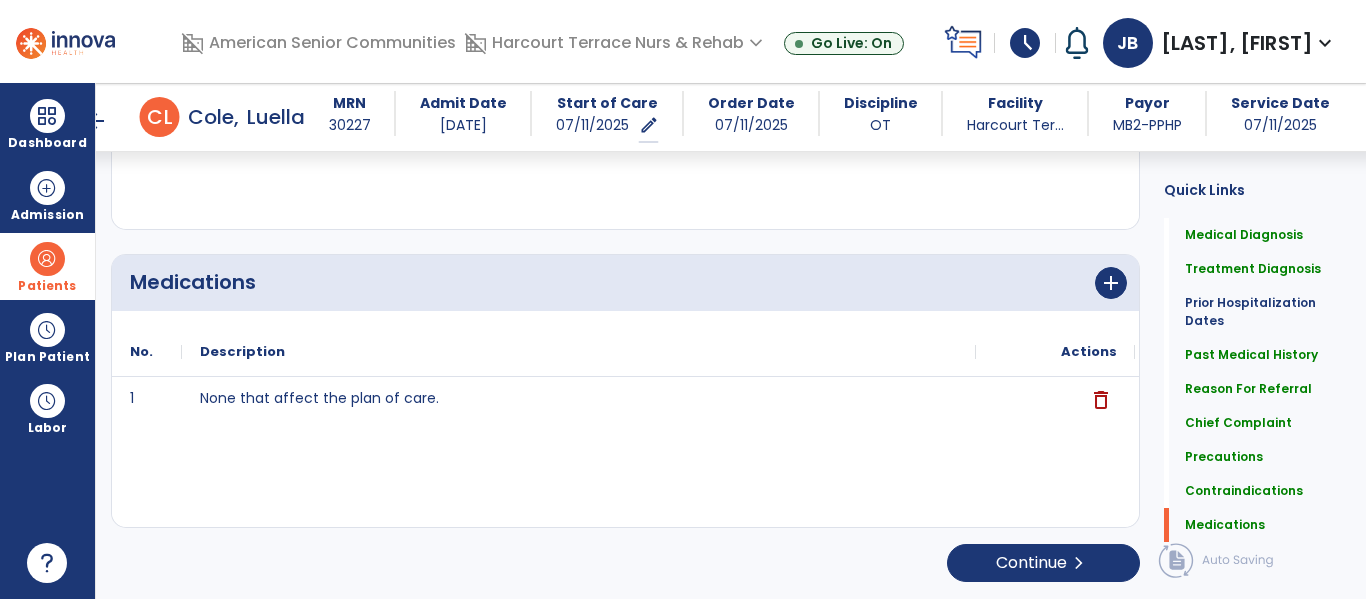 scroll, scrollTop: 2329, scrollLeft: 0, axis: vertical 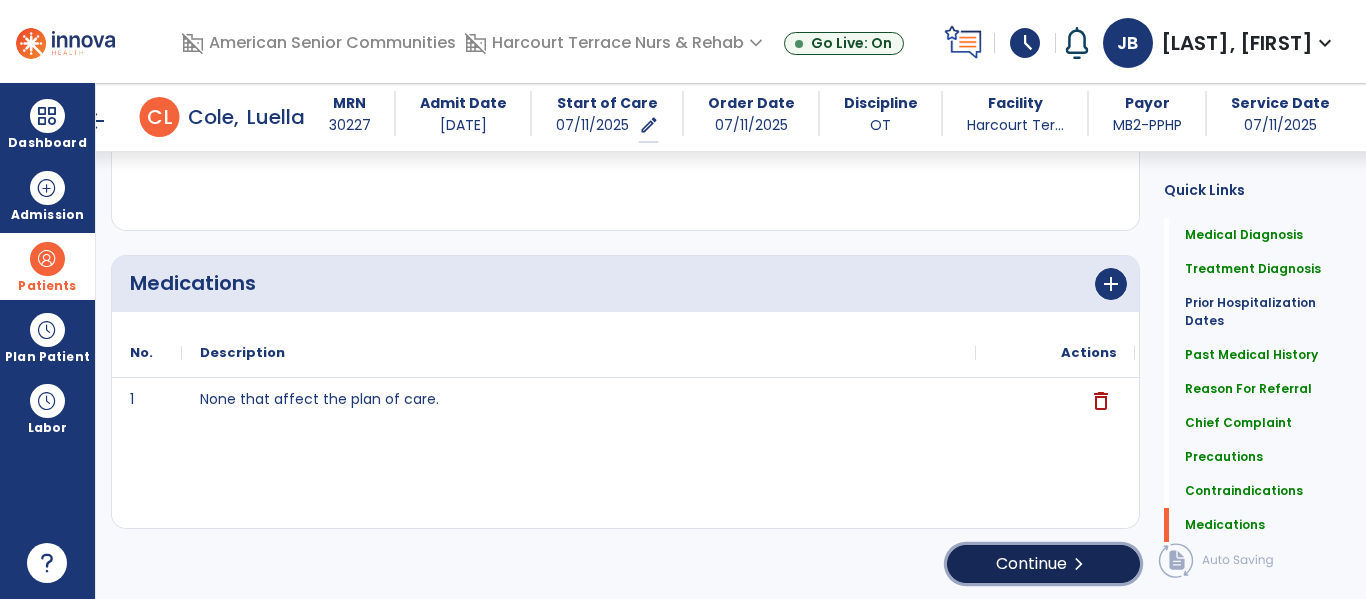 click on "Continue  chevron_right" 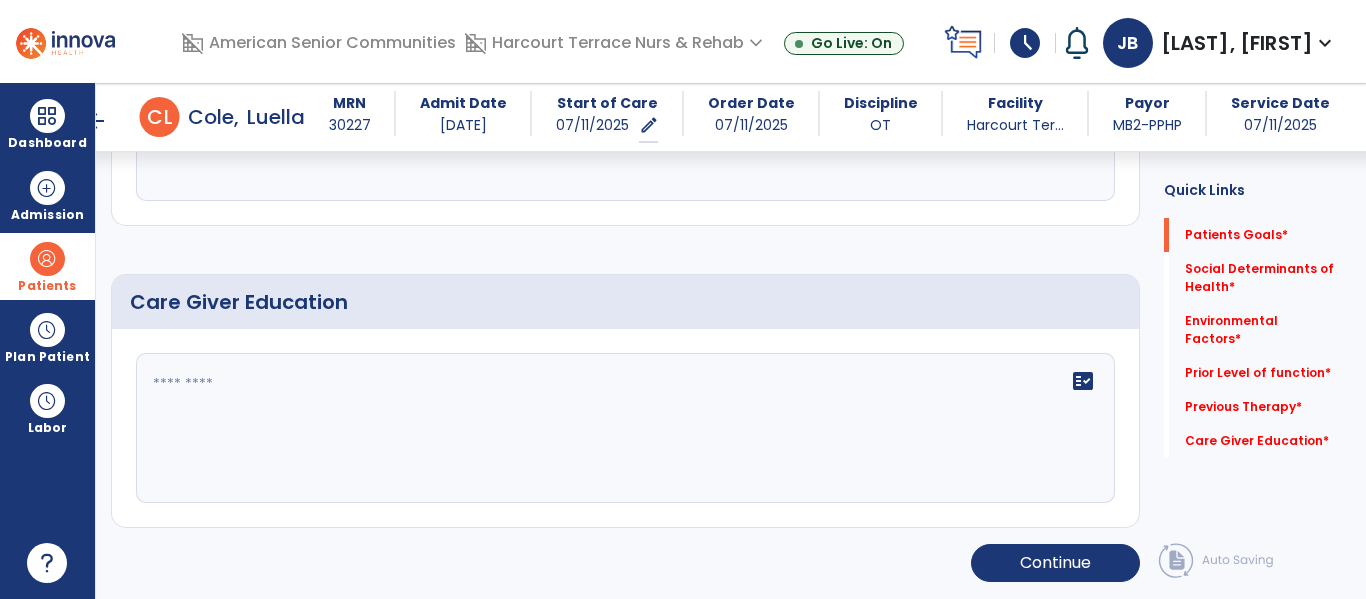 scroll, scrollTop: 105, scrollLeft: 0, axis: vertical 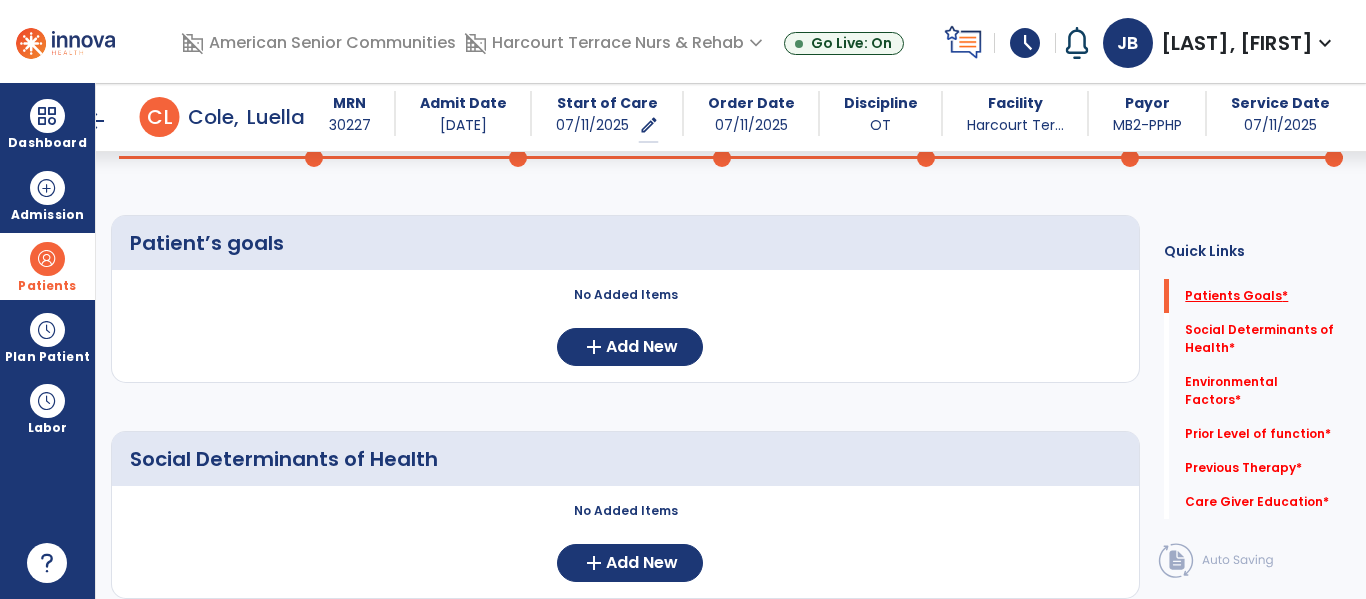 click on "Patients Goals   *" 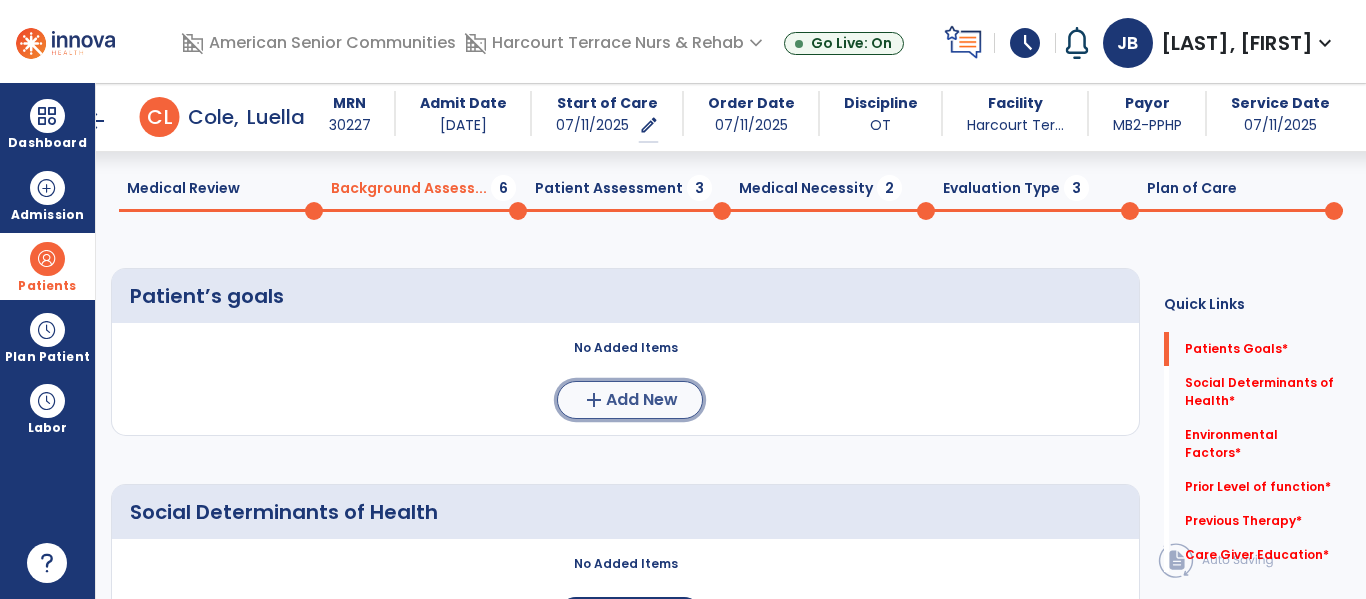 click on "Add New" 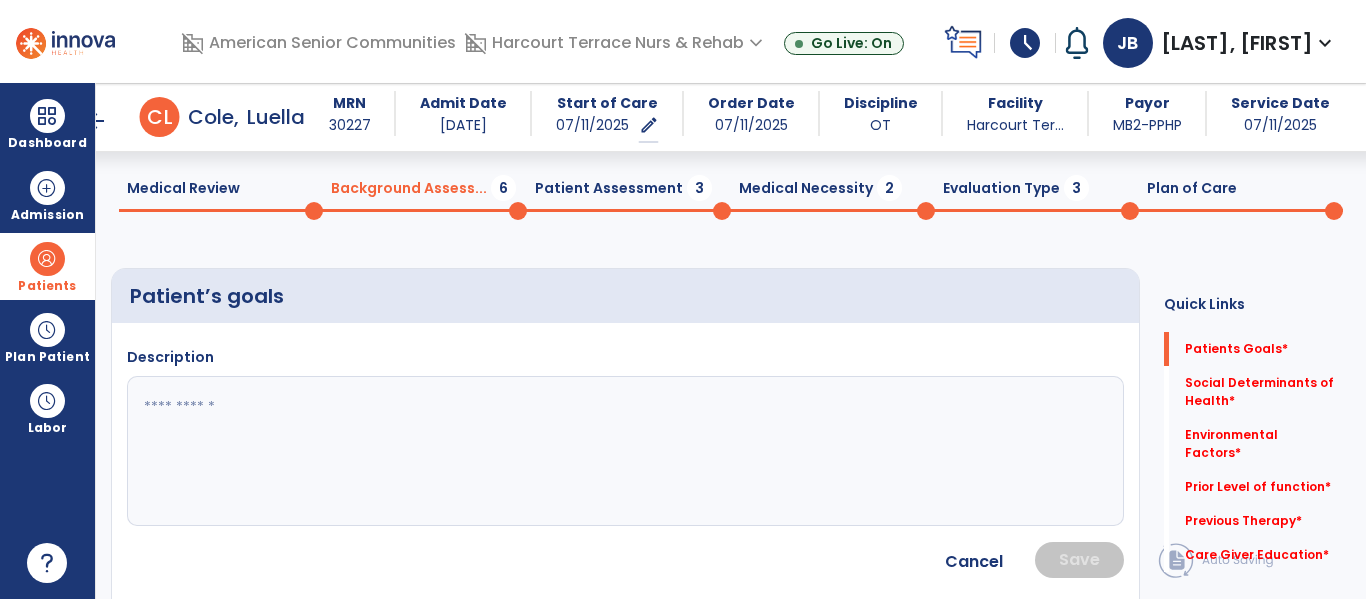 click 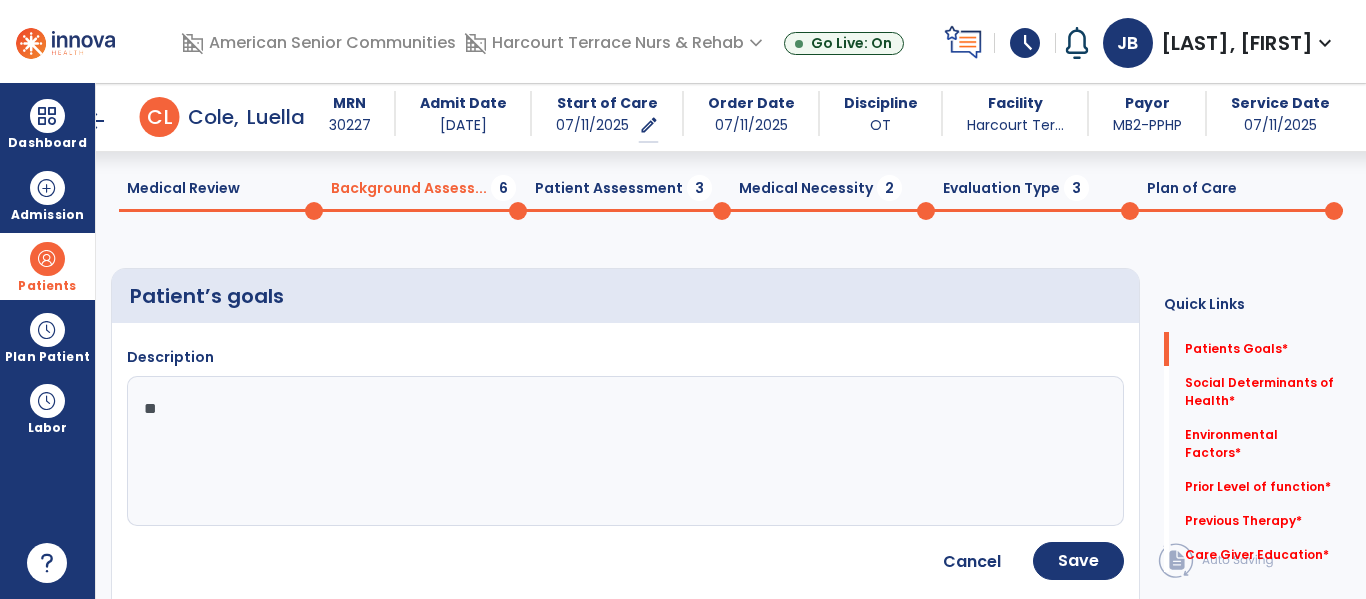 type on "*" 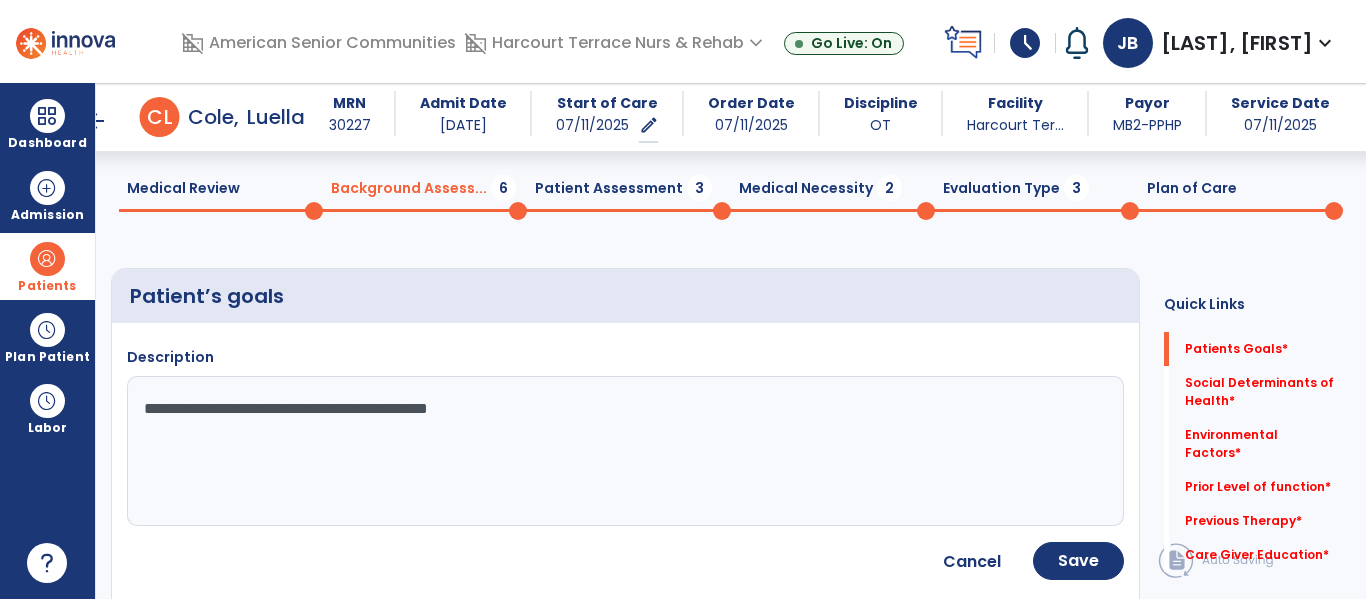 type on "**********" 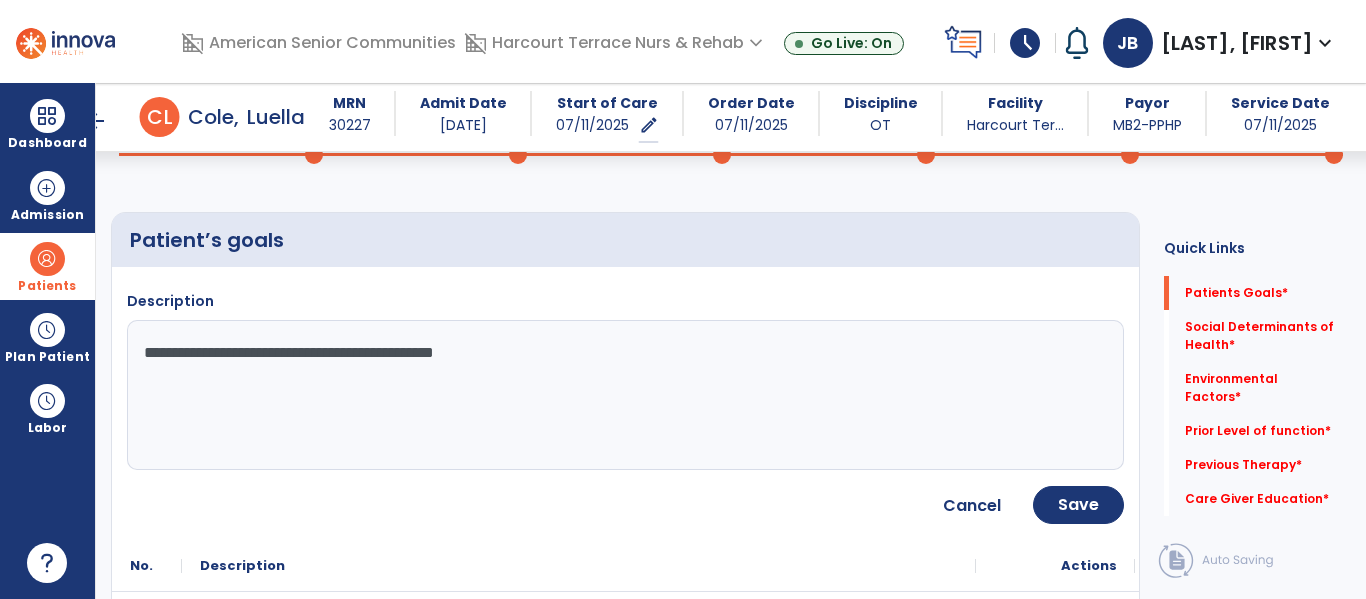 scroll, scrollTop: 121, scrollLeft: 0, axis: vertical 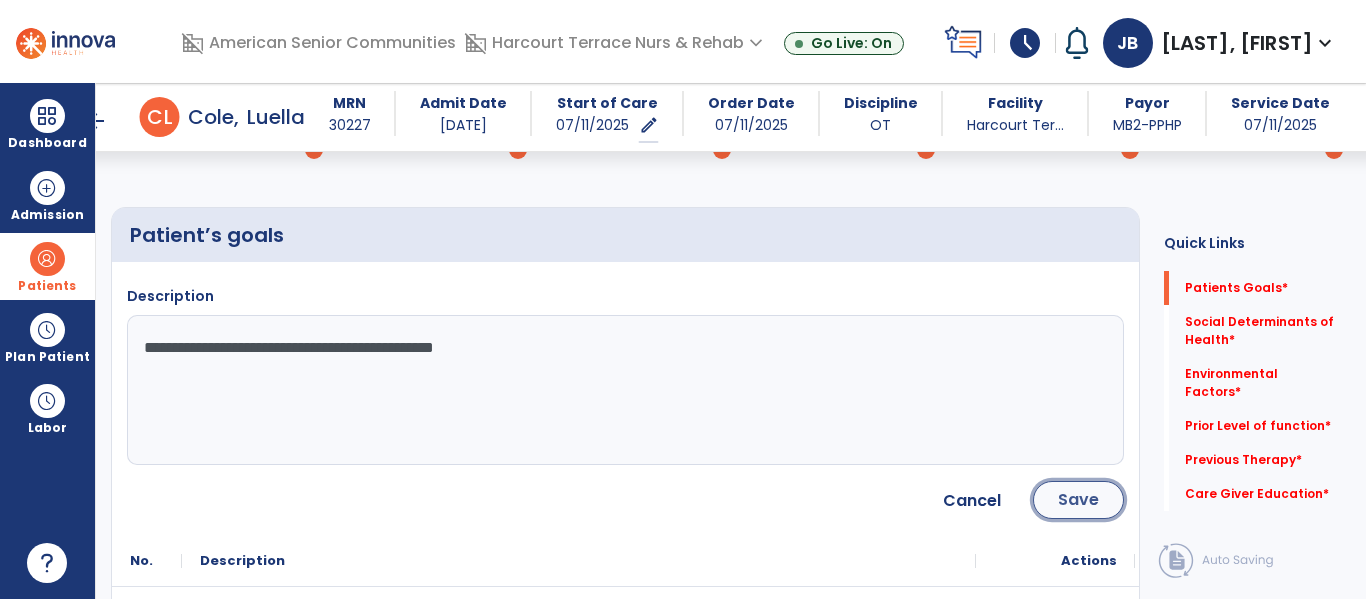 click on "Save" 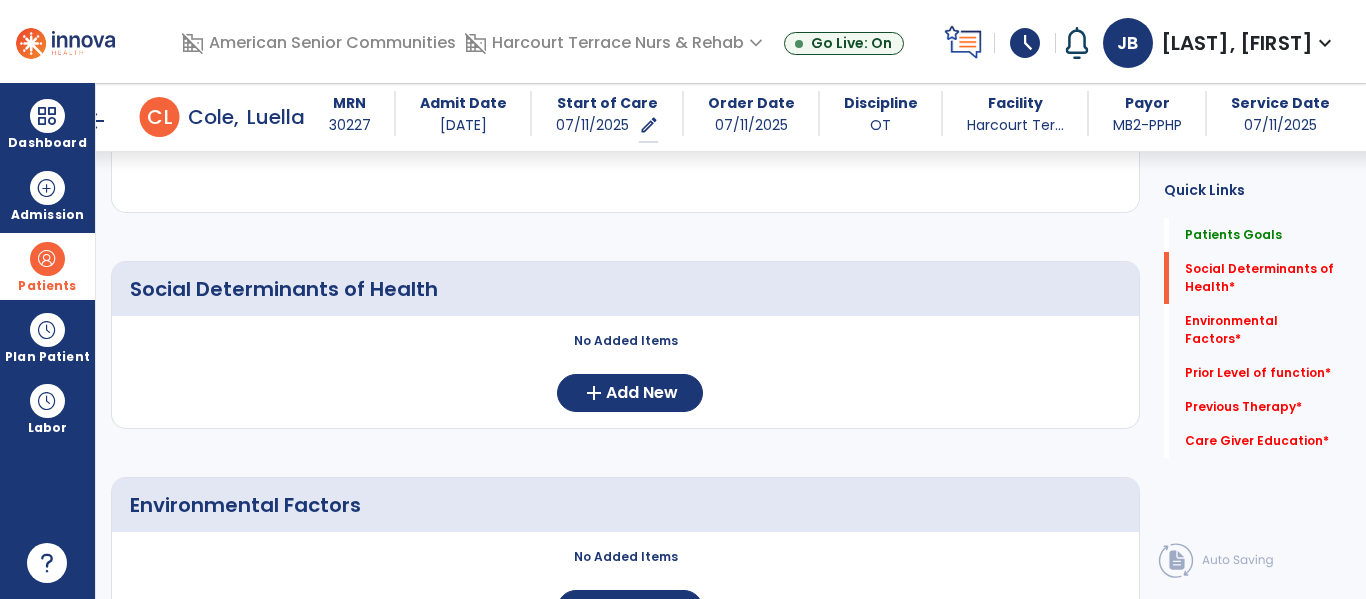 scroll, scrollTop: 392, scrollLeft: 0, axis: vertical 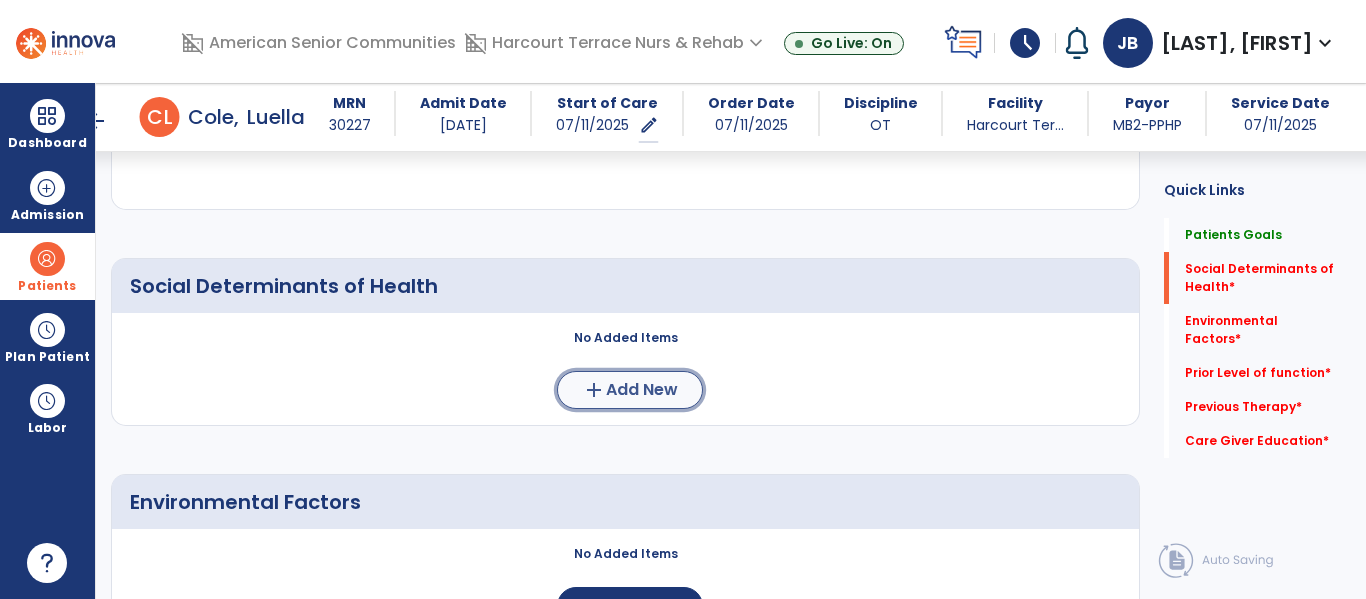 click on "add" 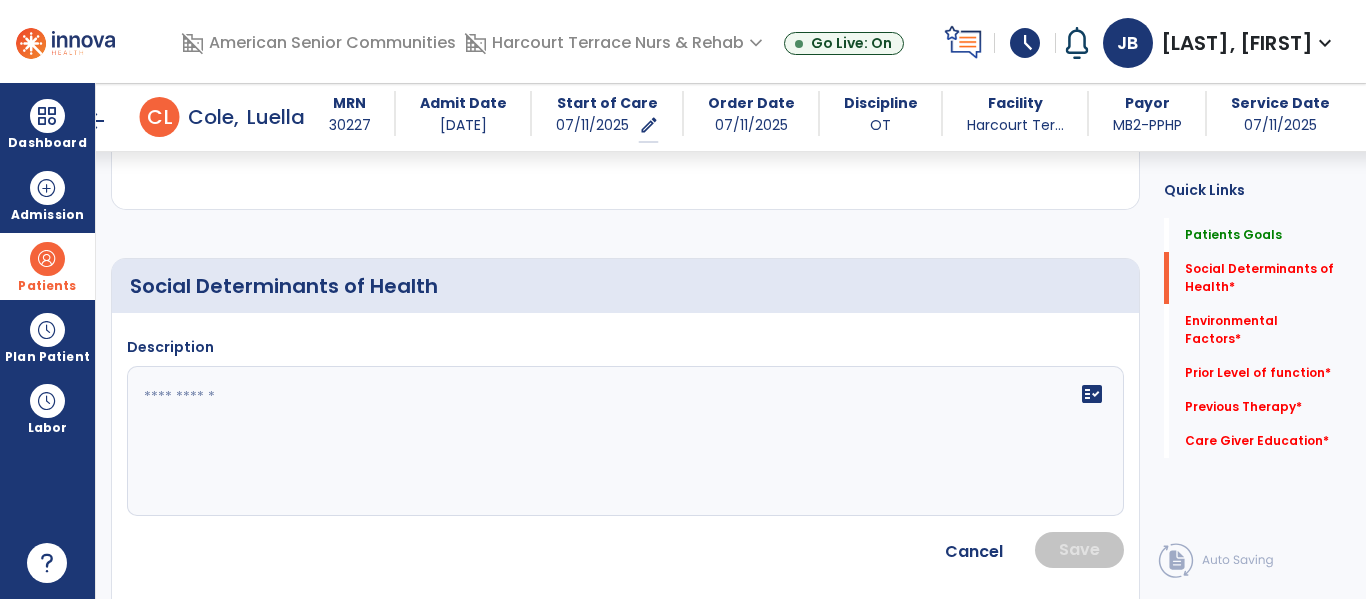 click on "fact_check" 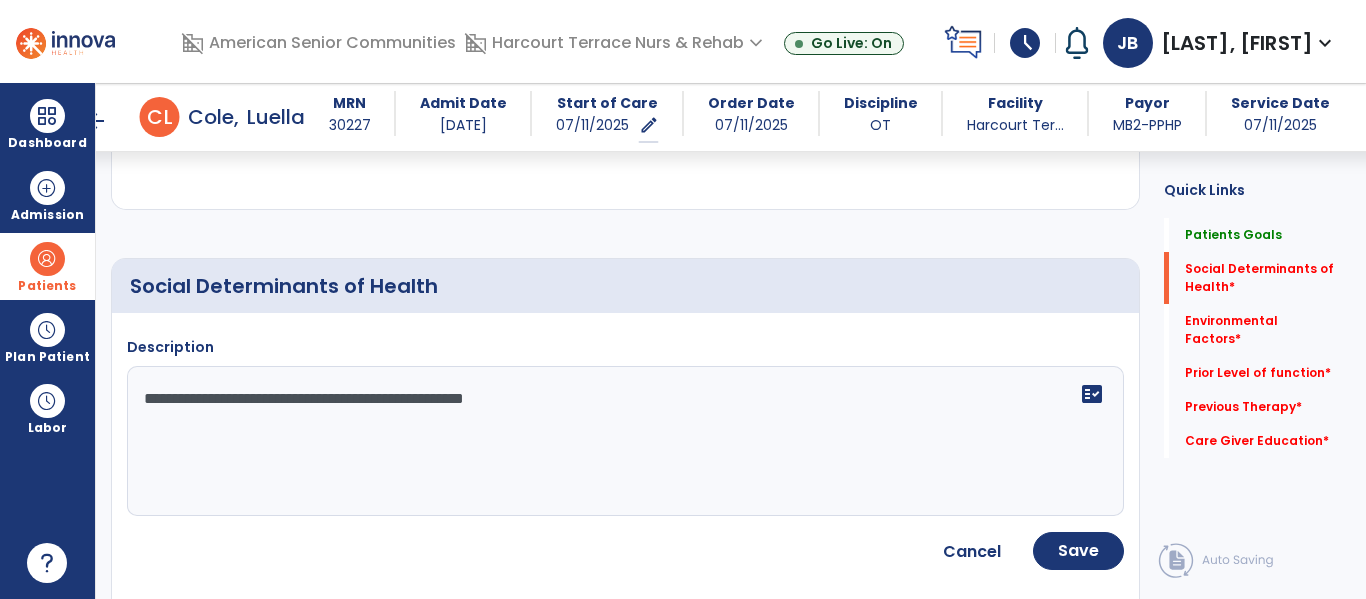 type on "**********" 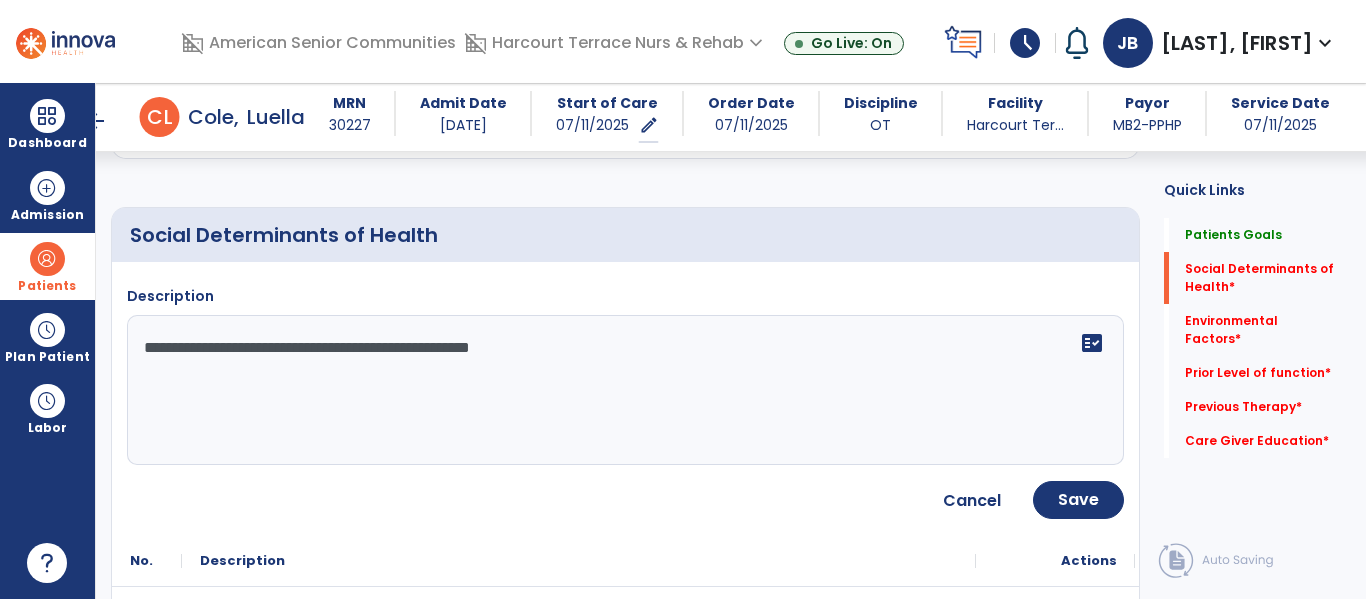 scroll, scrollTop: 449, scrollLeft: 0, axis: vertical 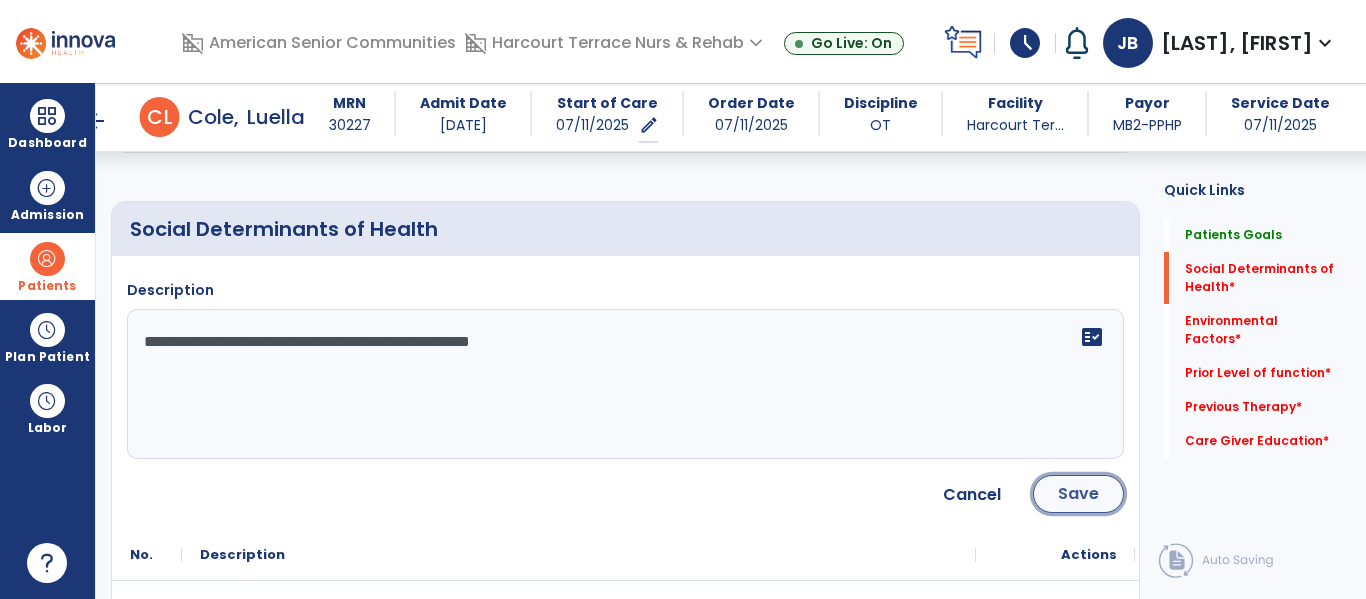 click on "Save" 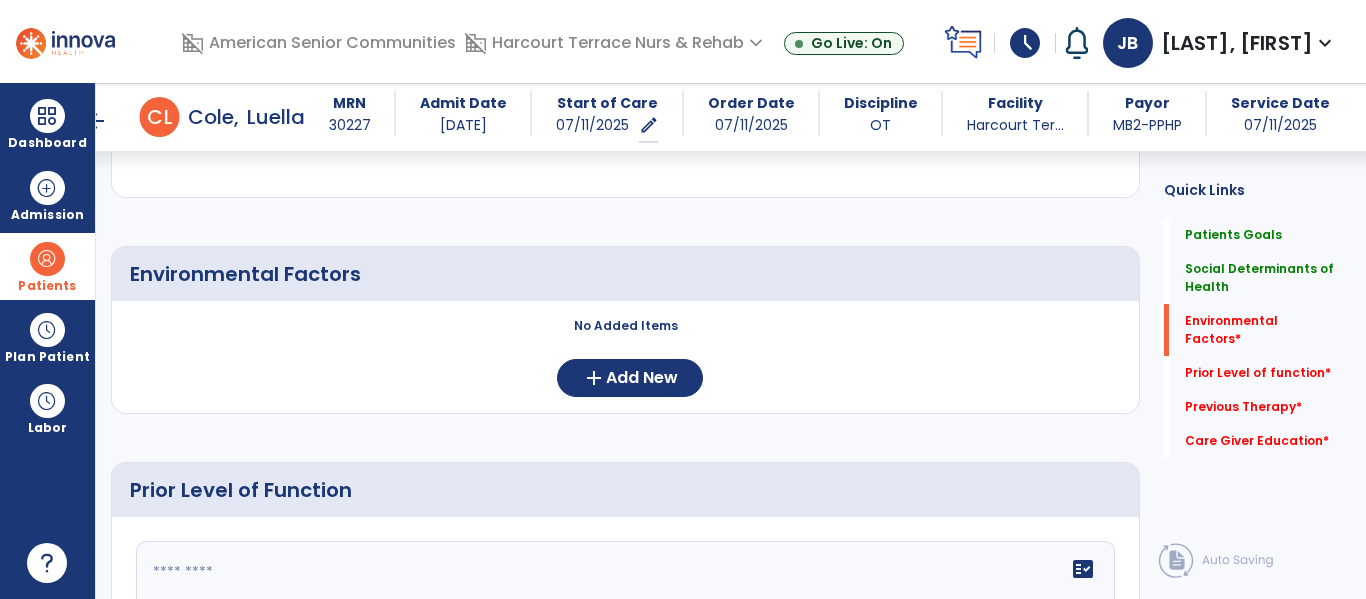 scroll, scrollTop: 734, scrollLeft: 0, axis: vertical 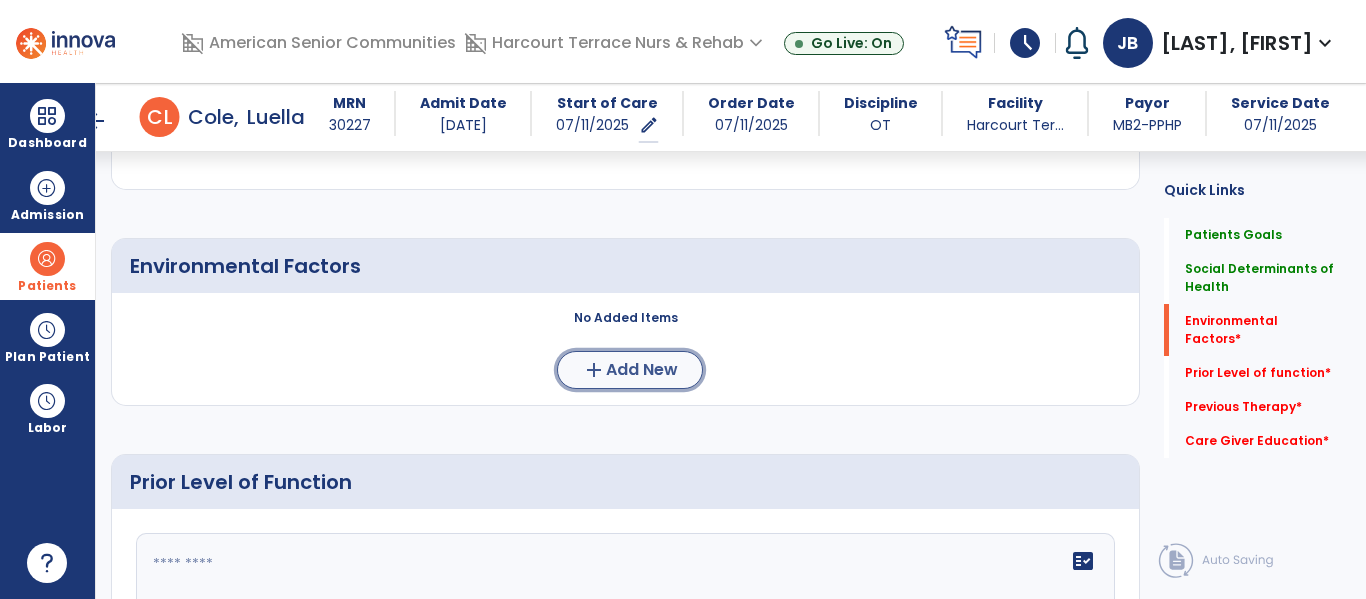 click on "Add New" 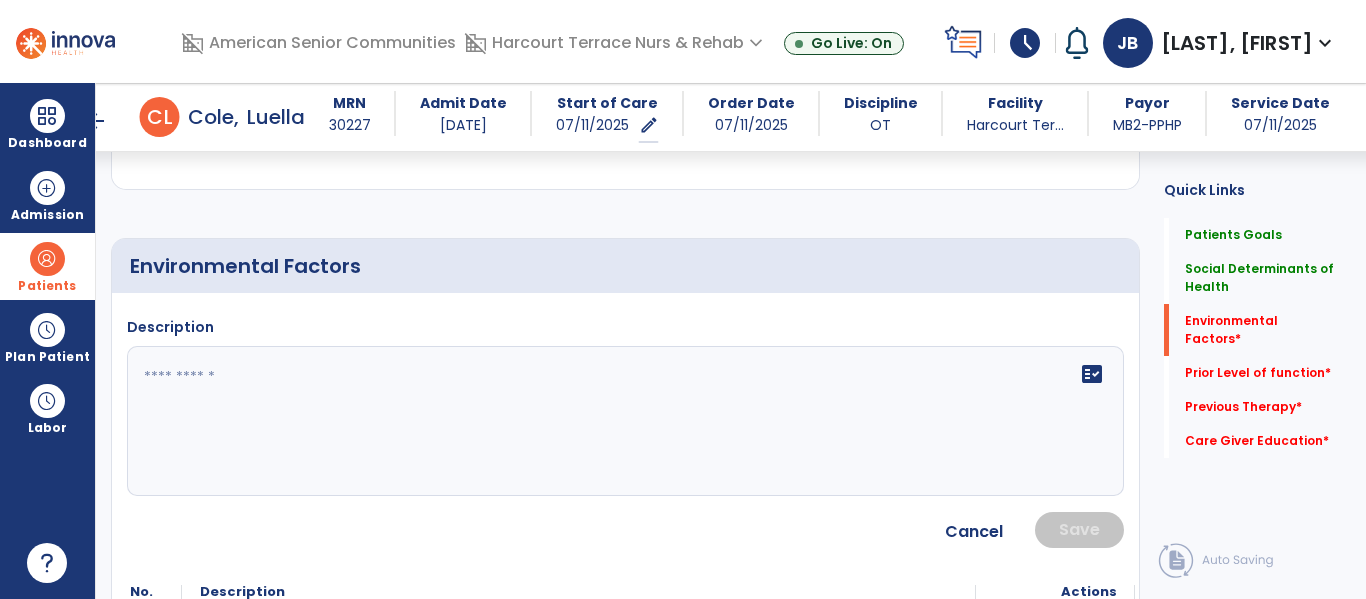 click 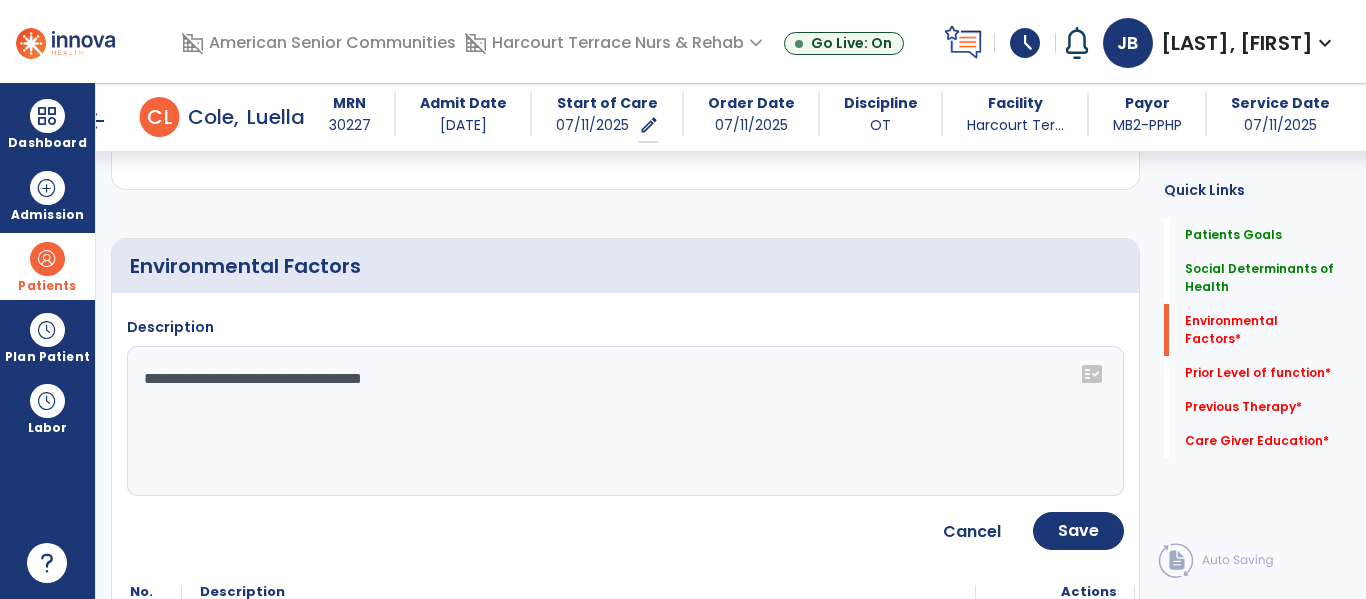 click on "**********" 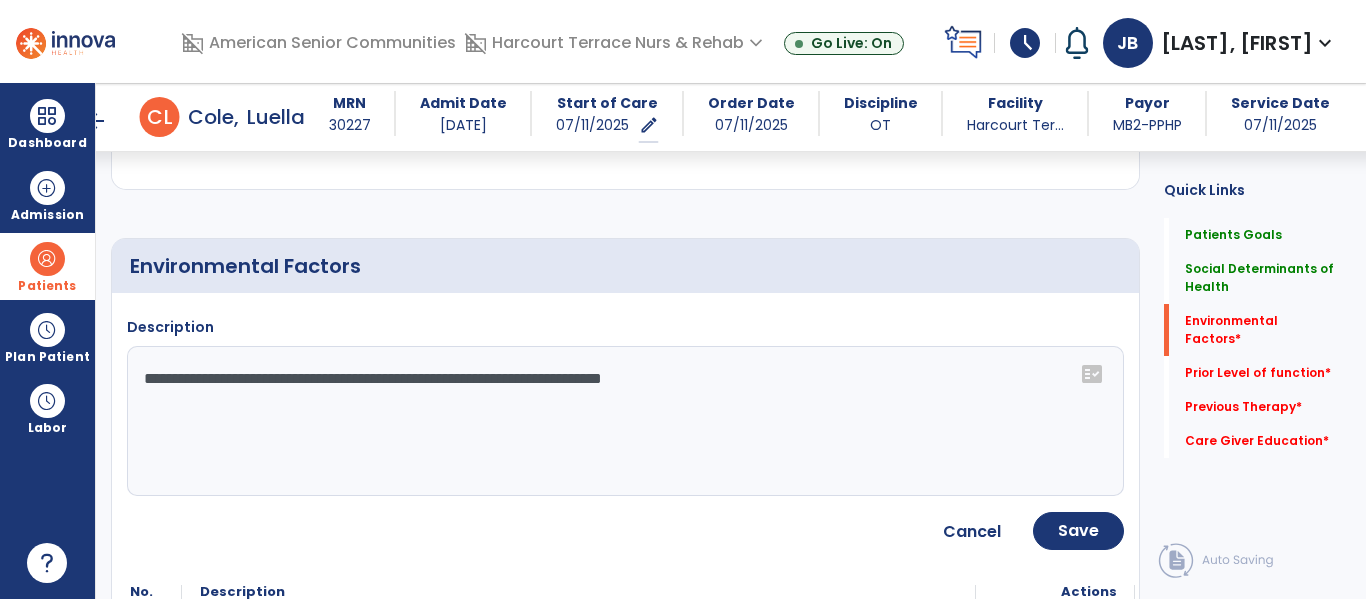 type on "**********" 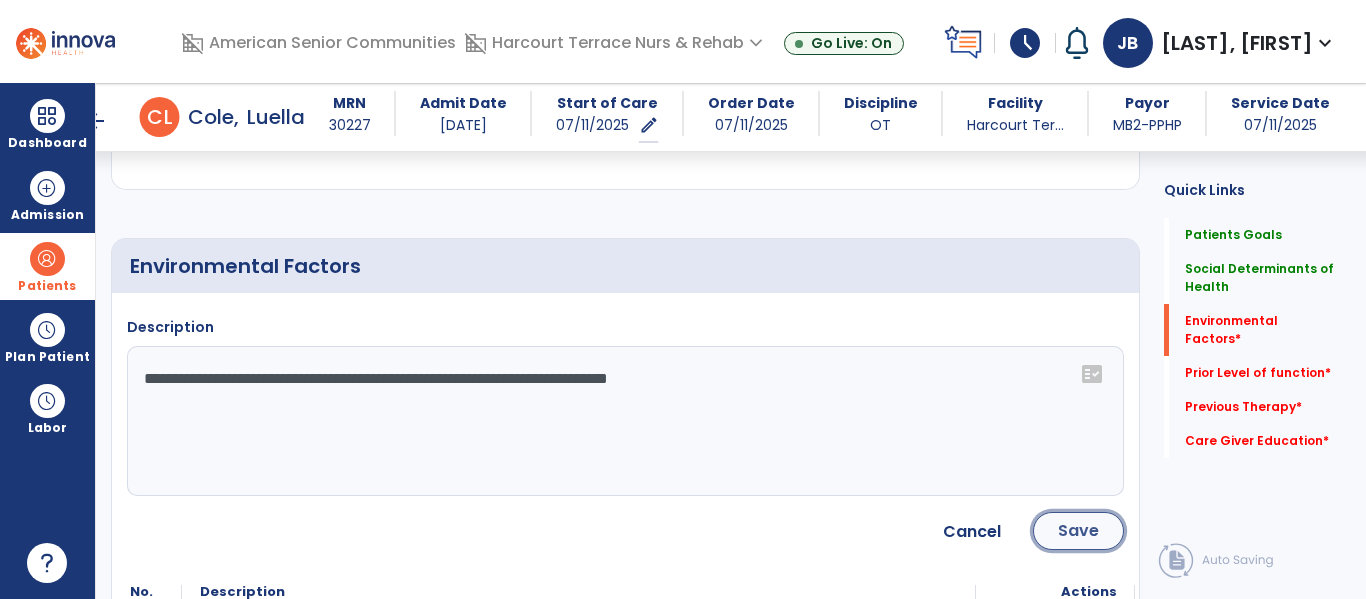 click on "Save" 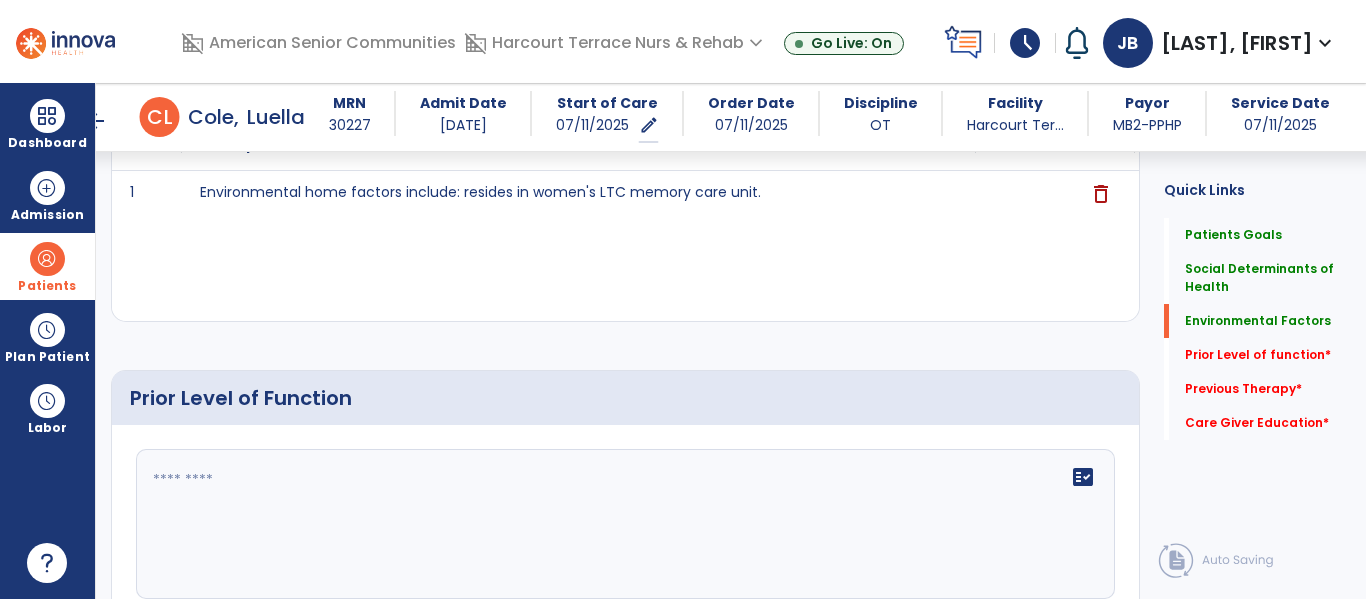 scroll, scrollTop: 1015, scrollLeft: 0, axis: vertical 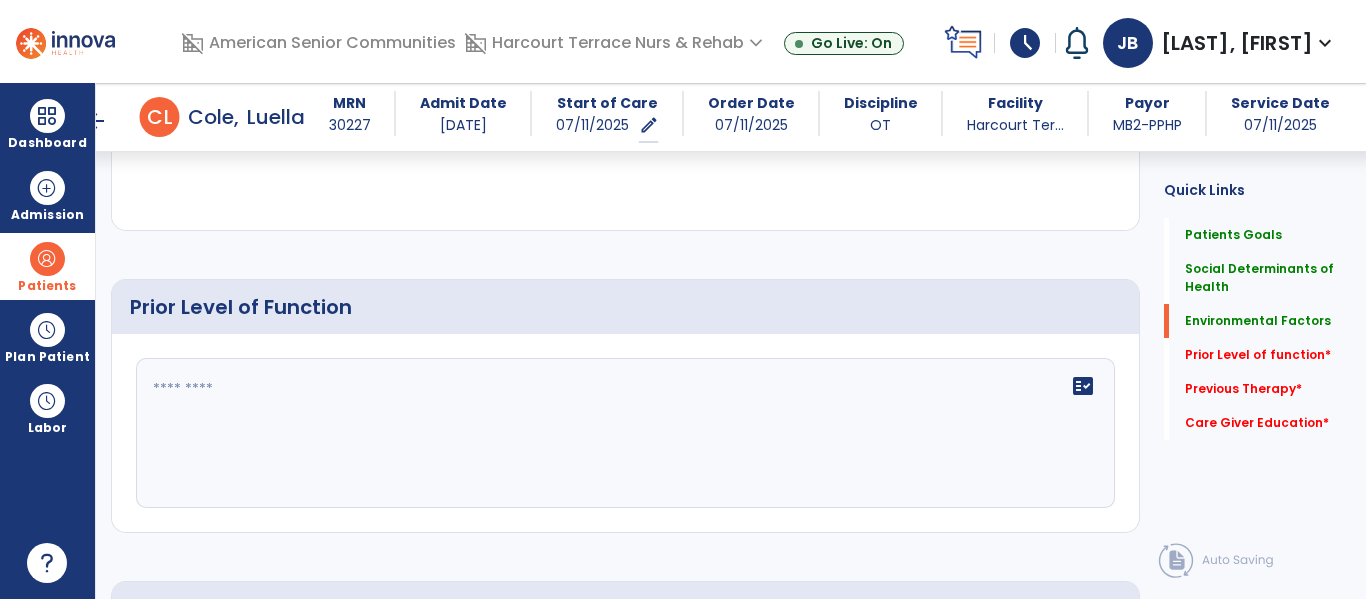 click on "fact_check" 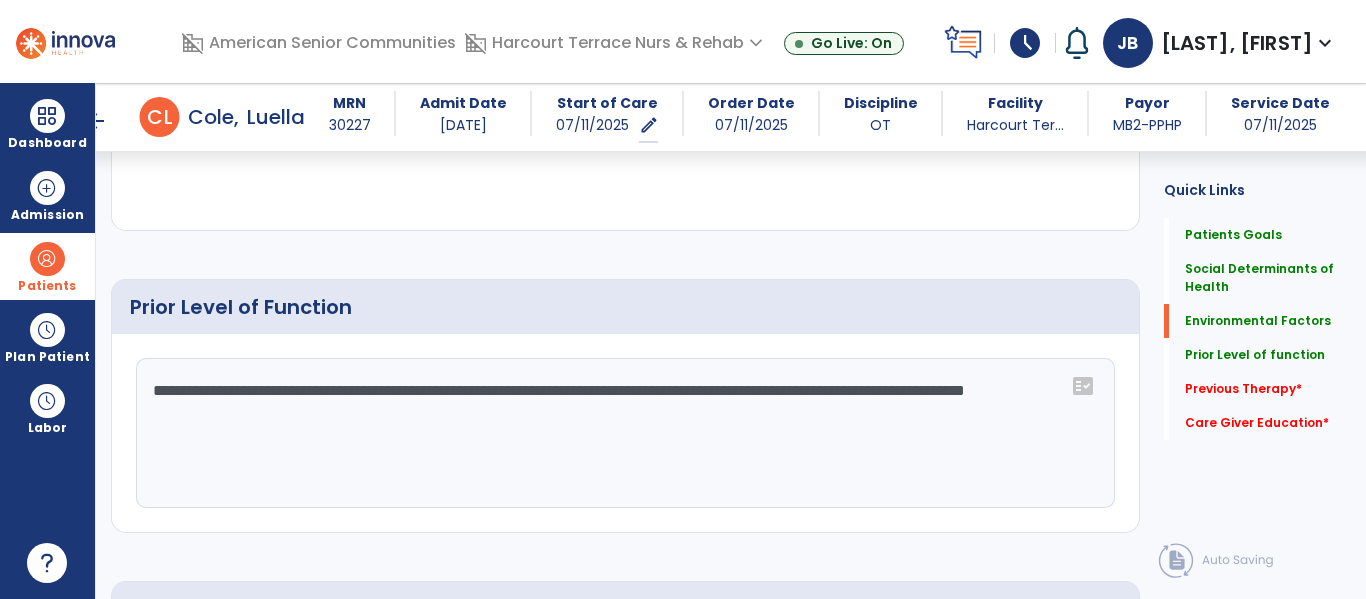 scroll, scrollTop: 1048, scrollLeft: 0, axis: vertical 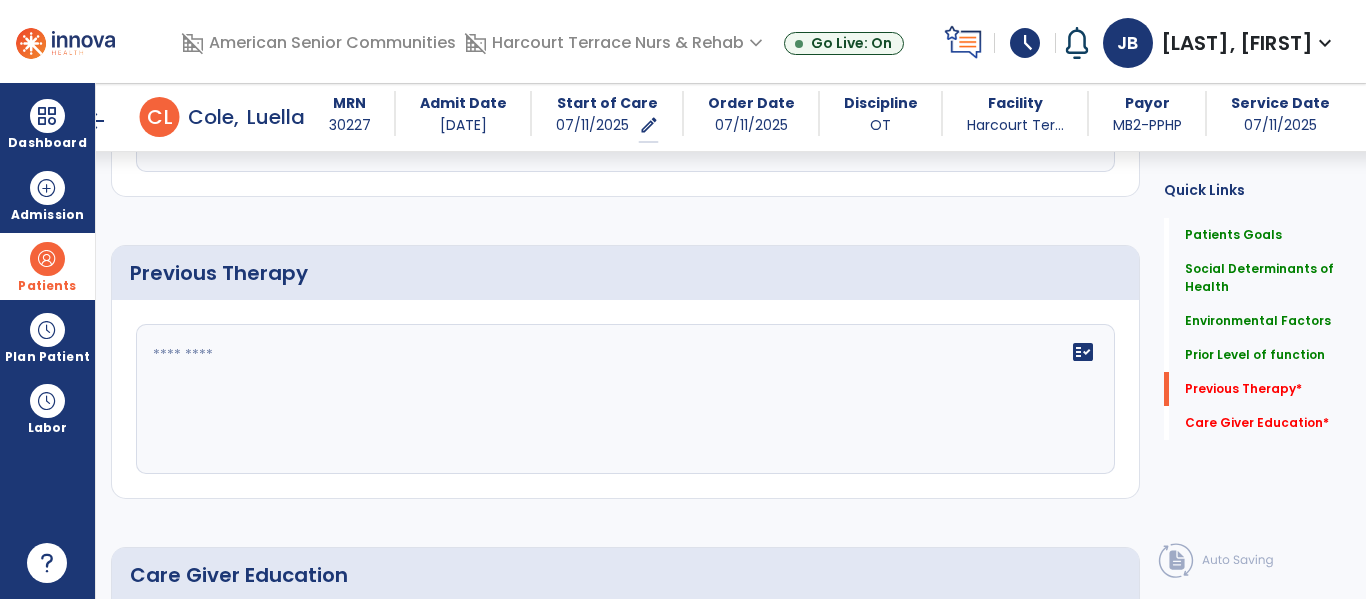 type on "**********" 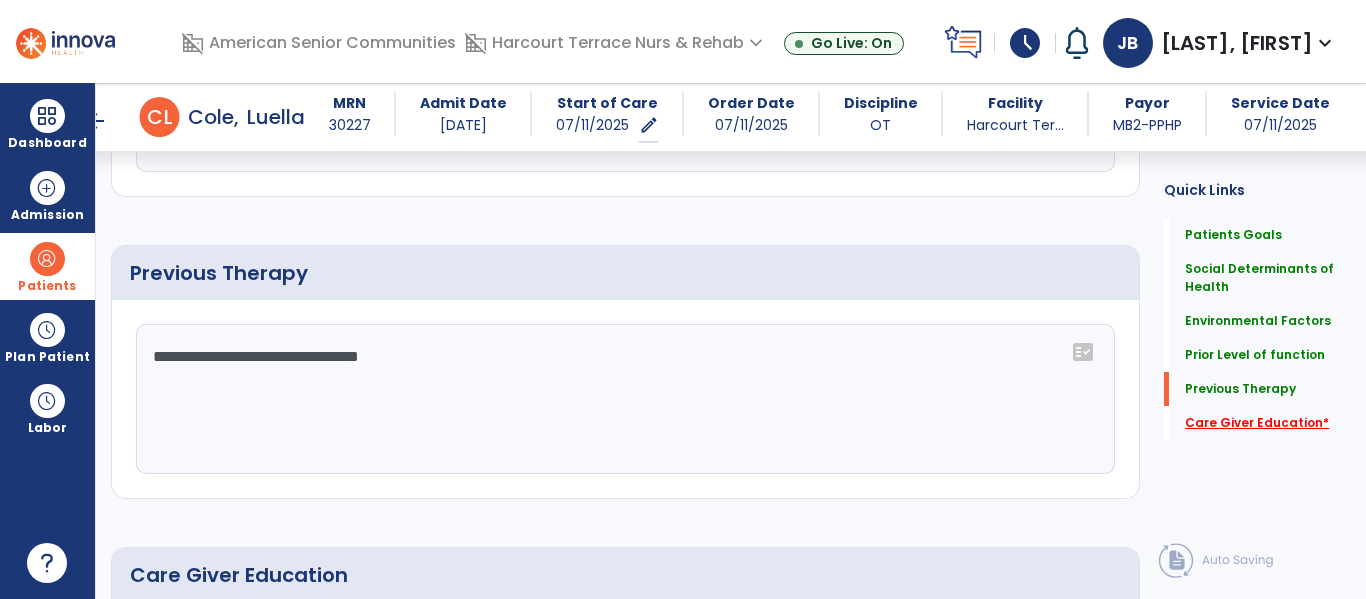 type on "**********" 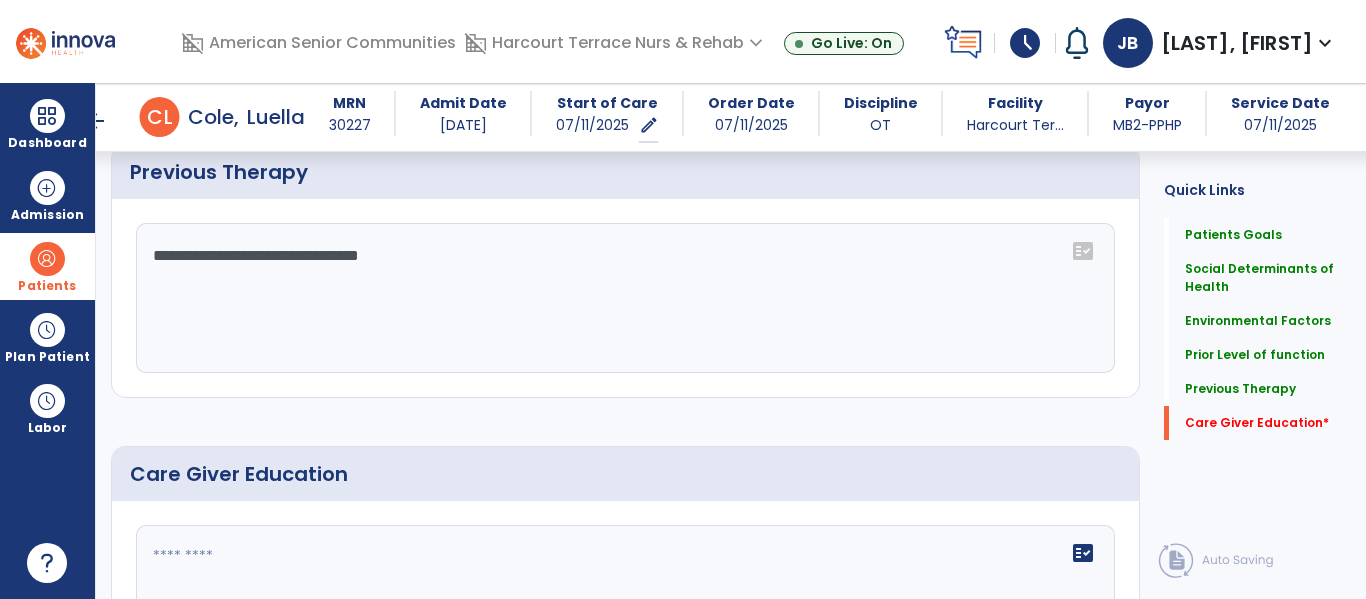 scroll, scrollTop: 1623, scrollLeft: 0, axis: vertical 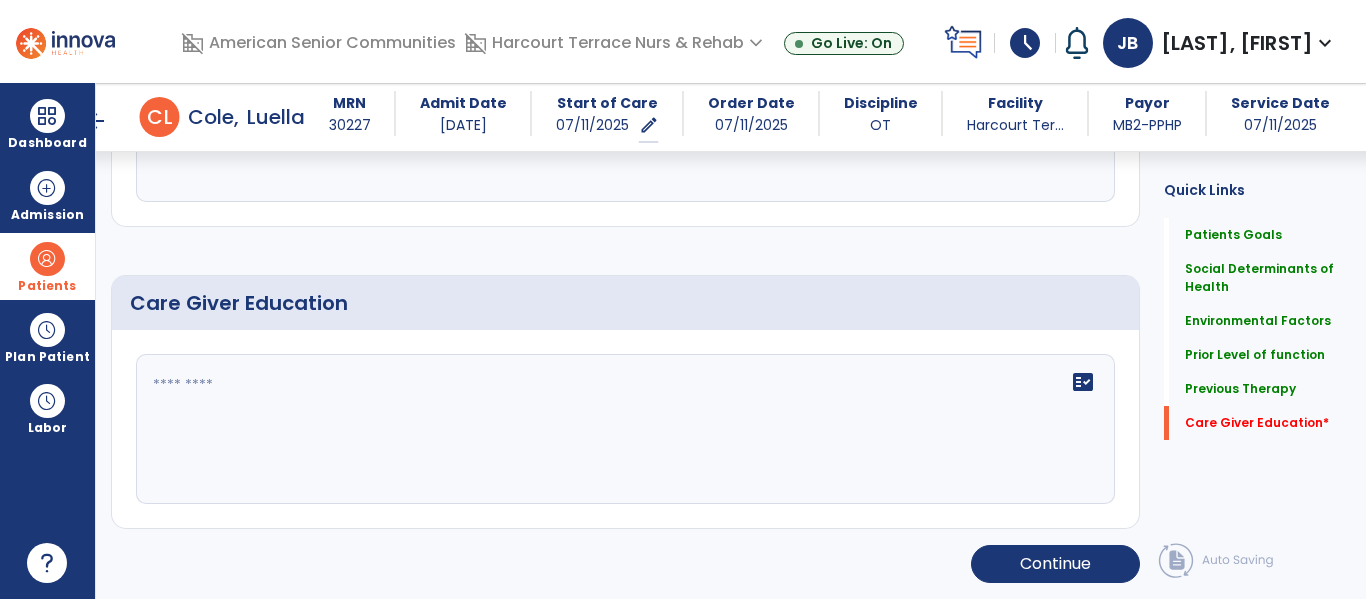 click on "fact_check" 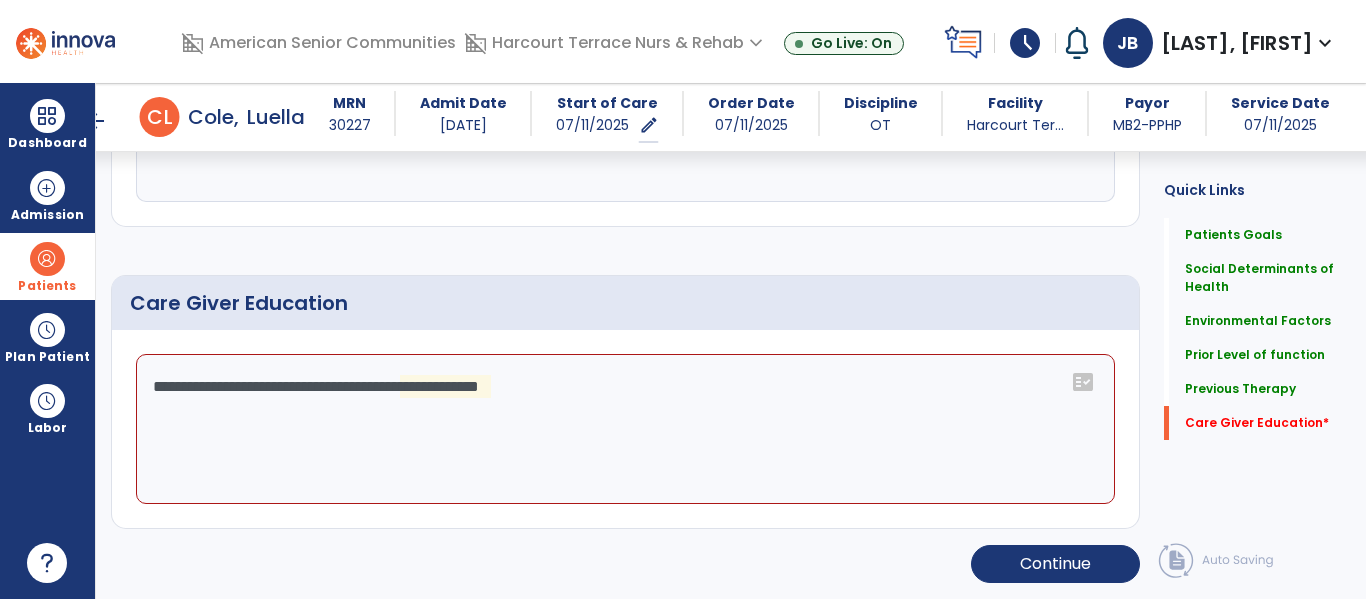 click on "**********" 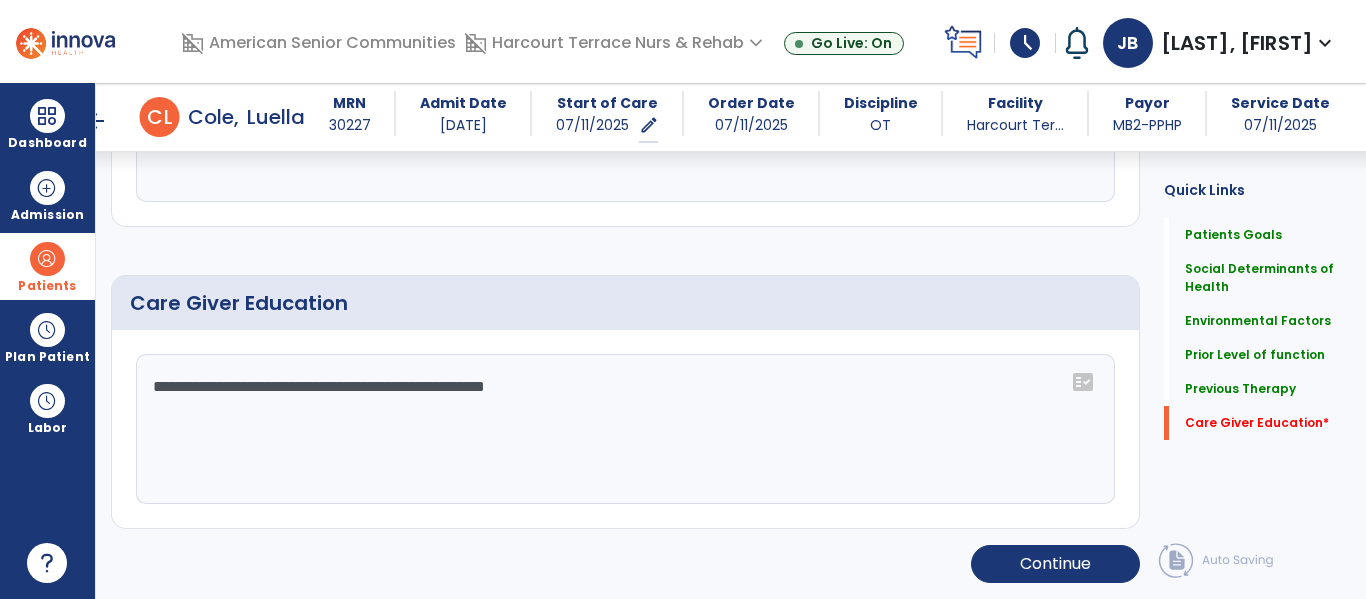 click on "**********" 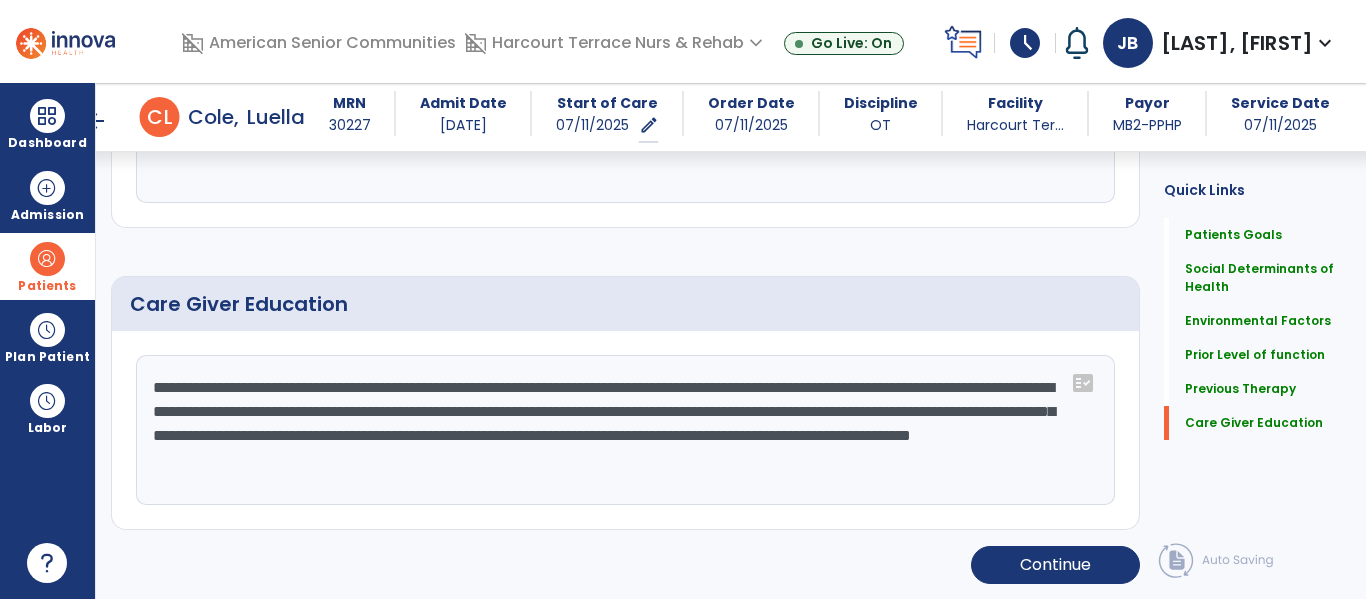 scroll, scrollTop: 1623, scrollLeft: 0, axis: vertical 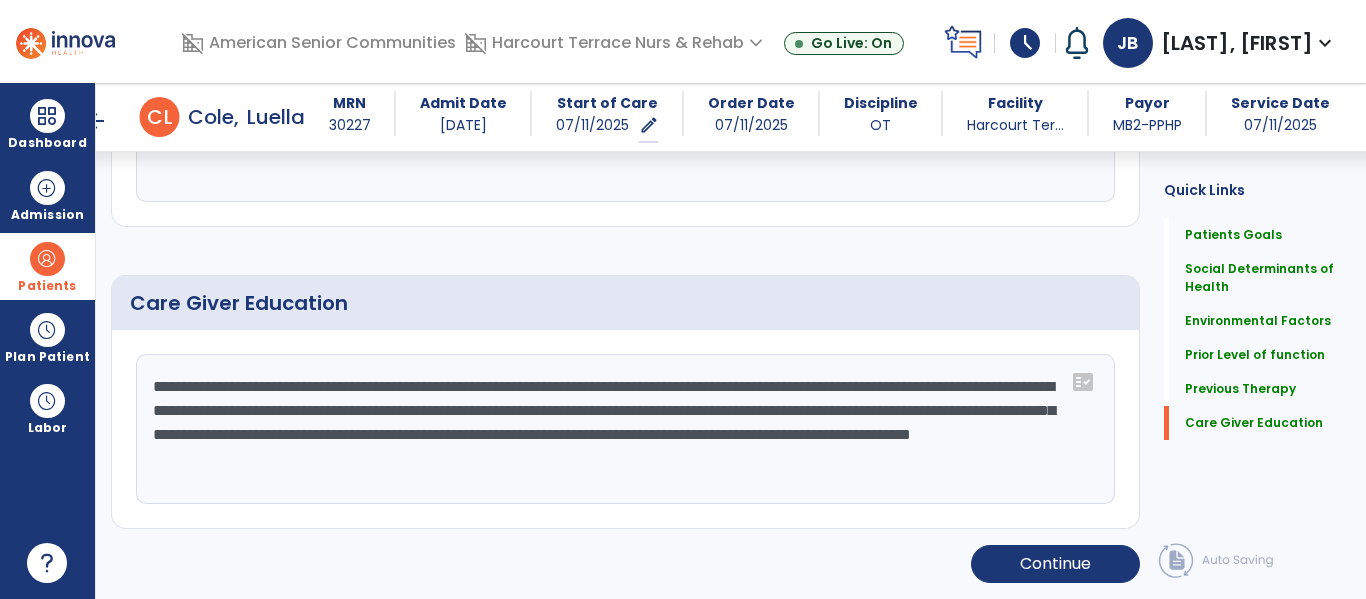 click on "**********" 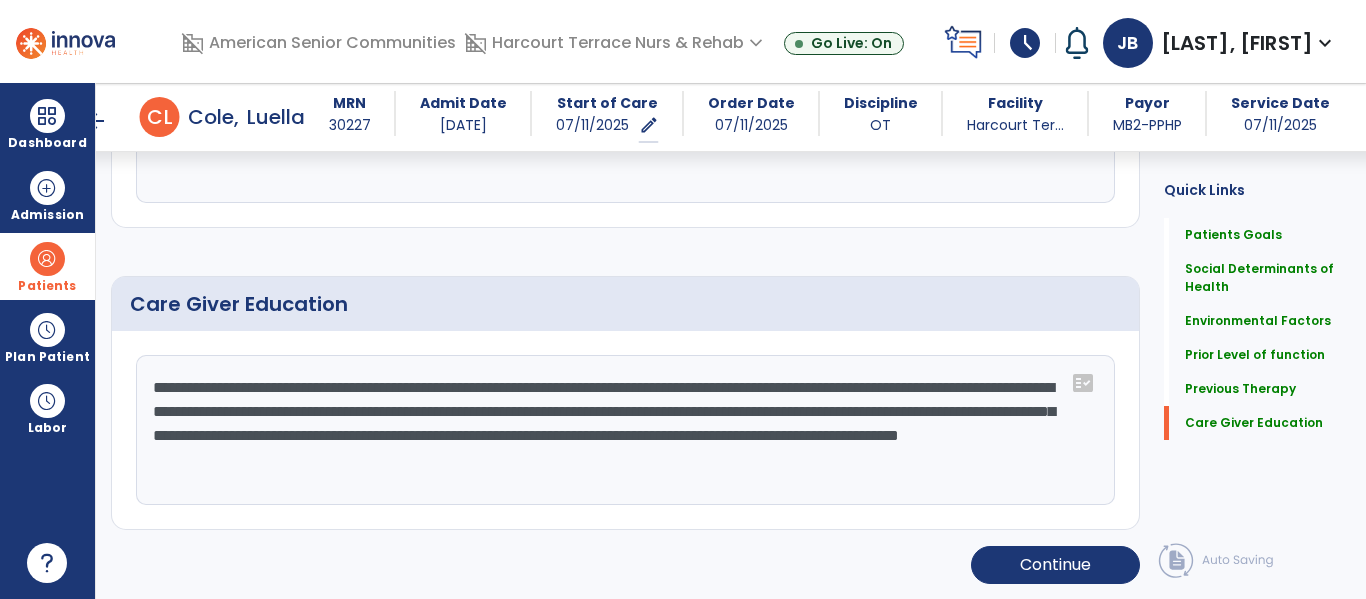 scroll, scrollTop: 1623, scrollLeft: 0, axis: vertical 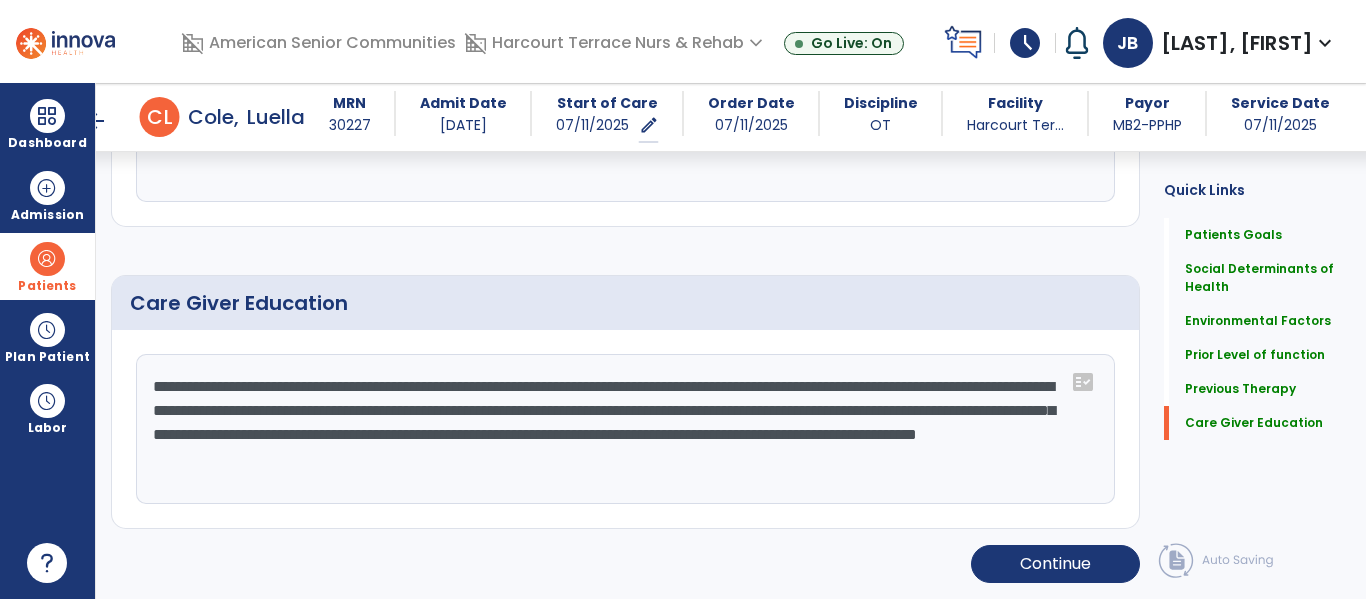 type on "**********" 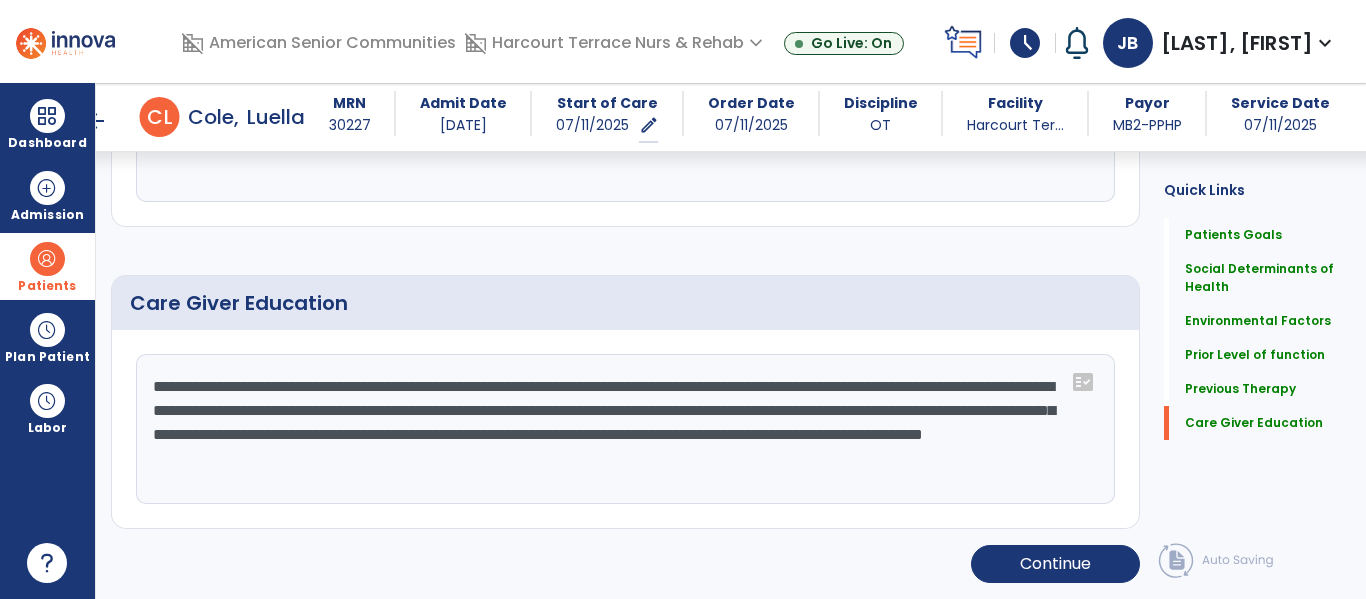 scroll, scrollTop: 1623, scrollLeft: 0, axis: vertical 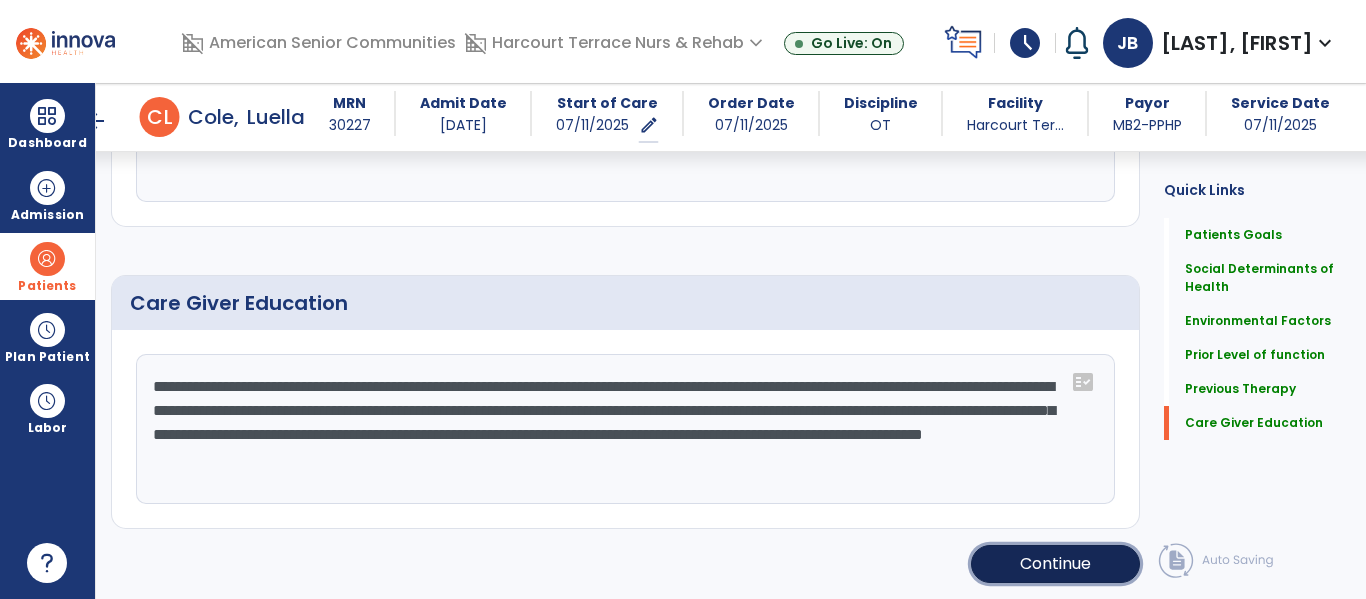 click on "Continue" 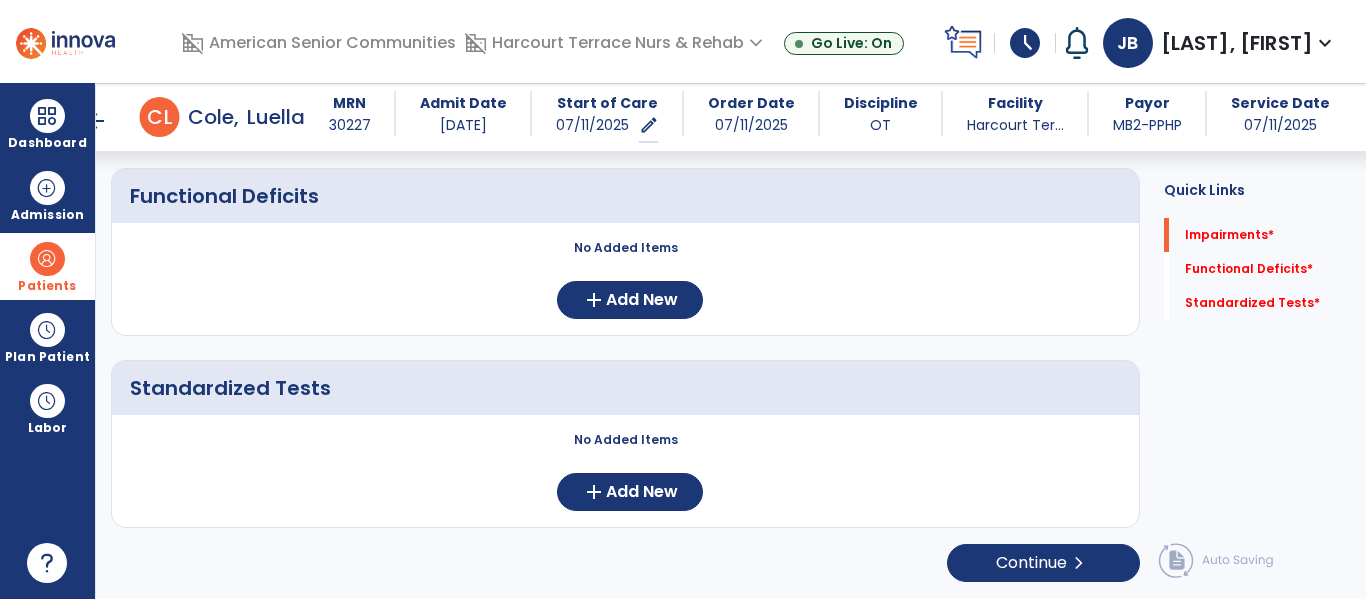 scroll, scrollTop: 352, scrollLeft: 0, axis: vertical 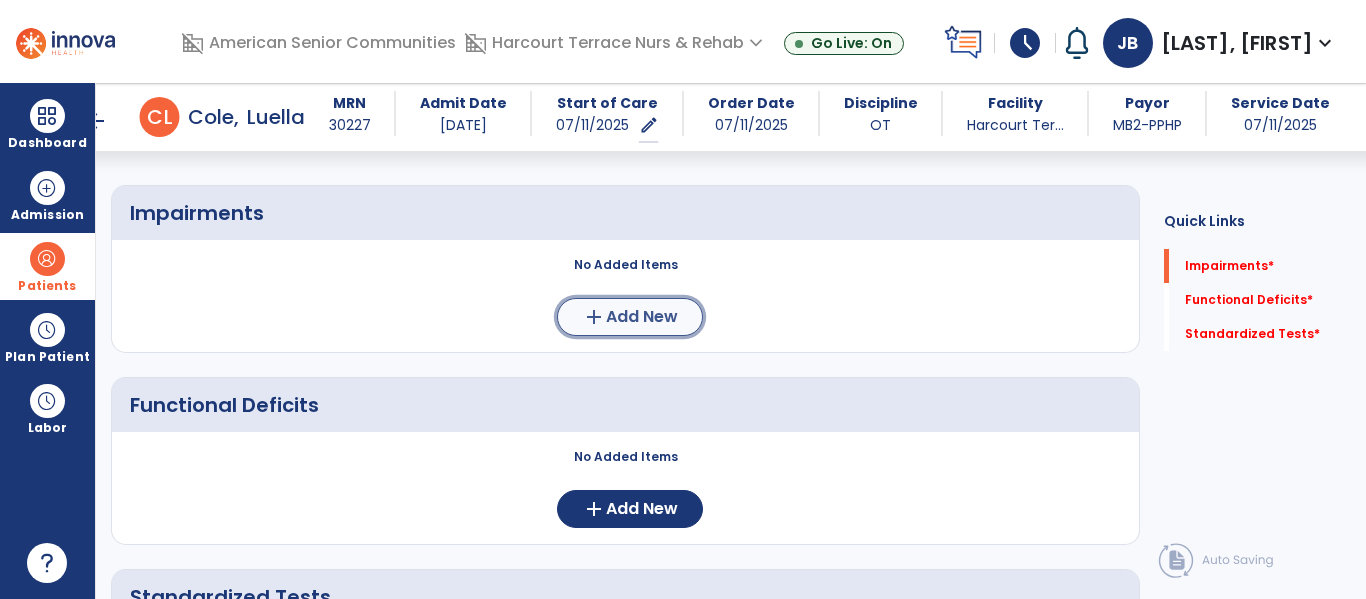 click on "Add New" 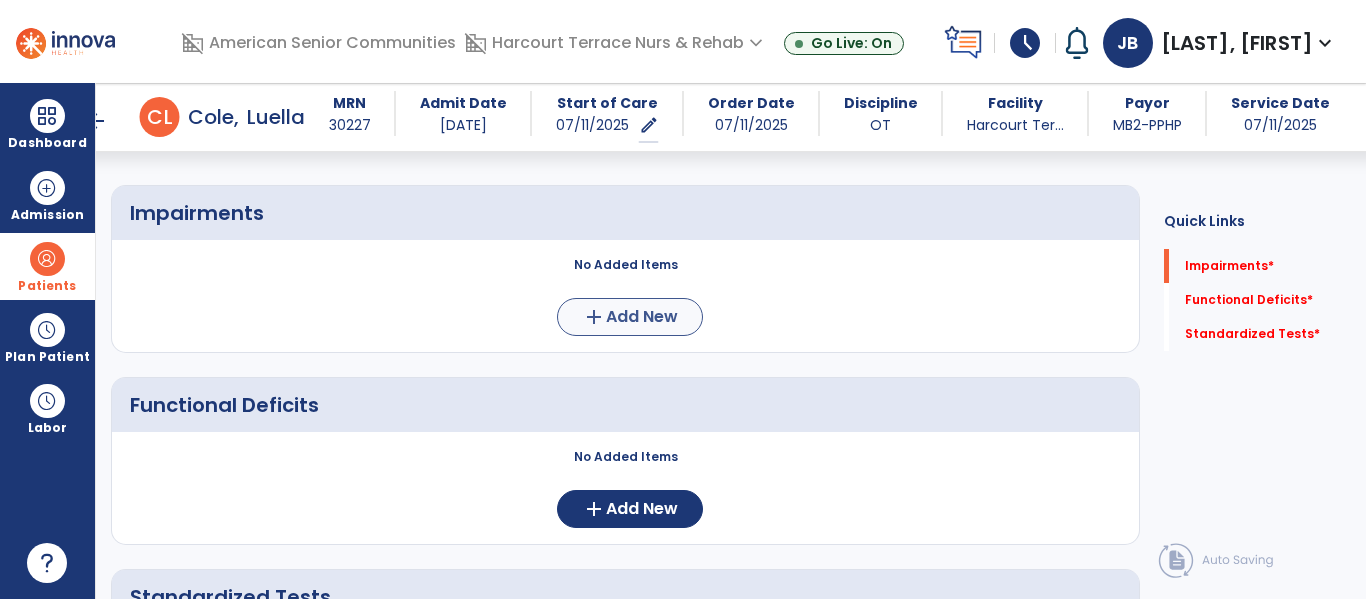 scroll, scrollTop: 0, scrollLeft: 0, axis: both 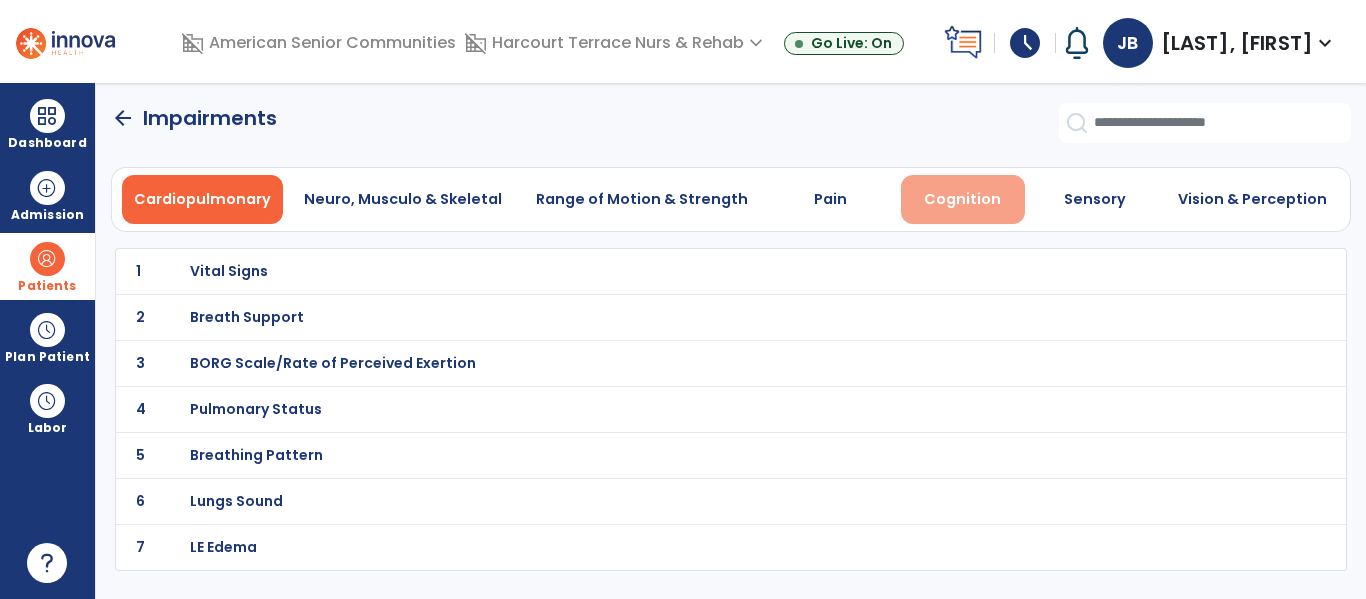 click on "Cognition" at bounding box center [962, 199] 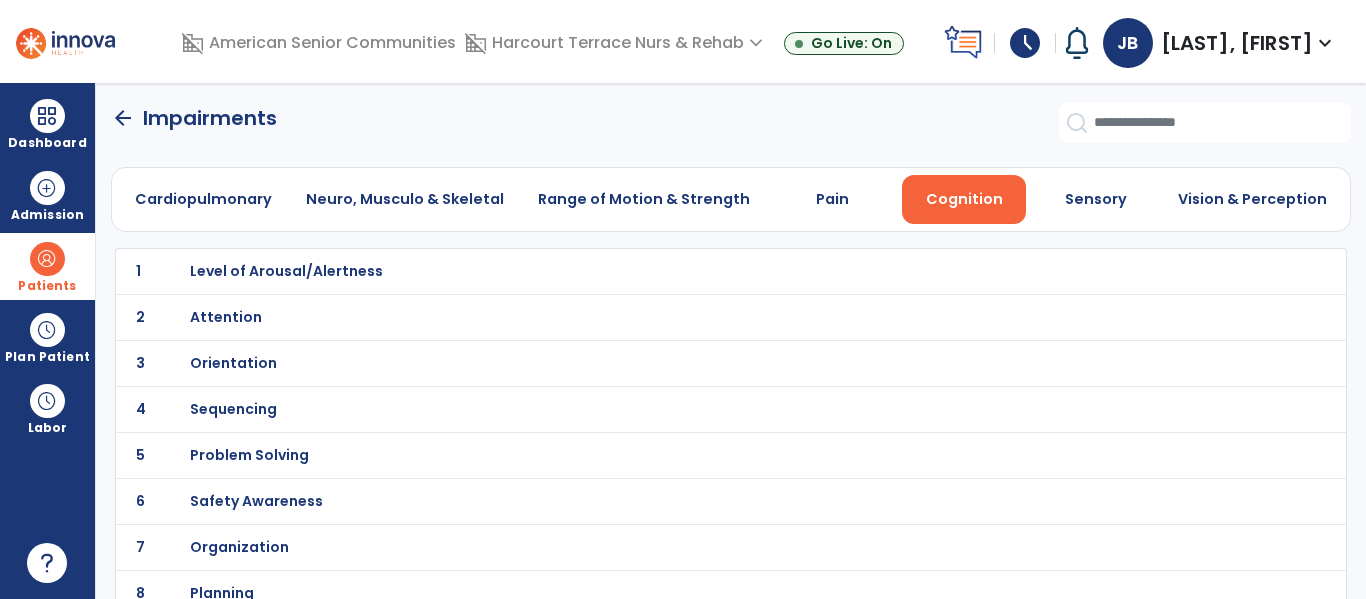 click on "Safety Awareness" at bounding box center (286, 271) 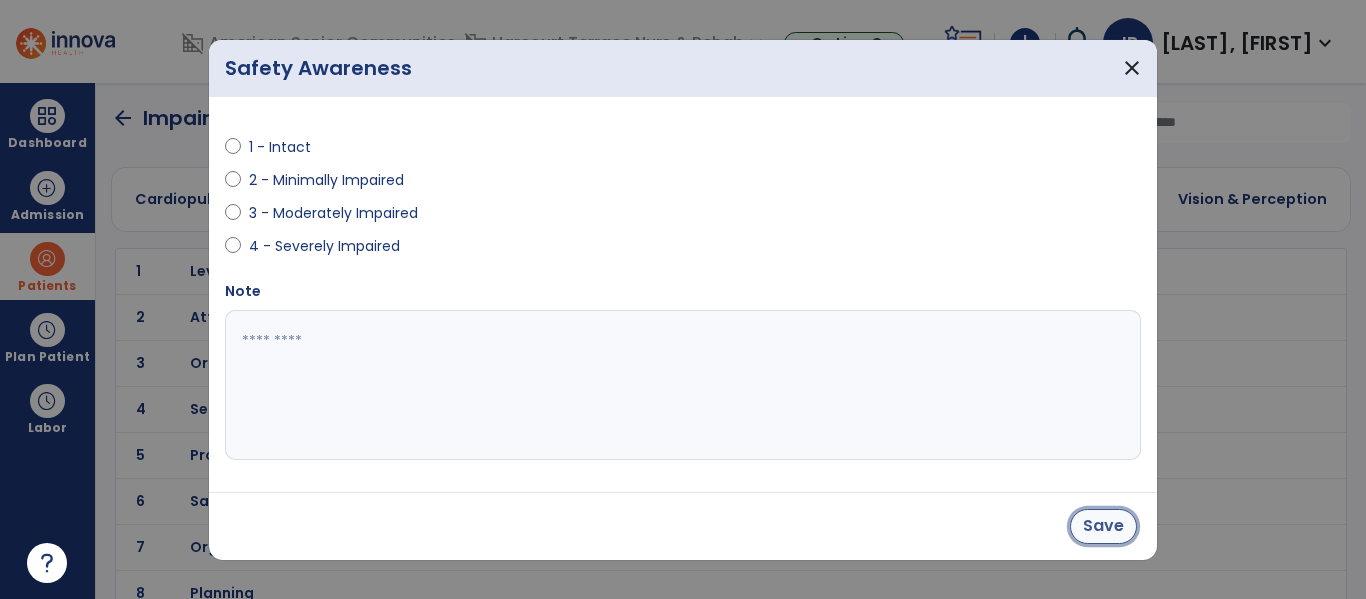 click on "Save" at bounding box center (1103, 526) 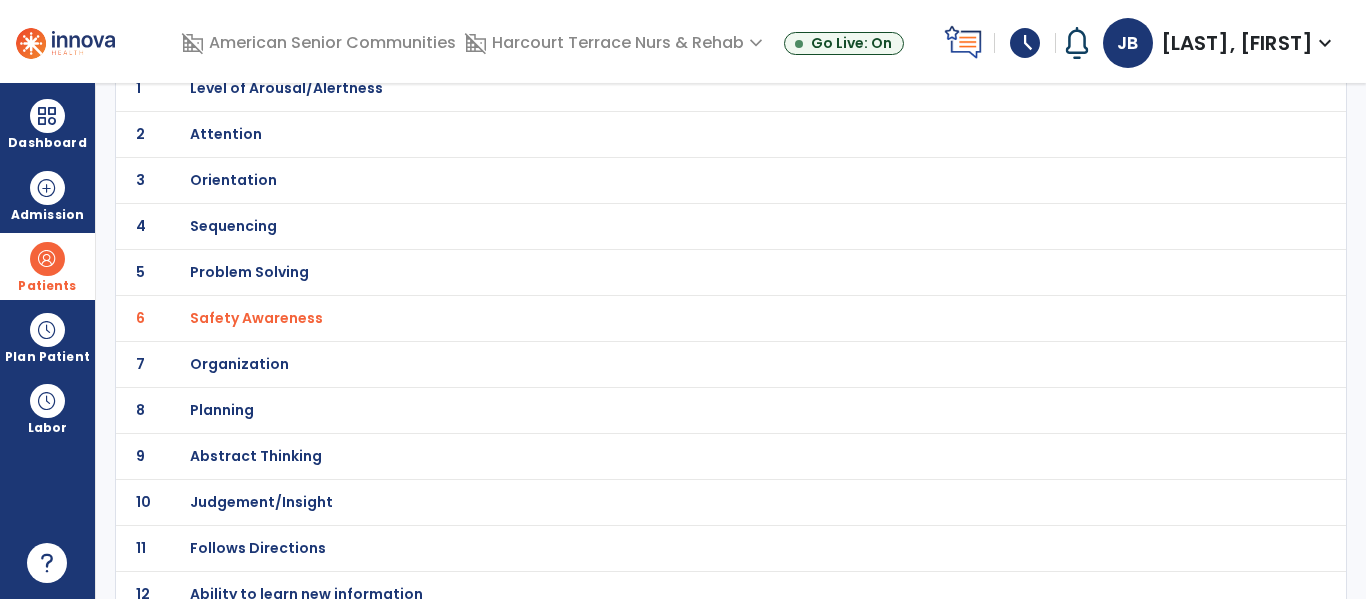 scroll, scrollTop: 204, scrollLeft: 0, axis: vertical 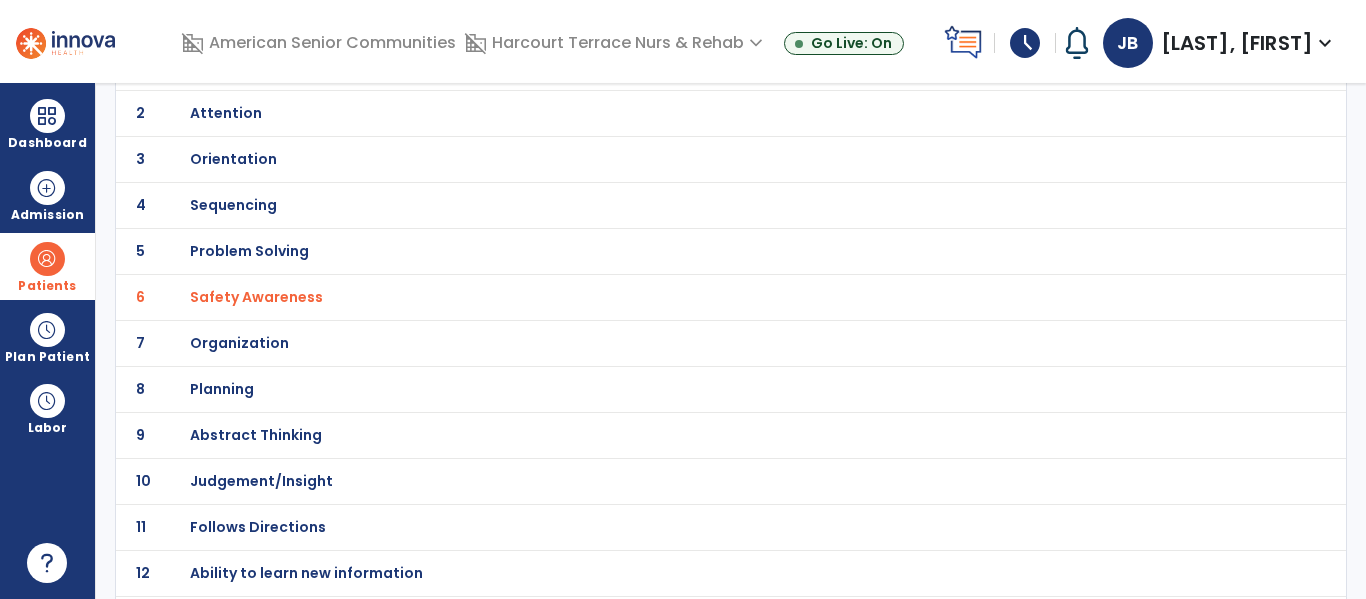 click on "10 Judgement/Insight" 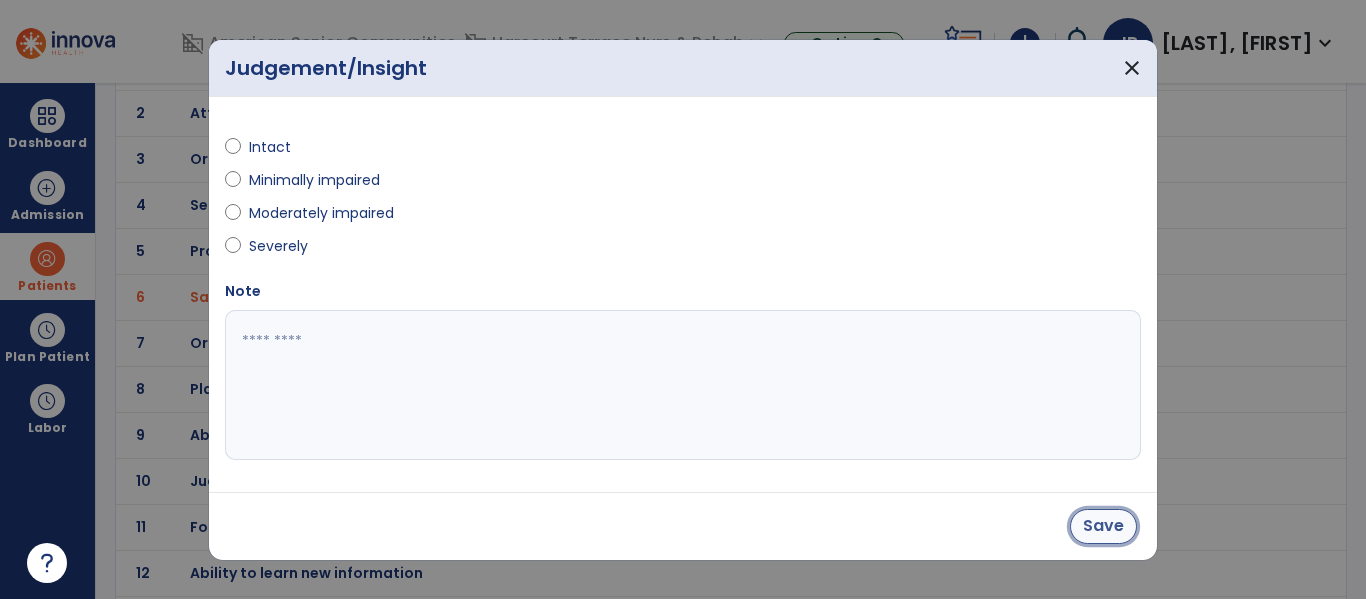 click on "Save" at bounding box center [1103, 526] 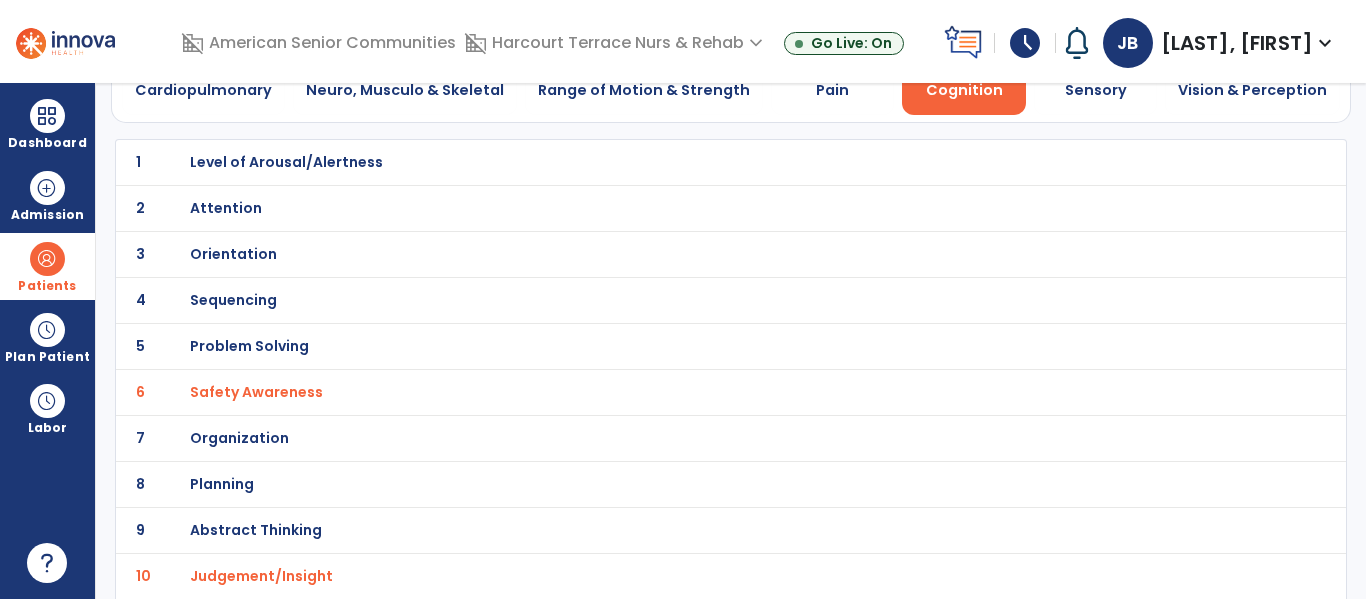 scroll, scrollTop: 0, scrollLeft: 0, axis: both 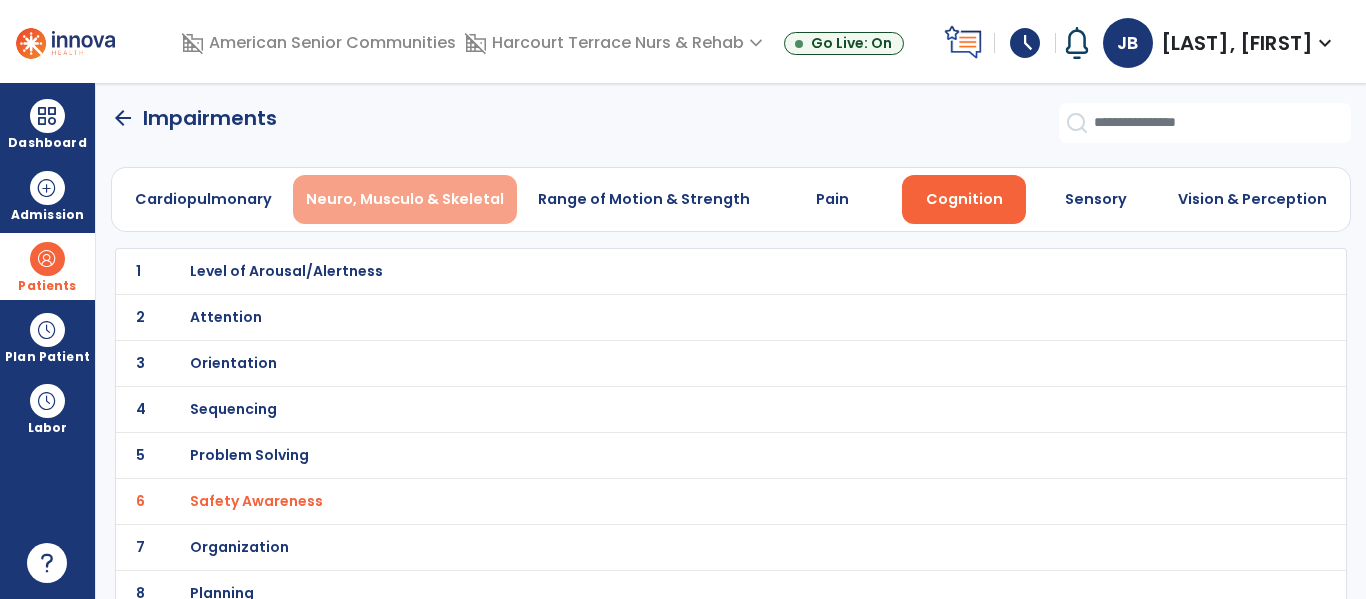 click on "Neuro, Musculo & Skeletal" at bounding box center [405, 199] 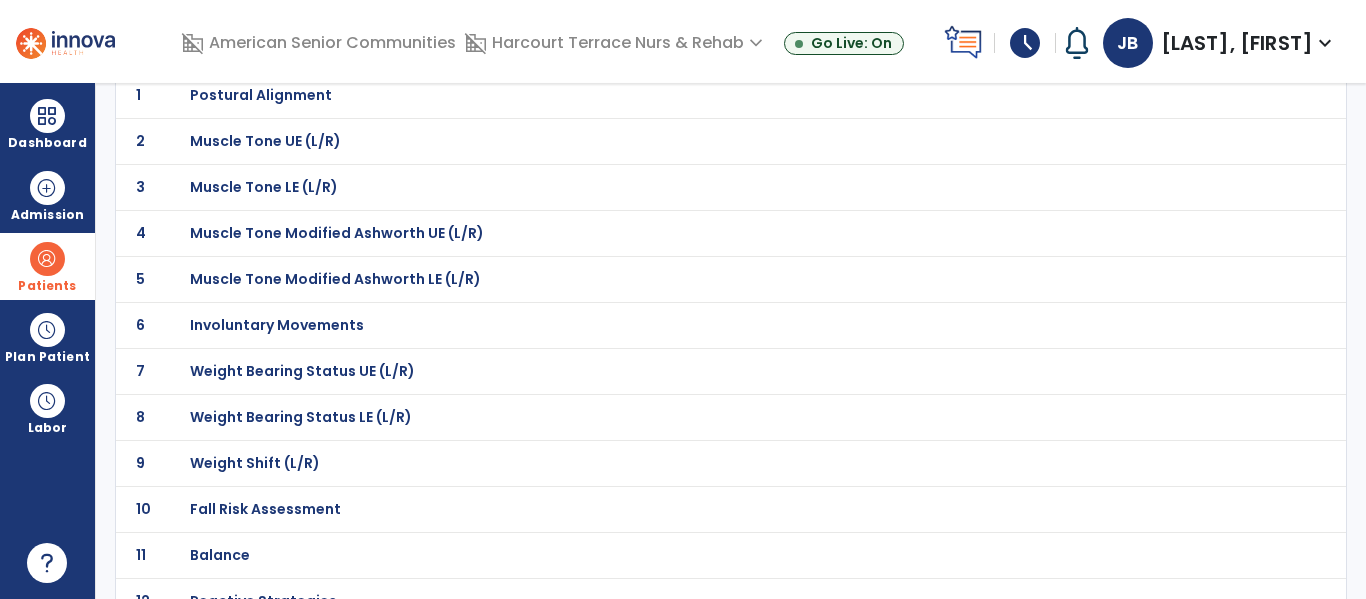 scroll, scrollTop: 196, scrollLeft: 0, axis: vertical 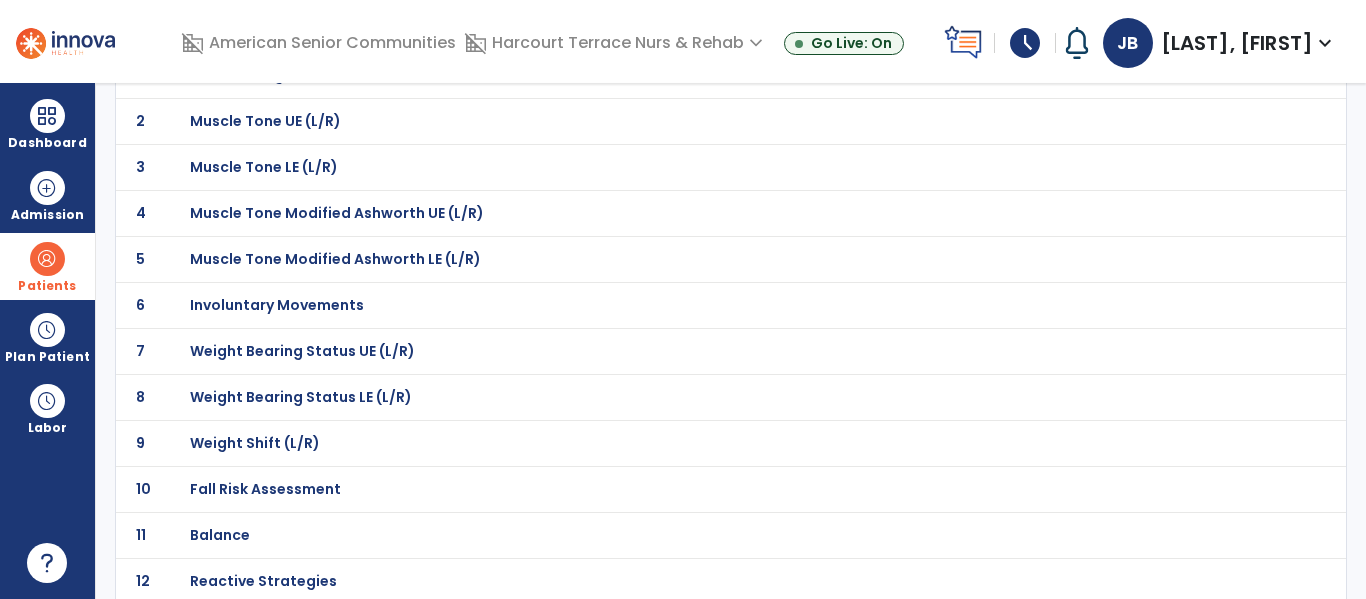 click on "11 Balance" 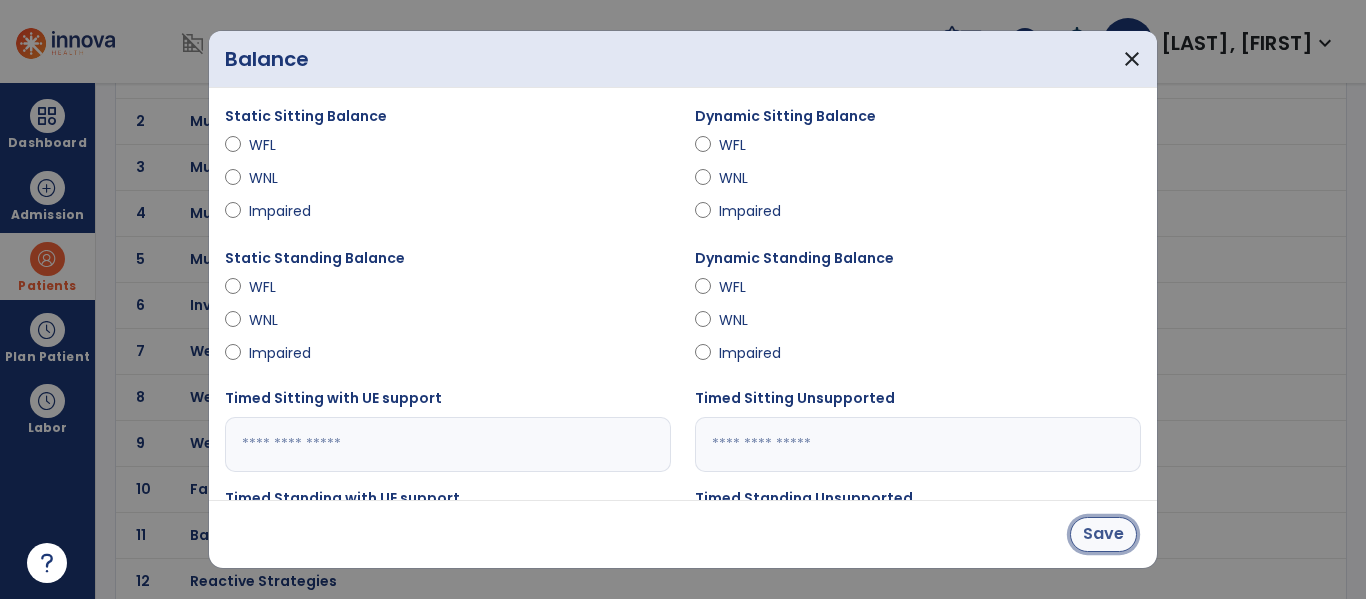 click on "Save" at bounding box center (1103, 534) 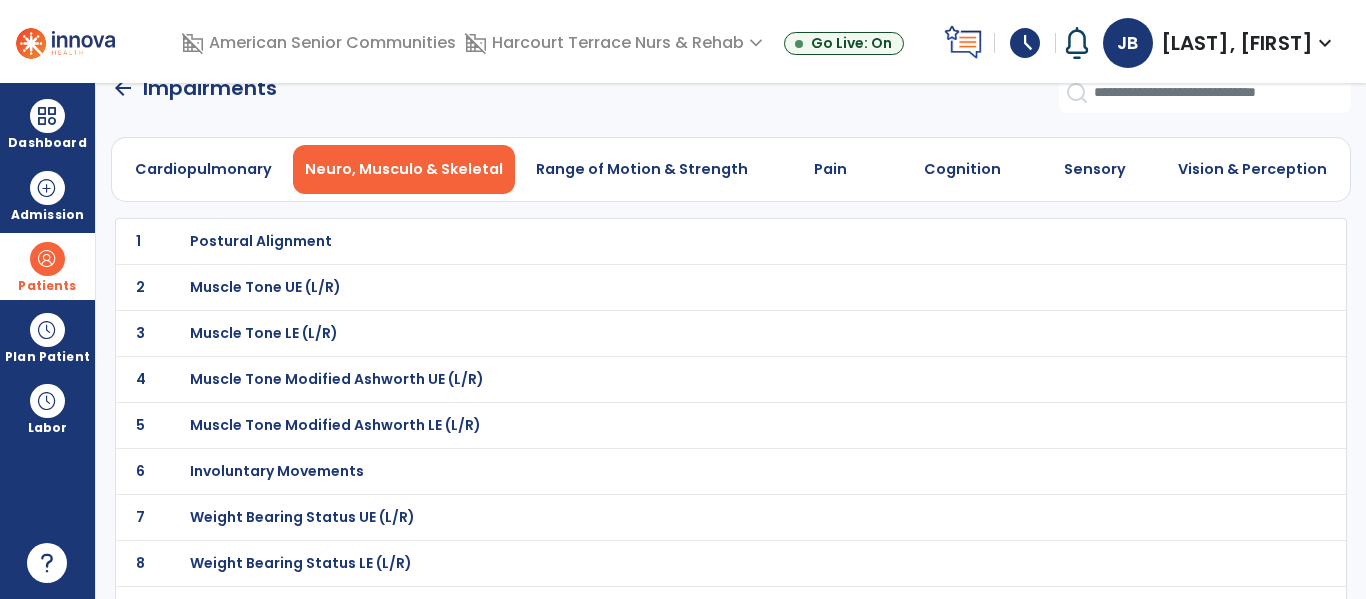 scroll, scrollTop: 0, scrollLeft: 0, axis: both 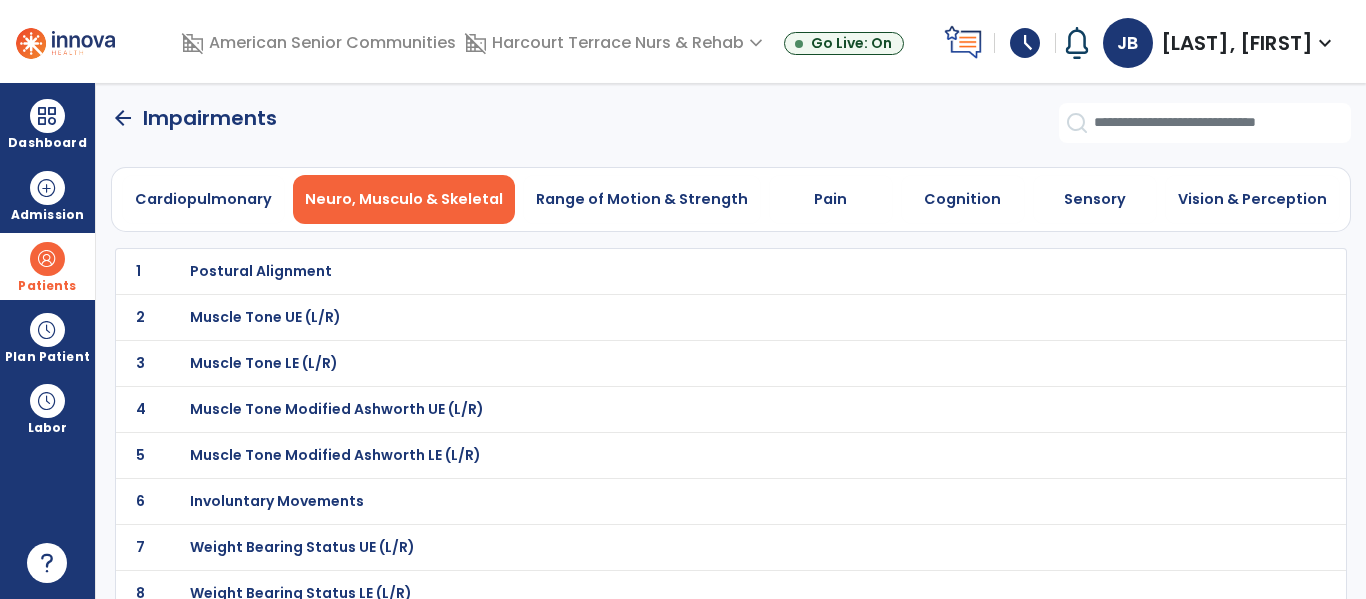 click on "arrow_back" 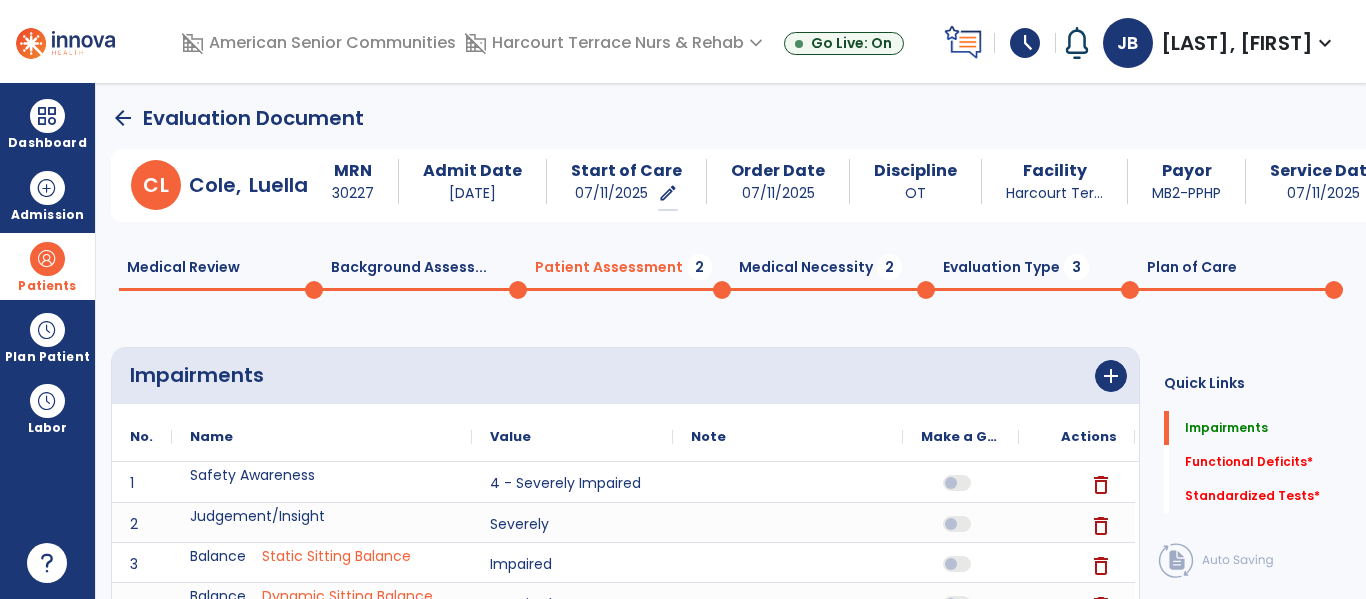 click on "Medical Review  0" 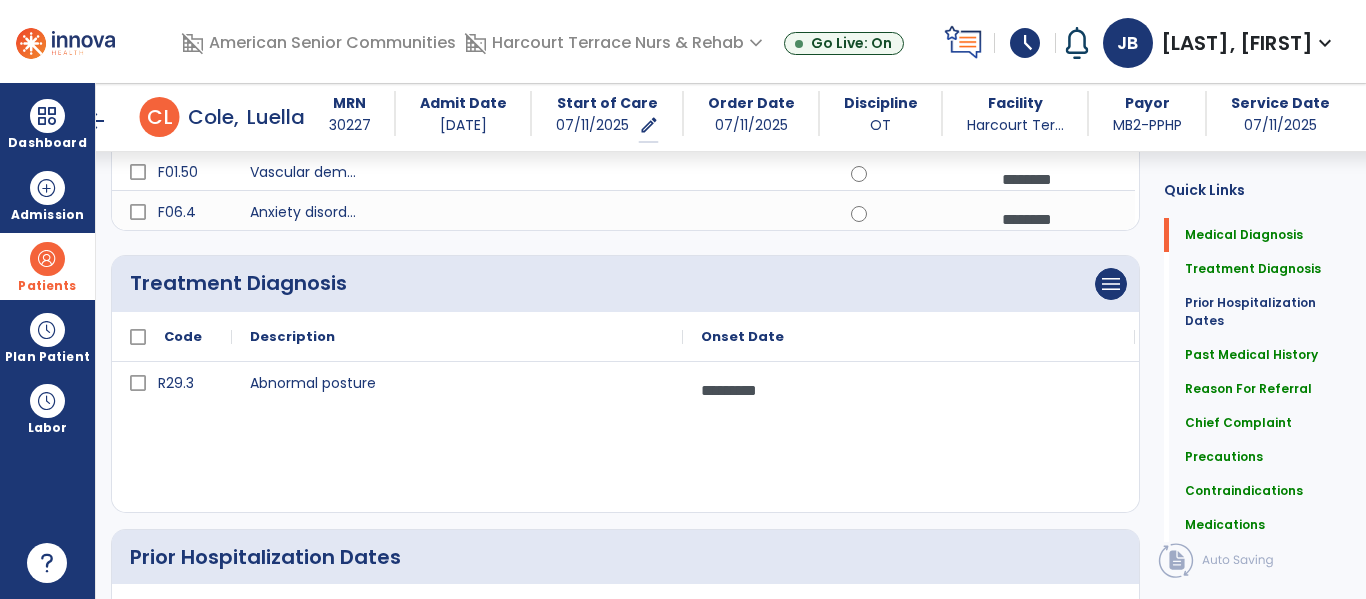 scroll, scrollTop: 376, scrollLeft: 0, axis: vertical 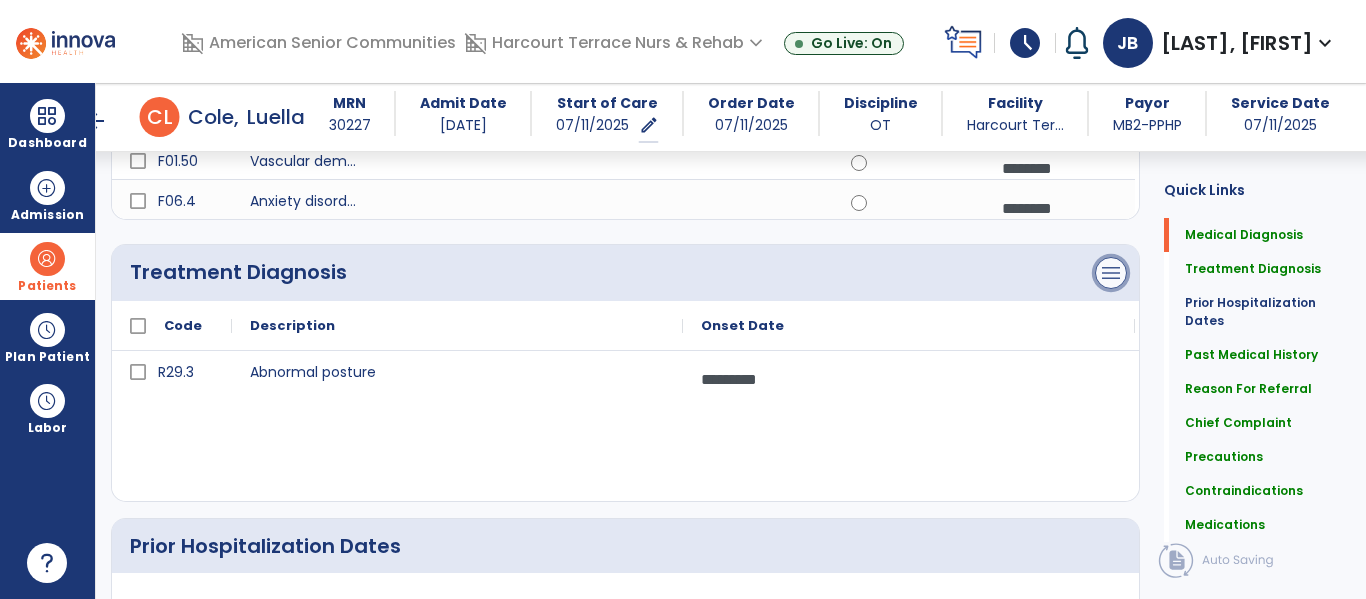 click on "menu" at bounding box center [1111, -19] 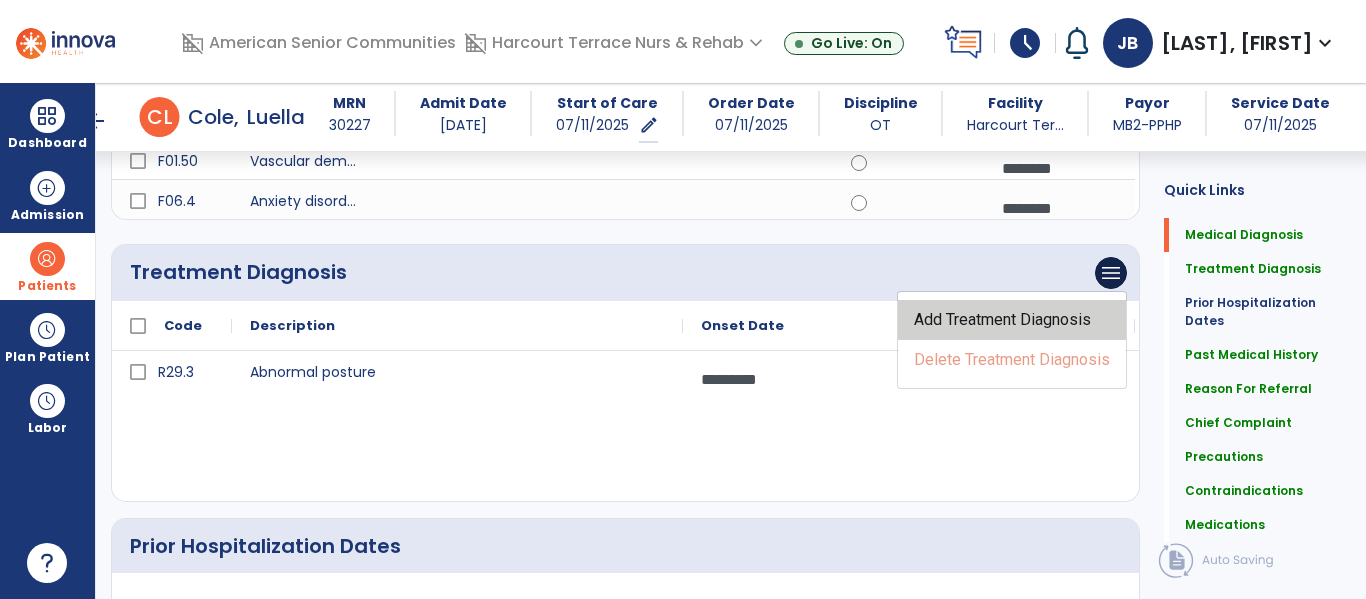 click on "Add Treatment Diagnosis" 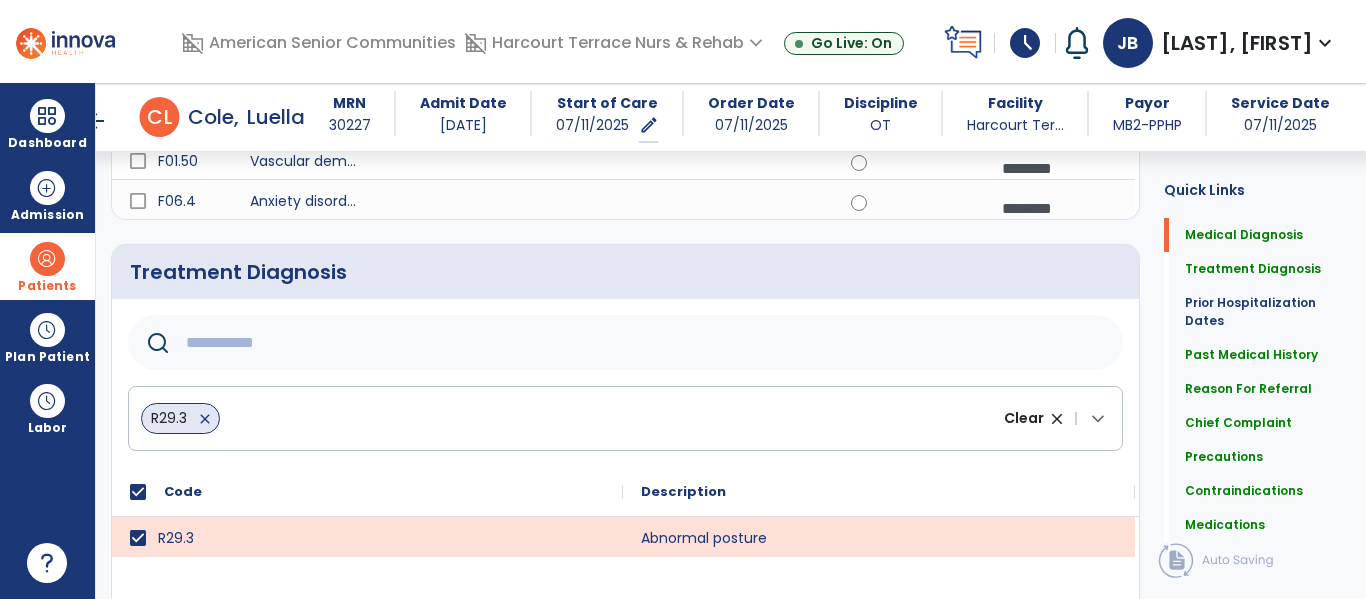 click 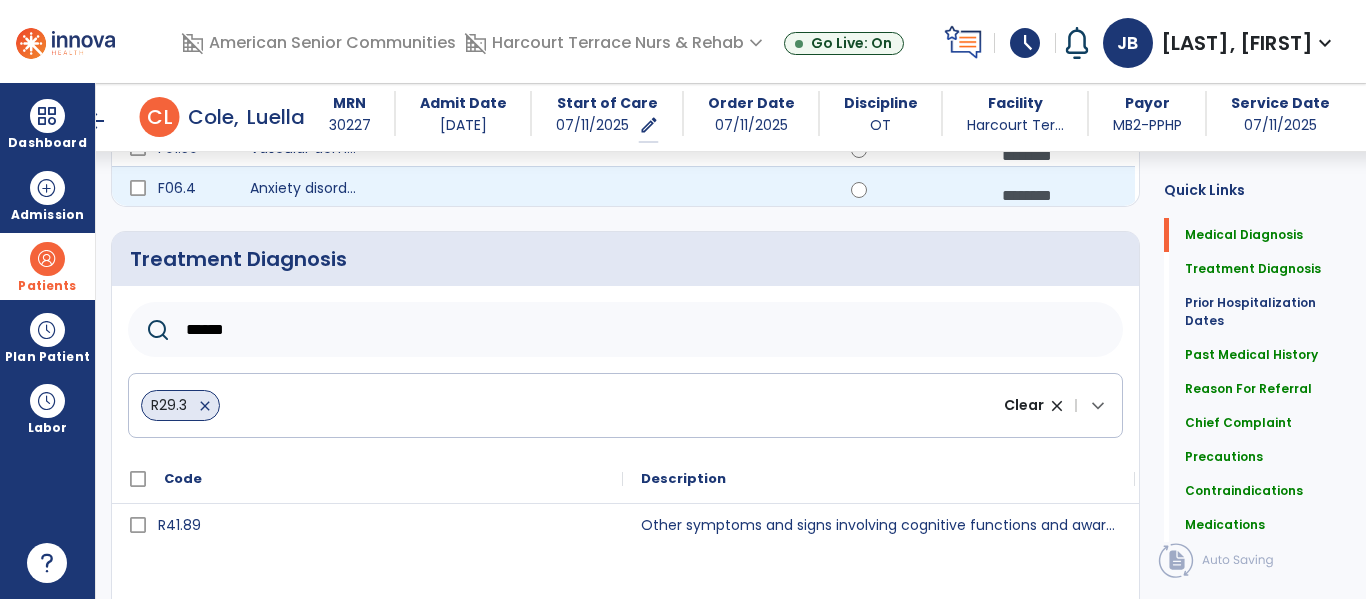 scroll, scrollTop: 425, scrollLeft: 0, axis: vertical 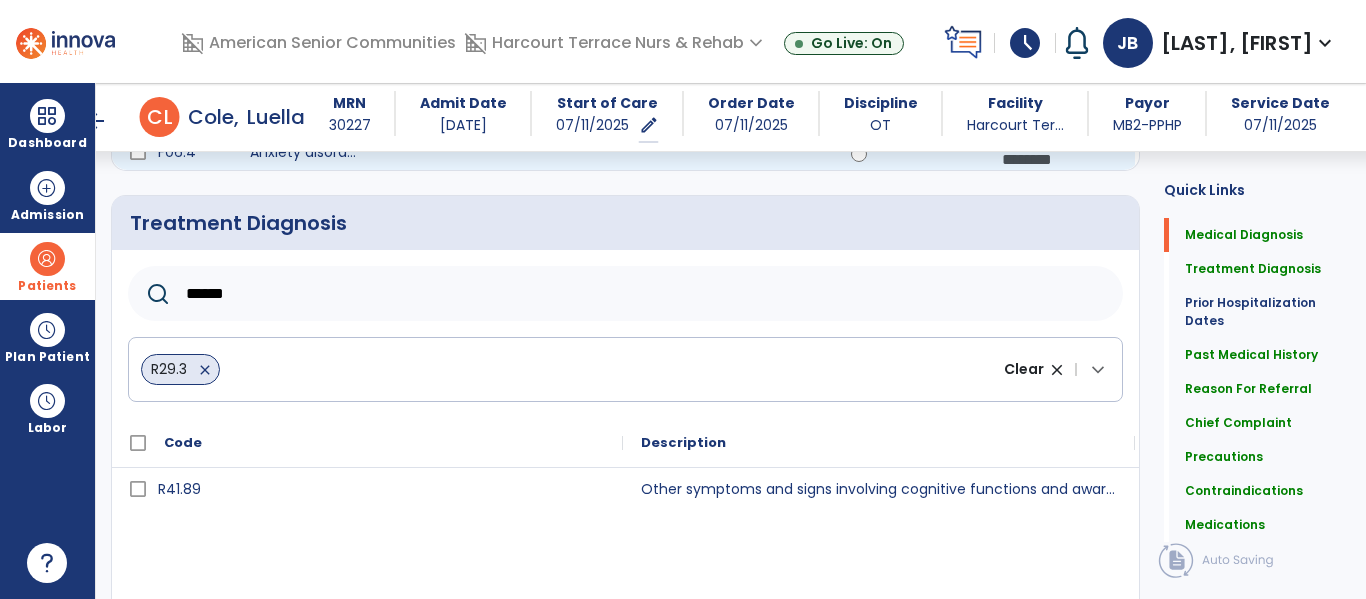 type on "******" 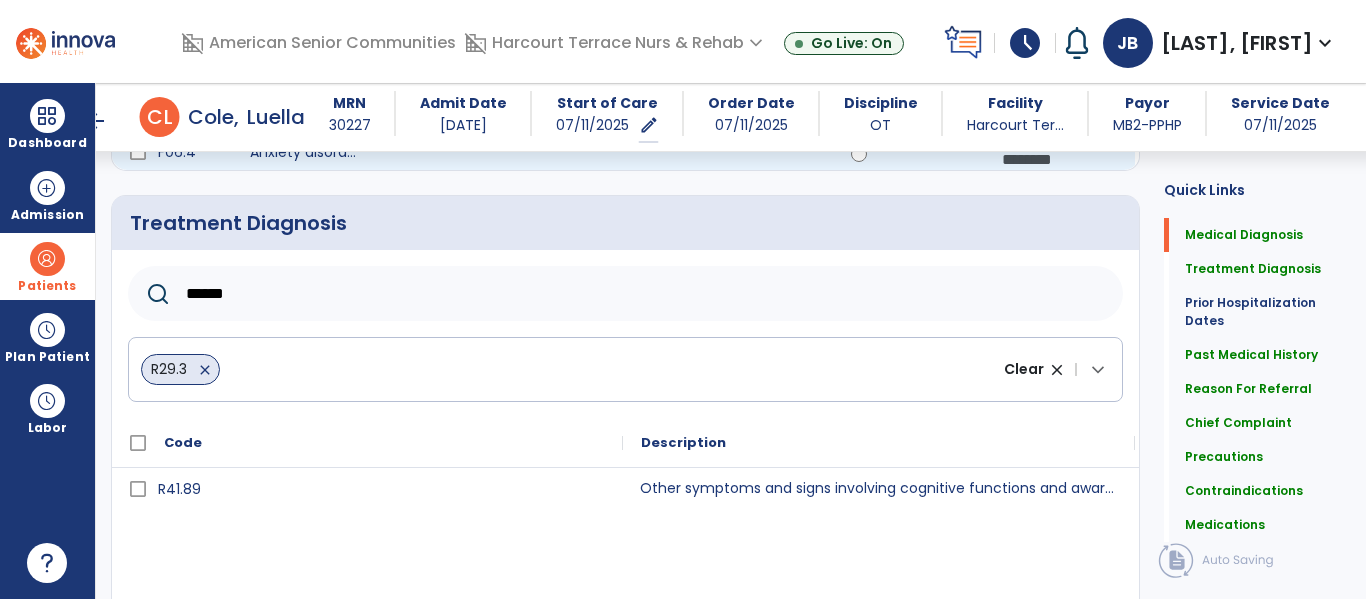 click on "Other symptoms and signs involving cognitive functions and awareness" 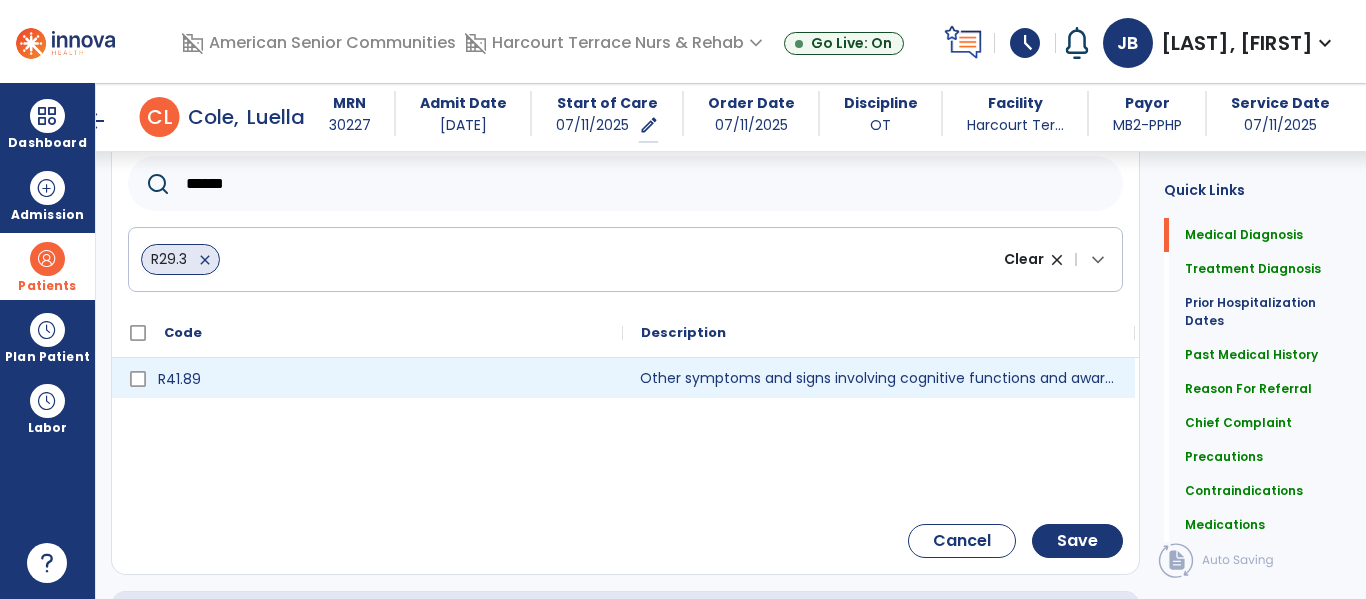 scroll, scrollTop: 546, scrollLeft: 0, axis: vertical 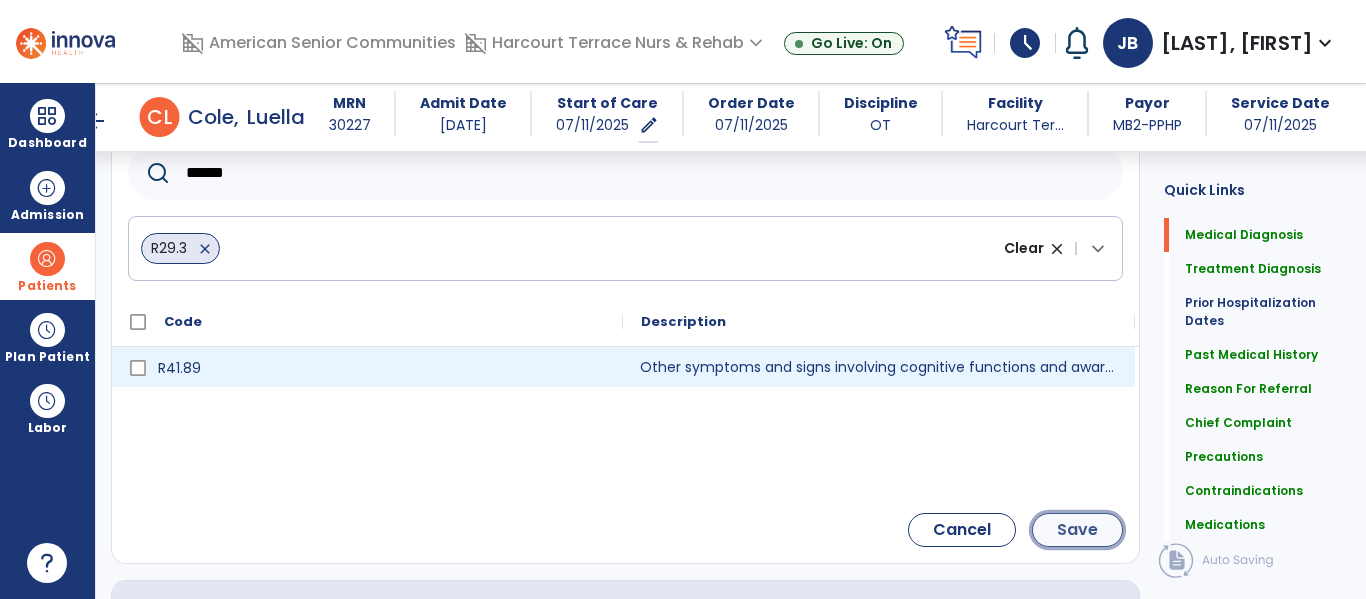 click on "Save" 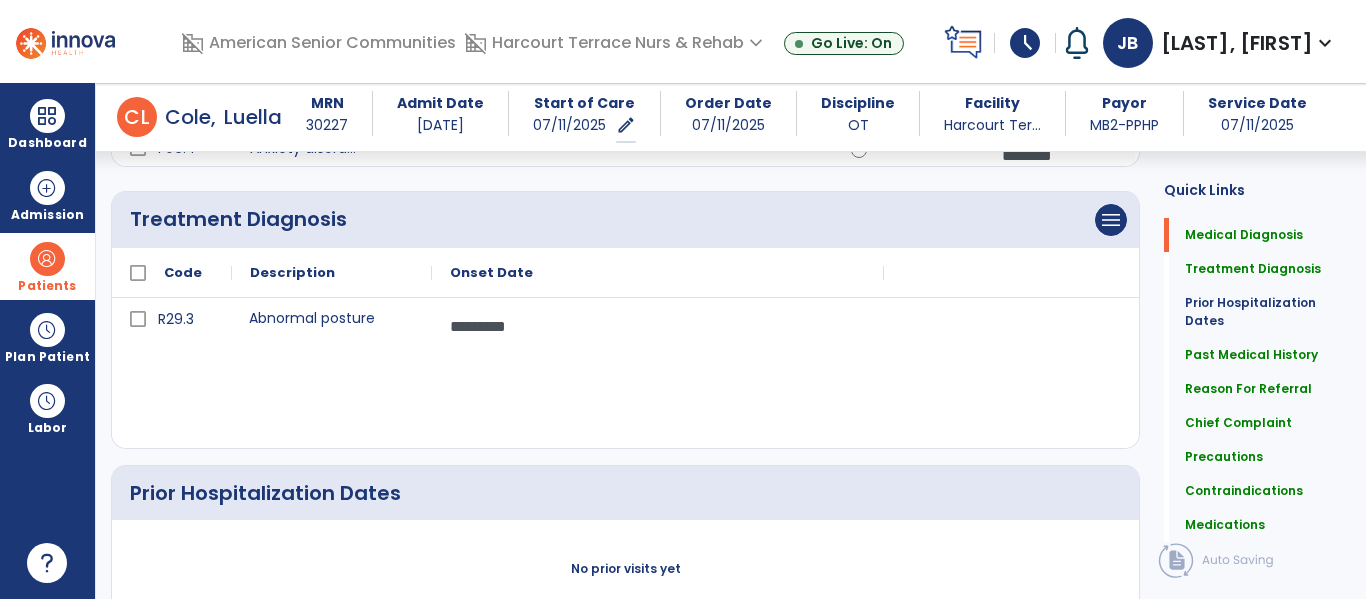 scroll, scrollTop: 433, scrollLeft: 0, axis: vertical 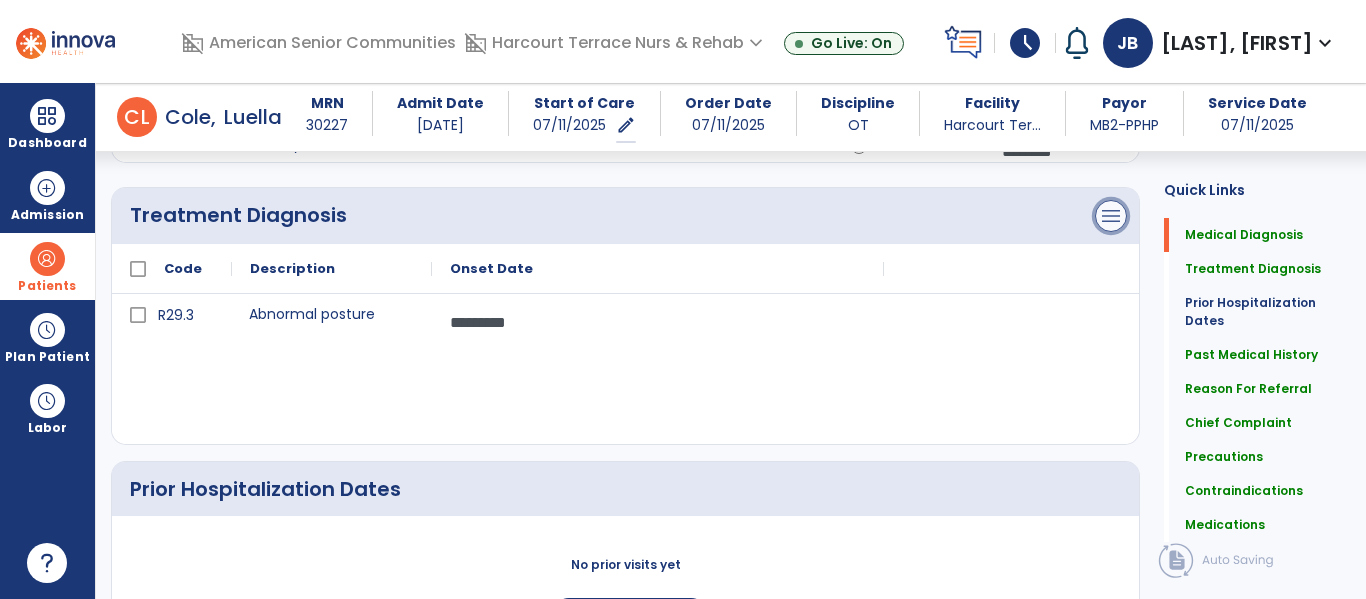 click on "menu" at bounding box center [1111, -76] 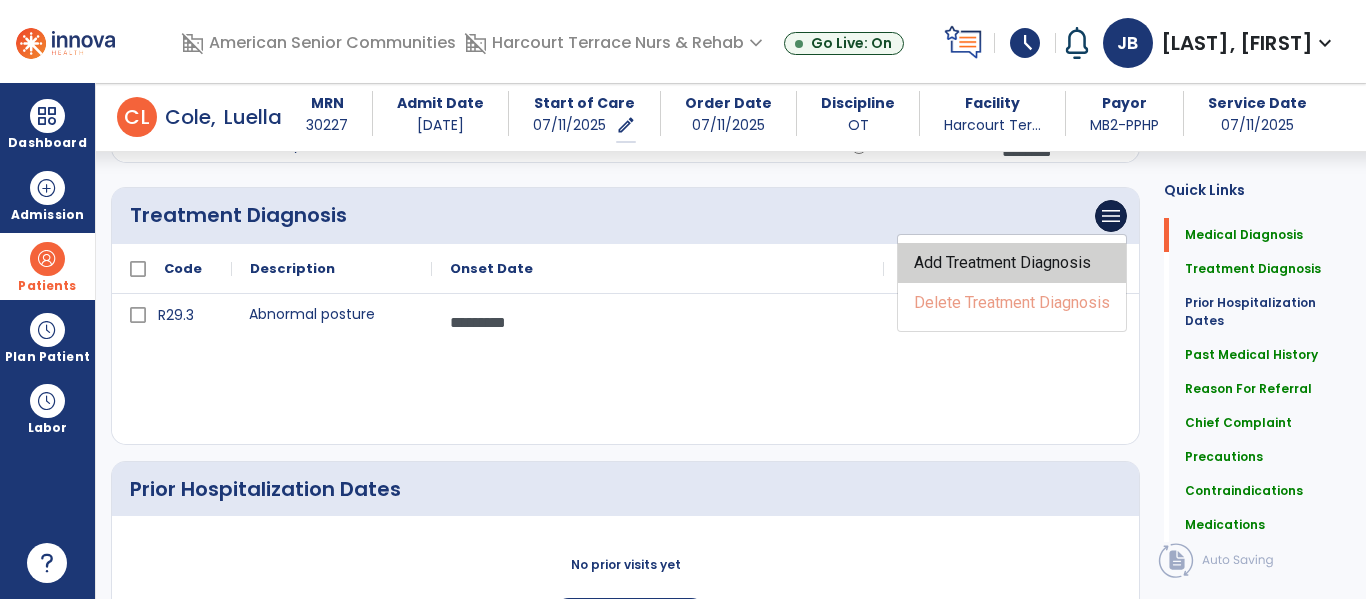 click on "Add Treatment Diagnosis" 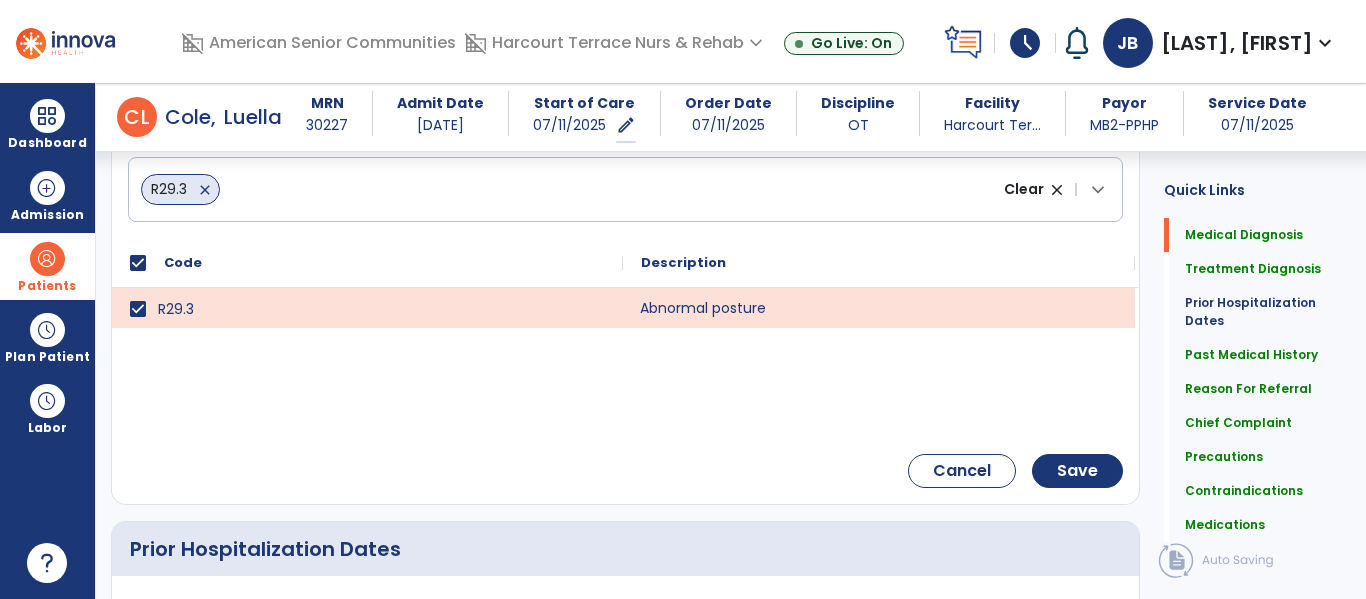 scroll, scrollTop: 525, scrollLeft: 0, axis: vertical 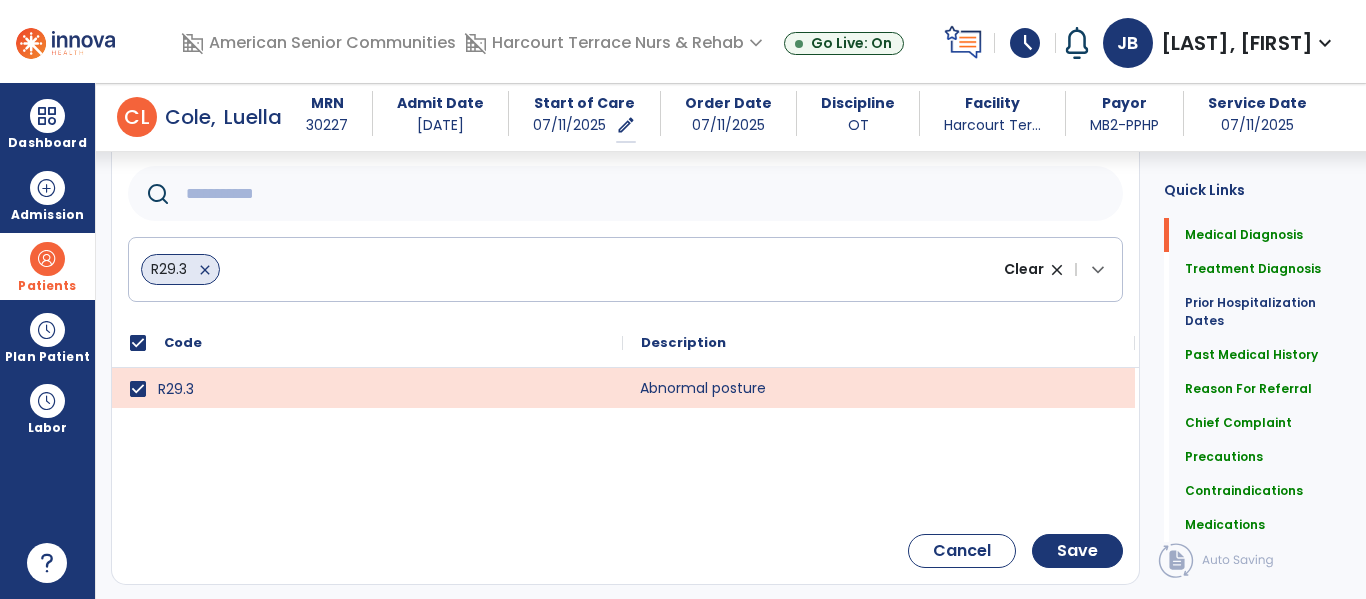 click 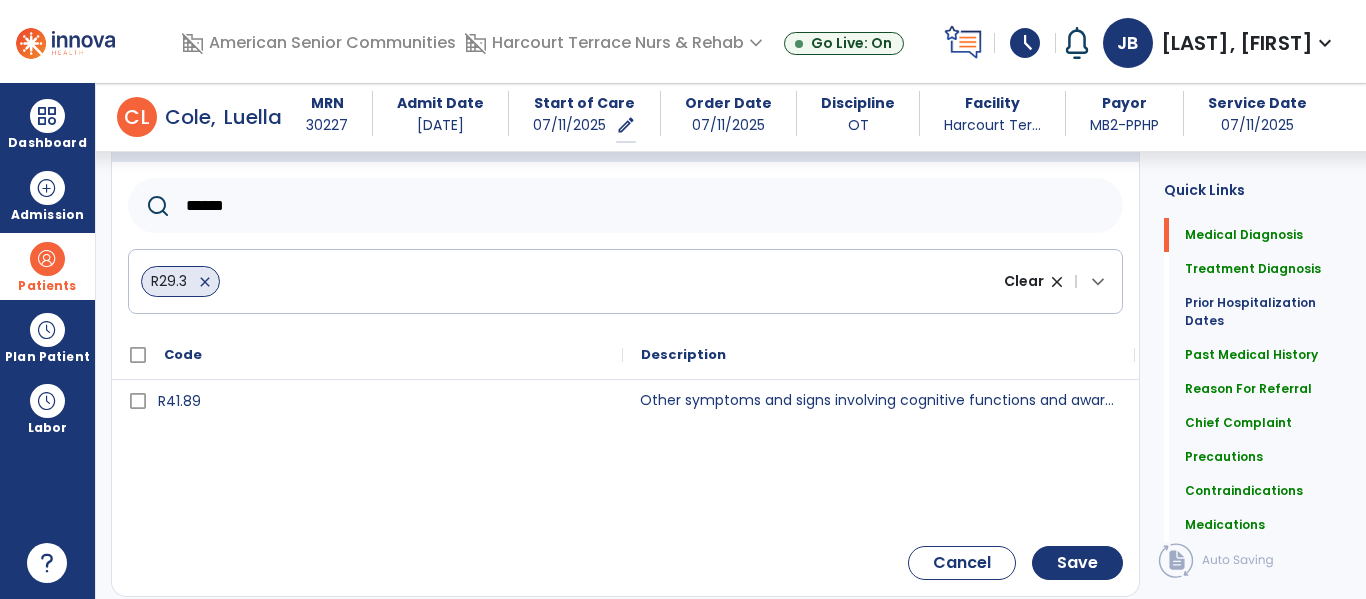 scroll, scrollTop: 512, scrollLeft: 0, axis: vertical 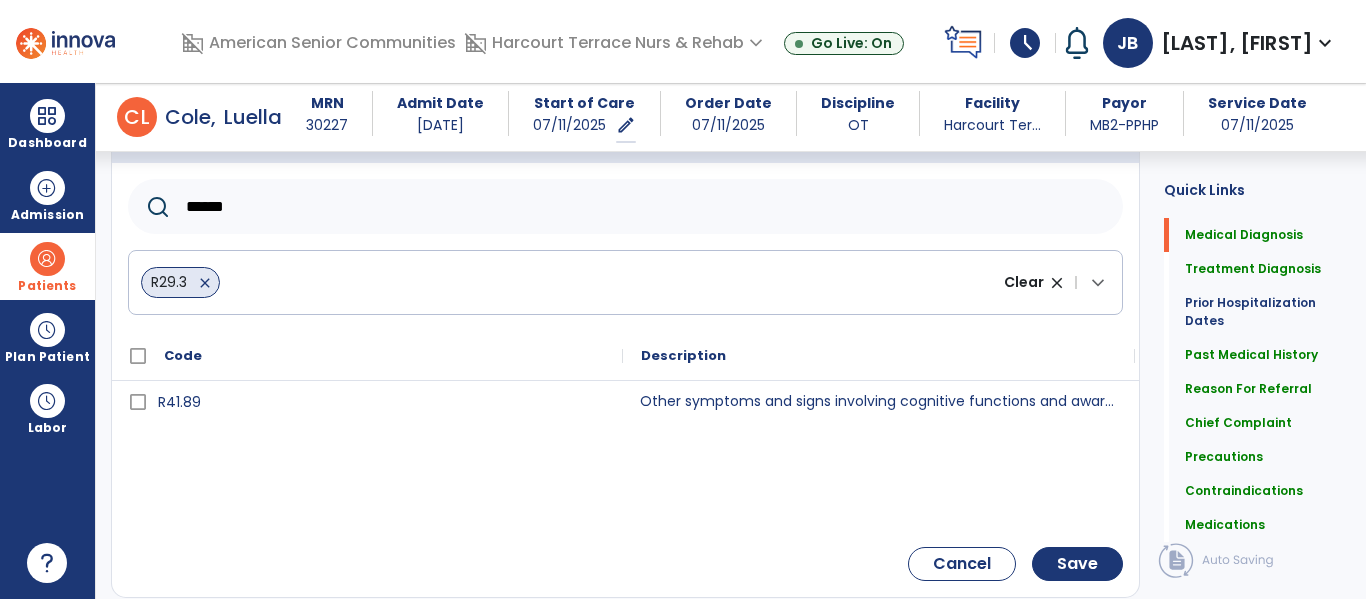 type on "******" 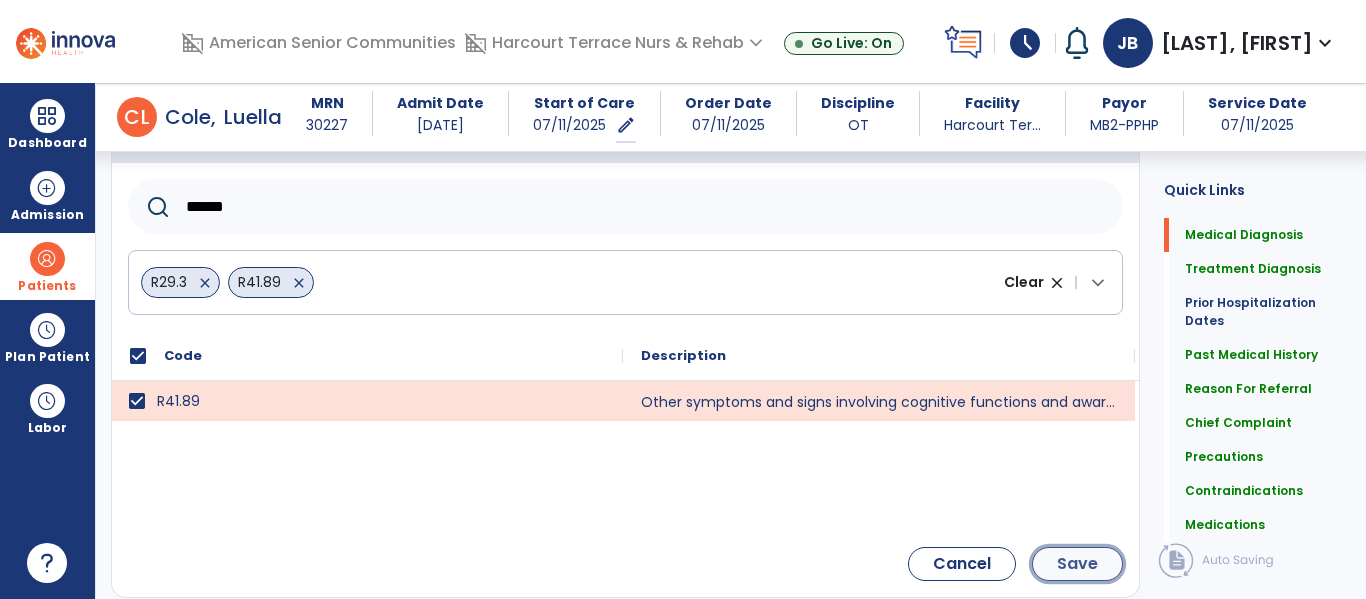 click on "Save" 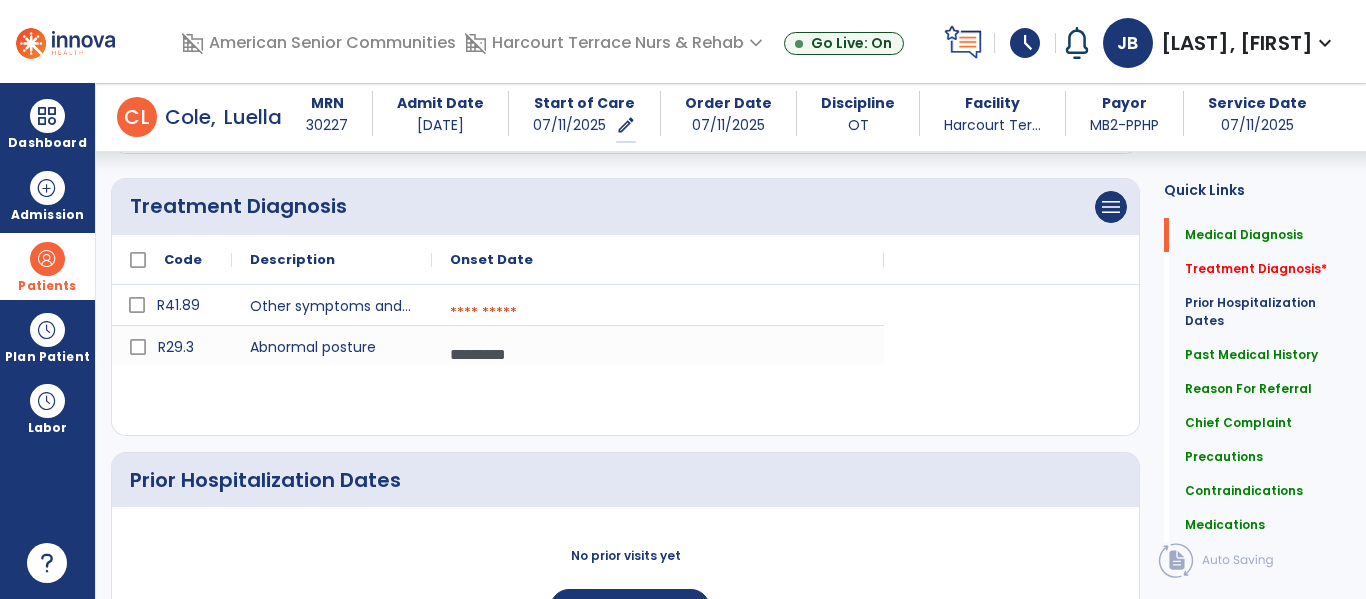 scroll, scrollTop: 412, scrollLeft: 0, axis: vertical 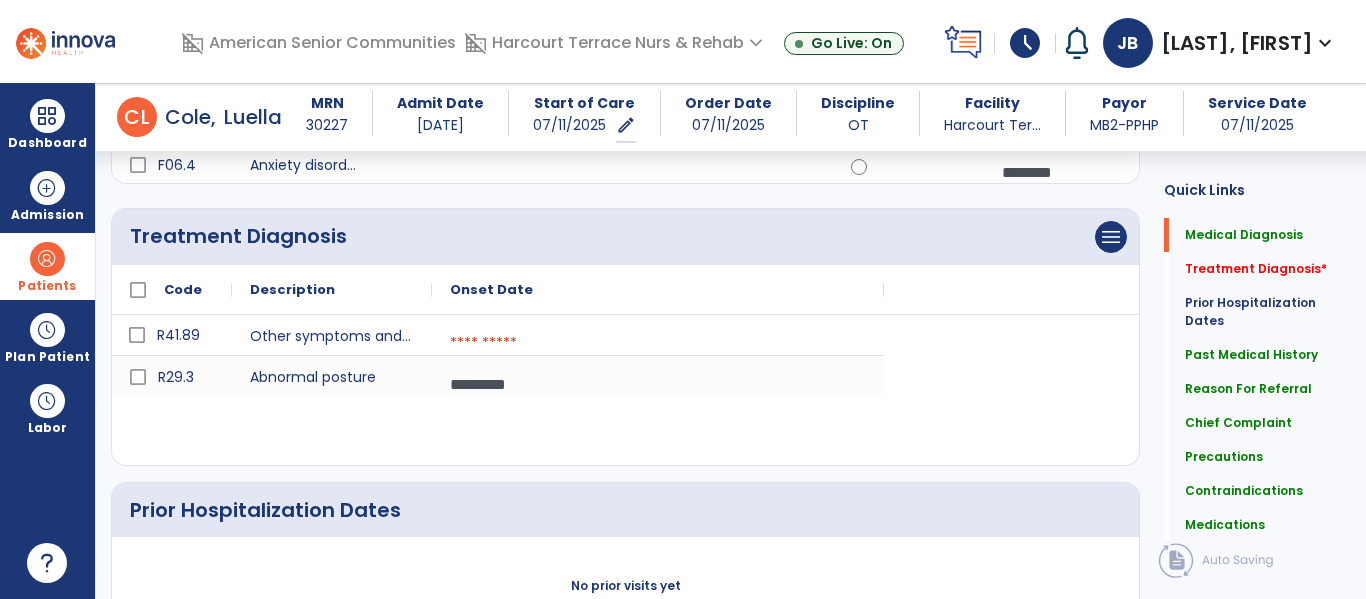 click at bounding box center [658, 343] 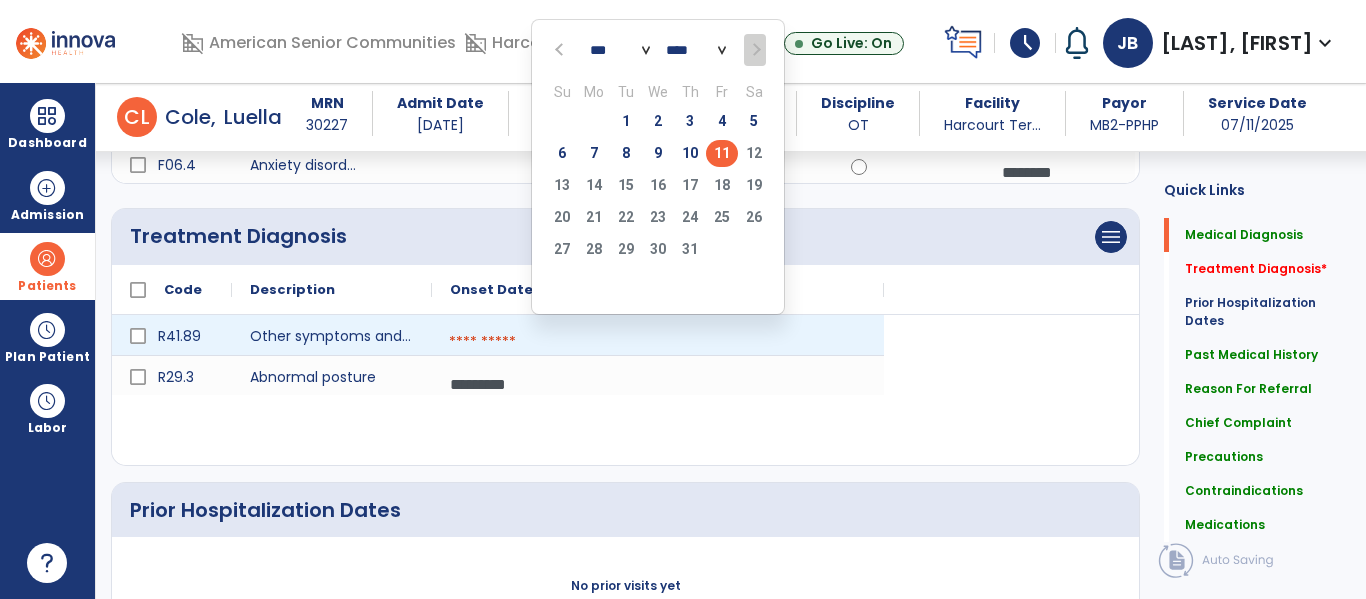 click on "11" 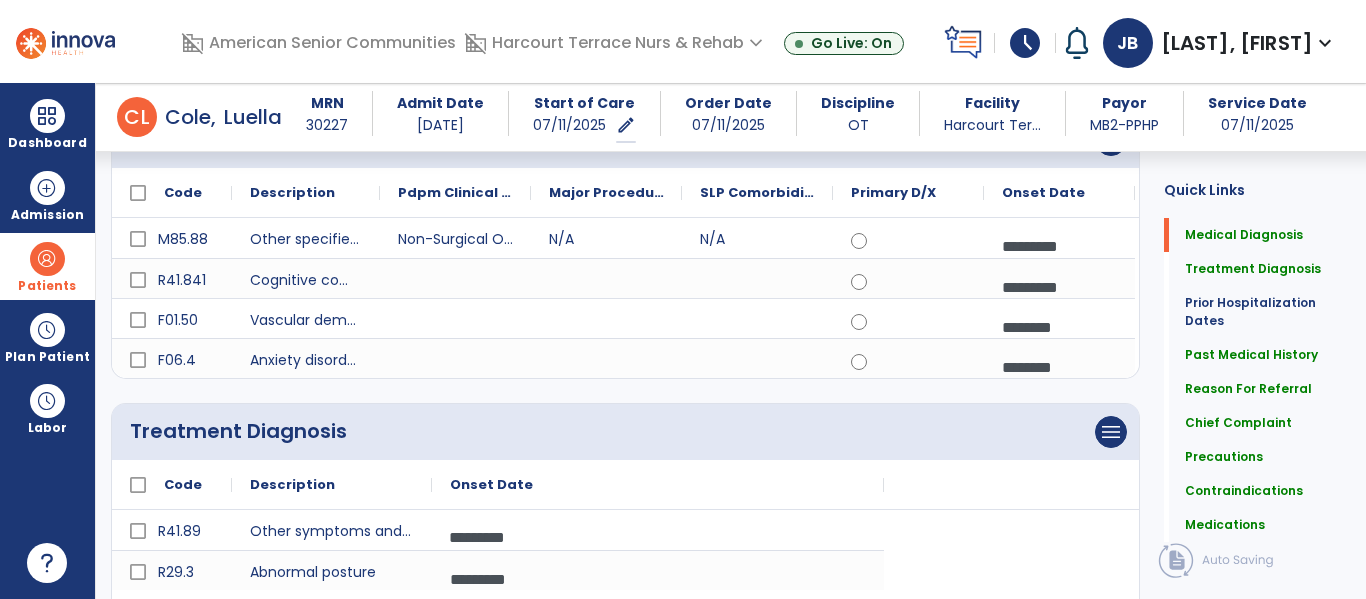 scroll, scrollTop: 0, scrollLeft: 0, axis: both 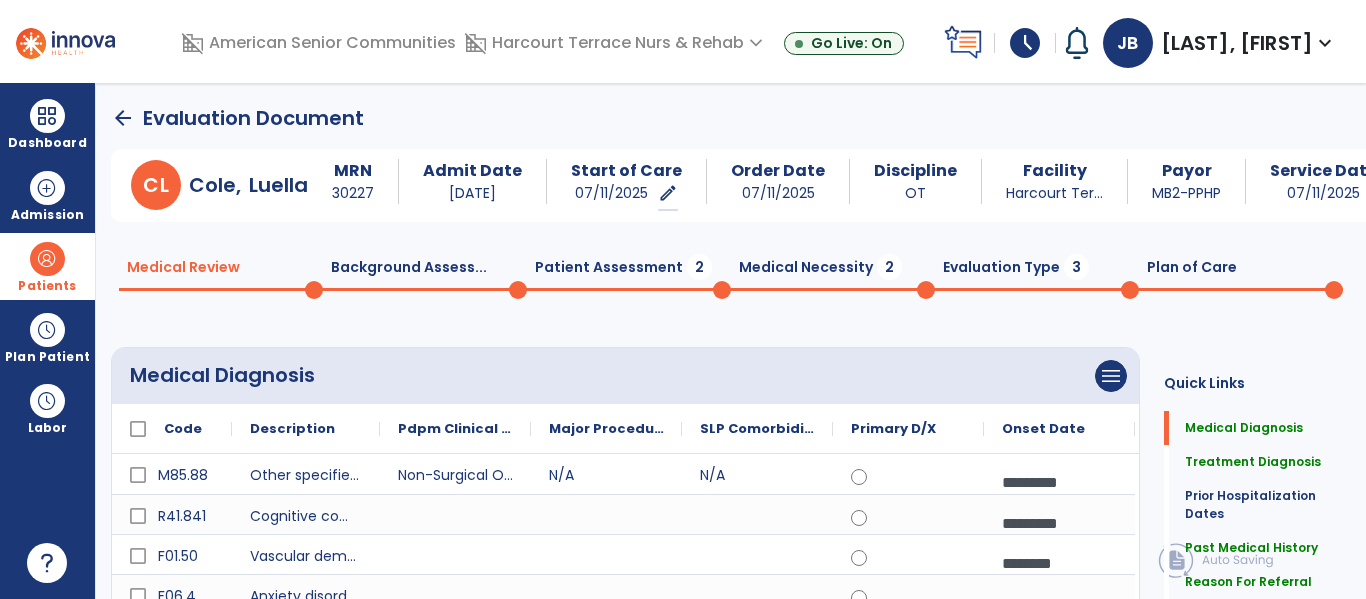 click on "Patient Assessment  2" 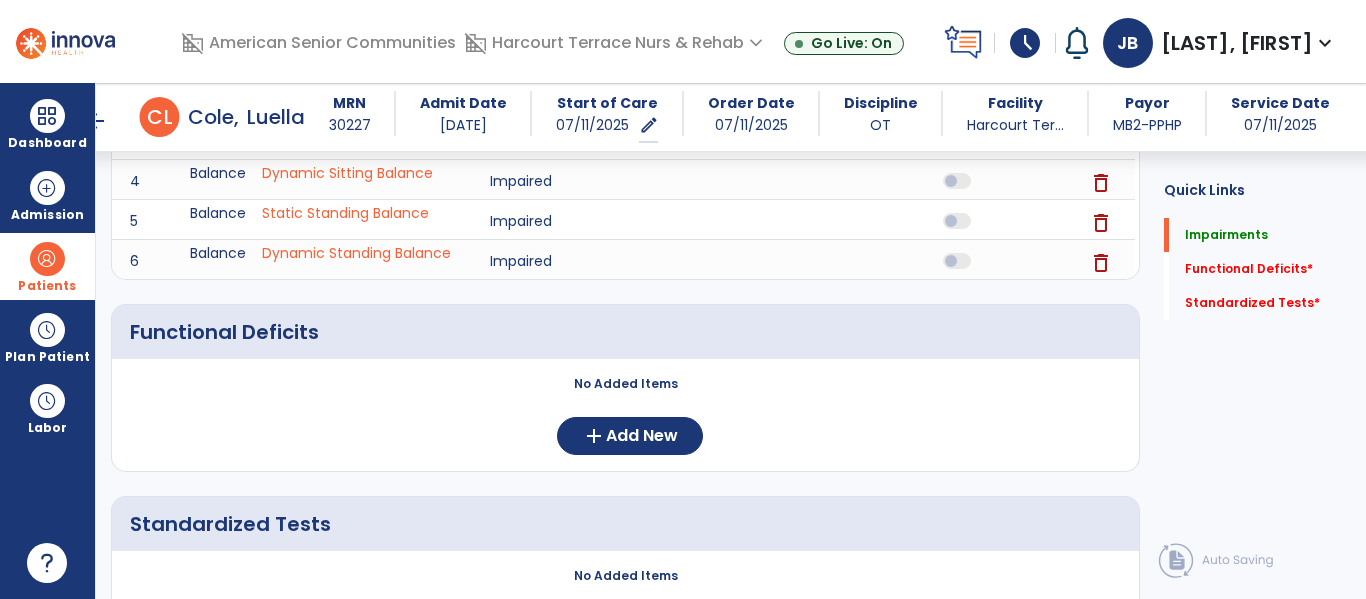 scroll, scrollTop: 403, scrollLeft: 0, axis: vertical 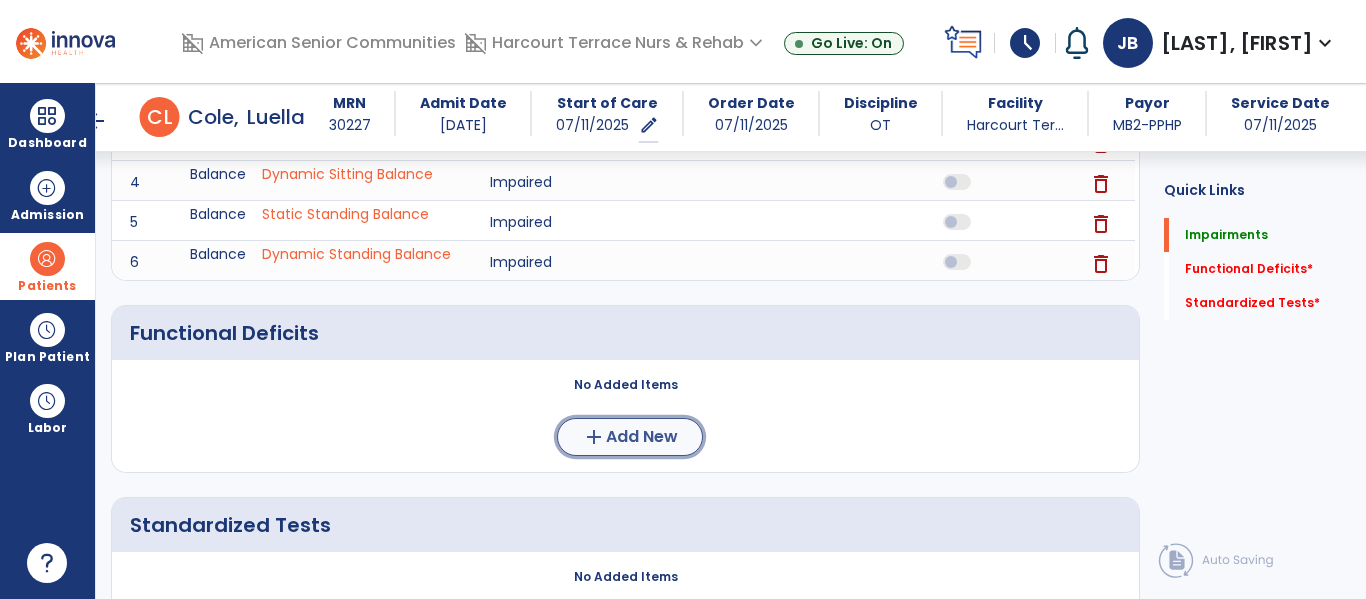 click on "Add New" 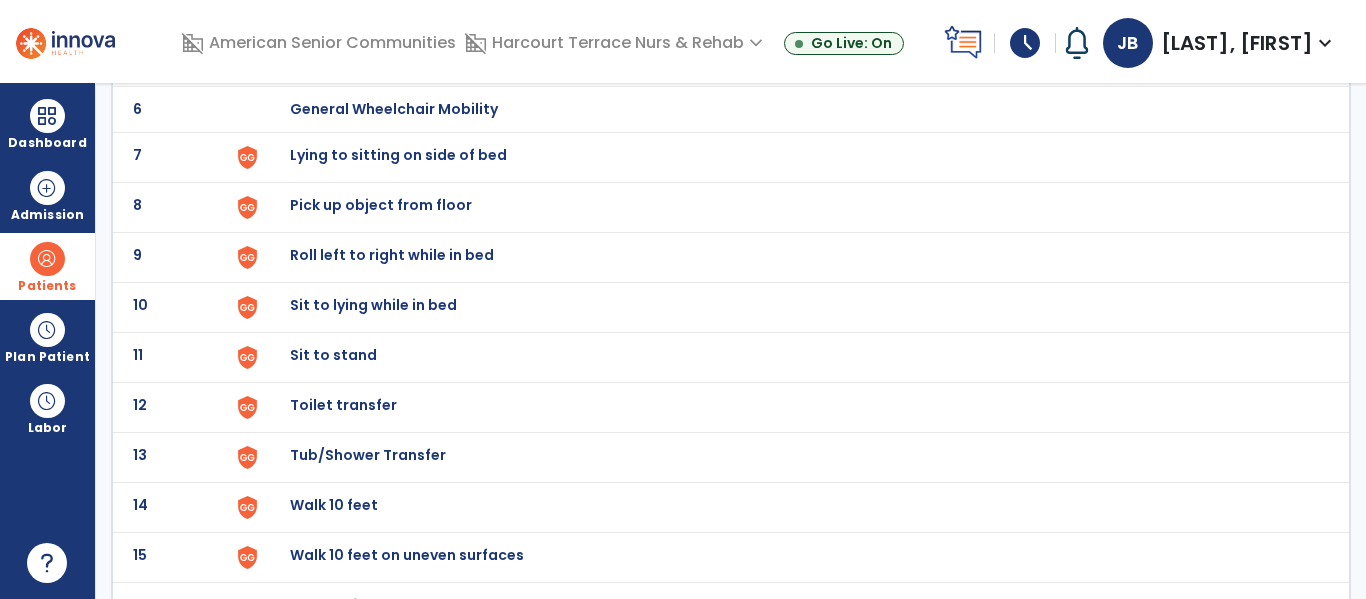 scroll, scrollTop: 0, scrollLeft: 0, axis: both 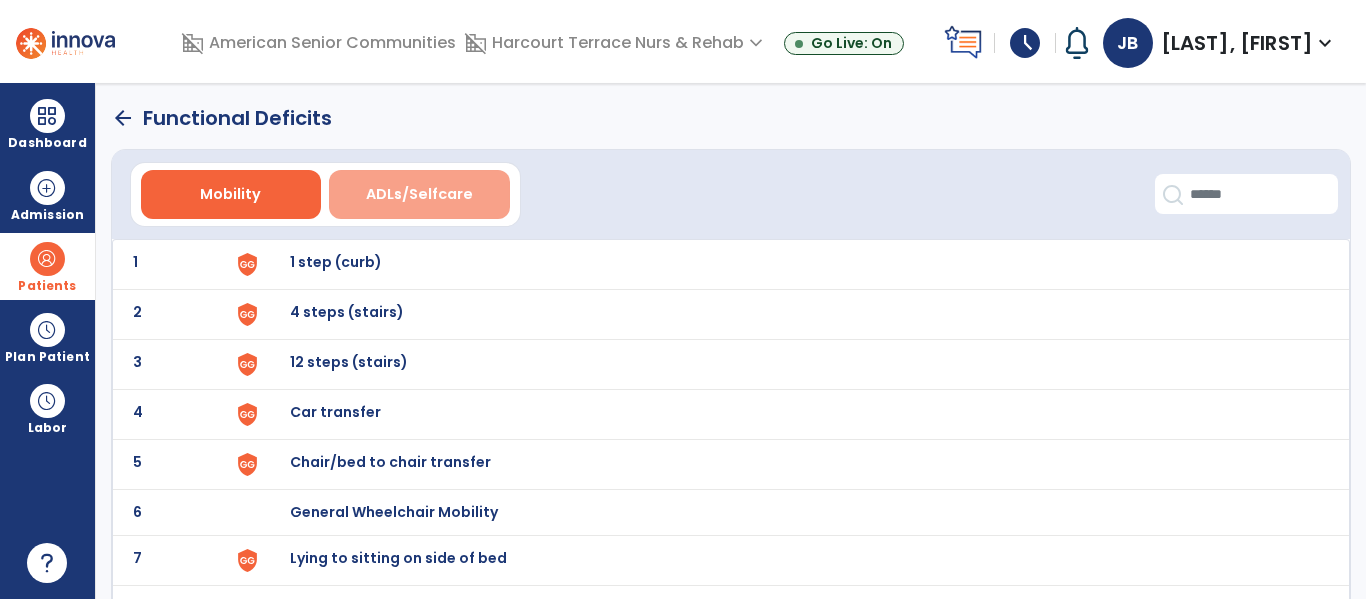 click on "ADLs/Selfcare" at bounding box center (419, 194) 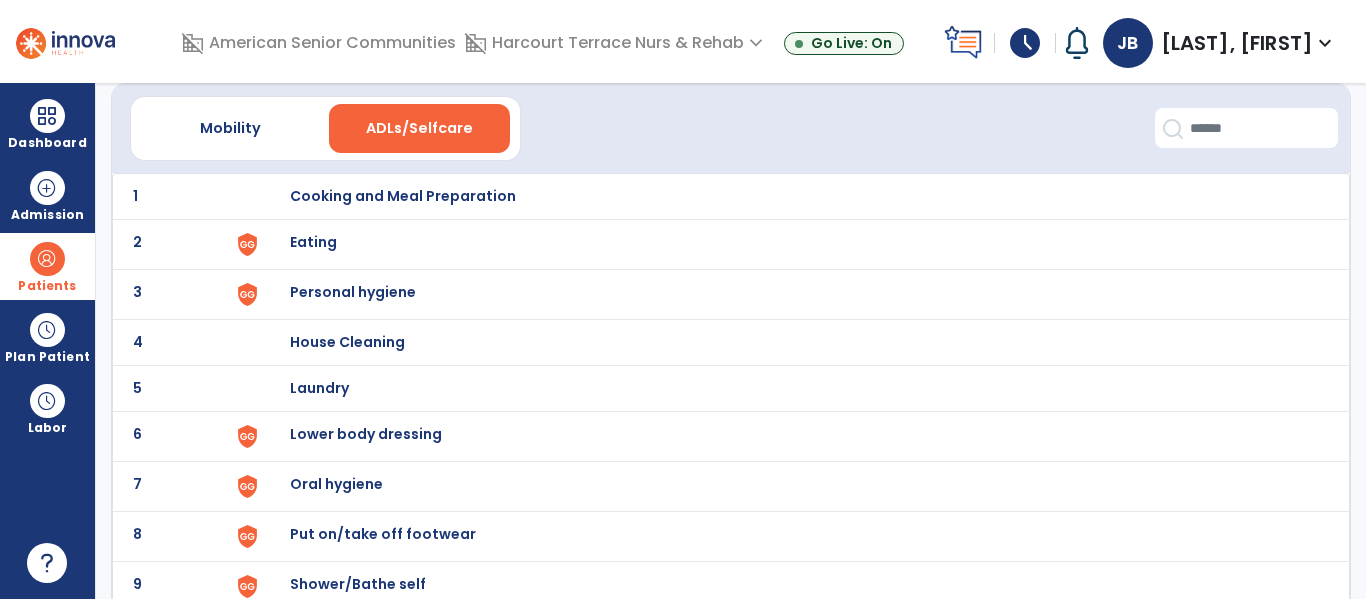 scroll, scrollTop: 54, scrollLeft: 0, axis: vertical 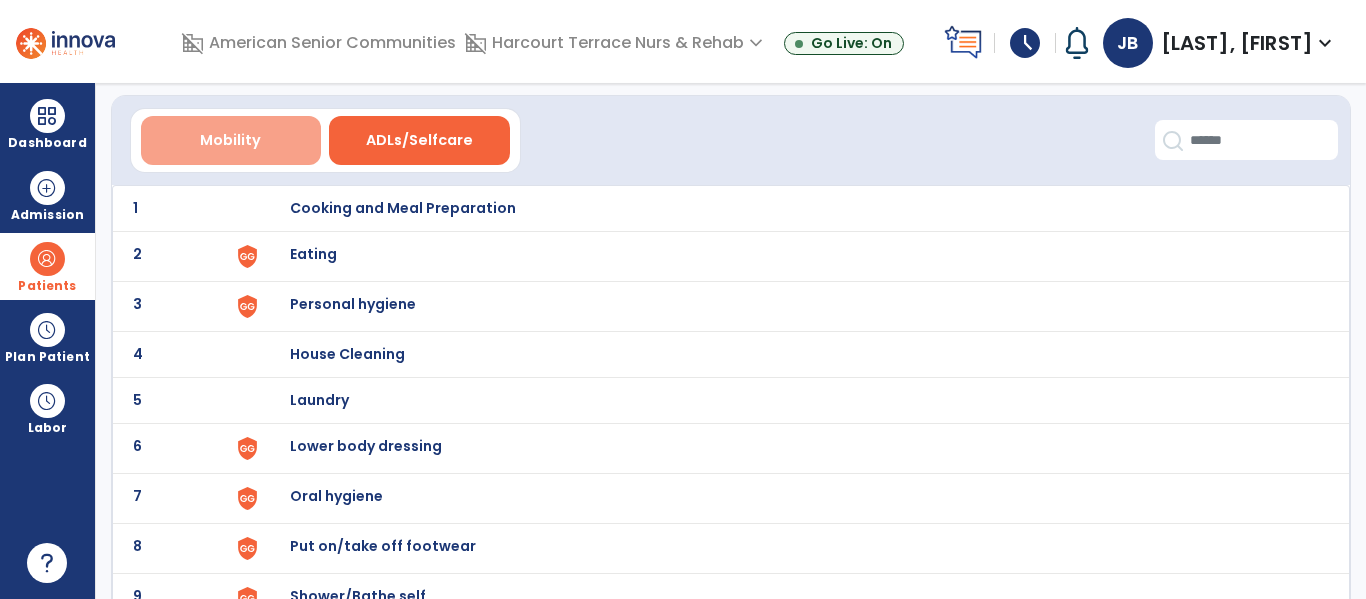 click on "Mobility" at bounding box center [231, 140] 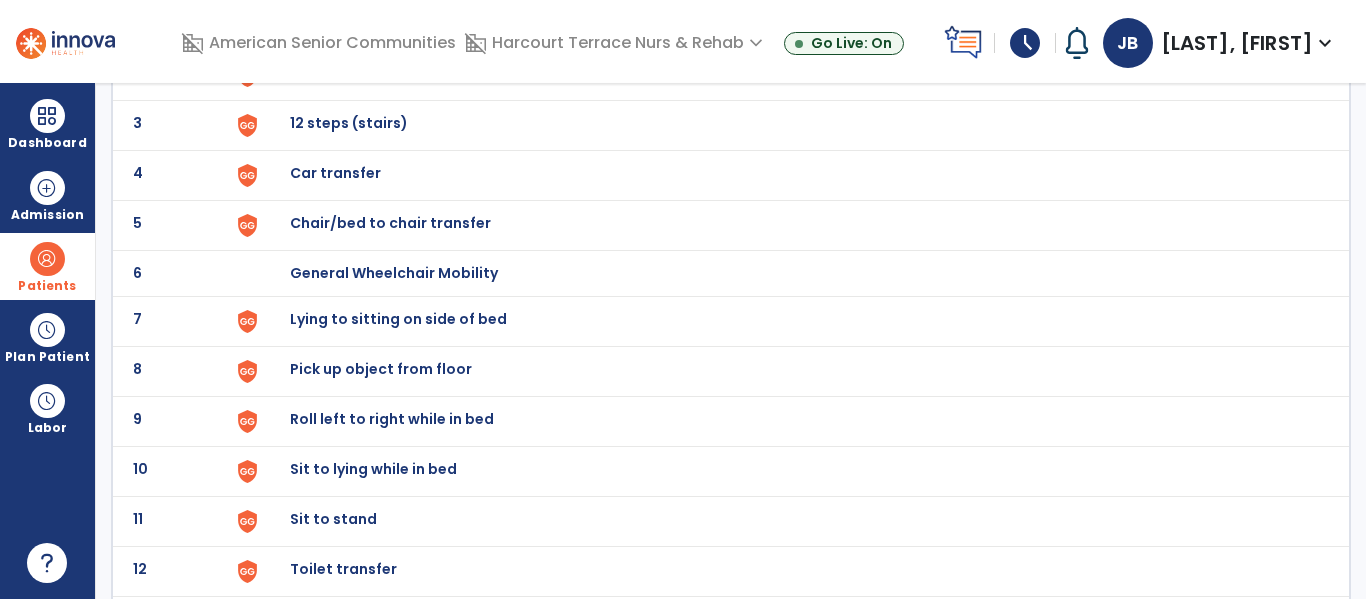 scroll, scrollTop: 240, scrollLeft: 0, axis: vertical 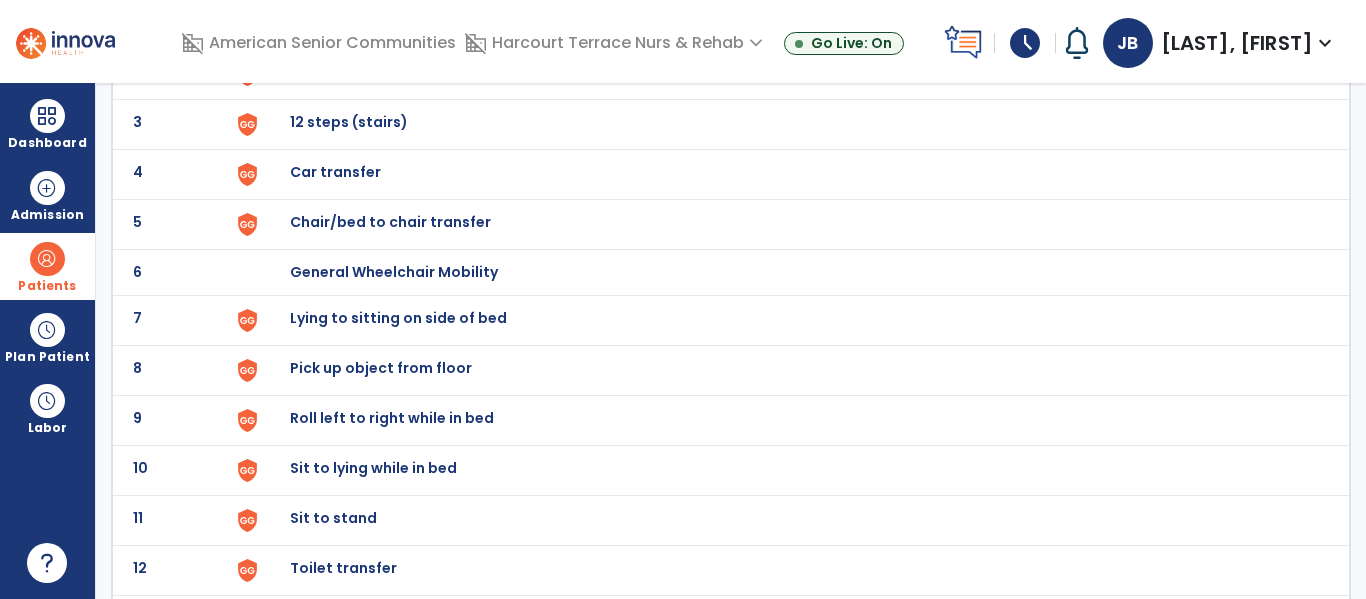 click on "General Wheelchair Mobility" at bounding box center [789, 24] 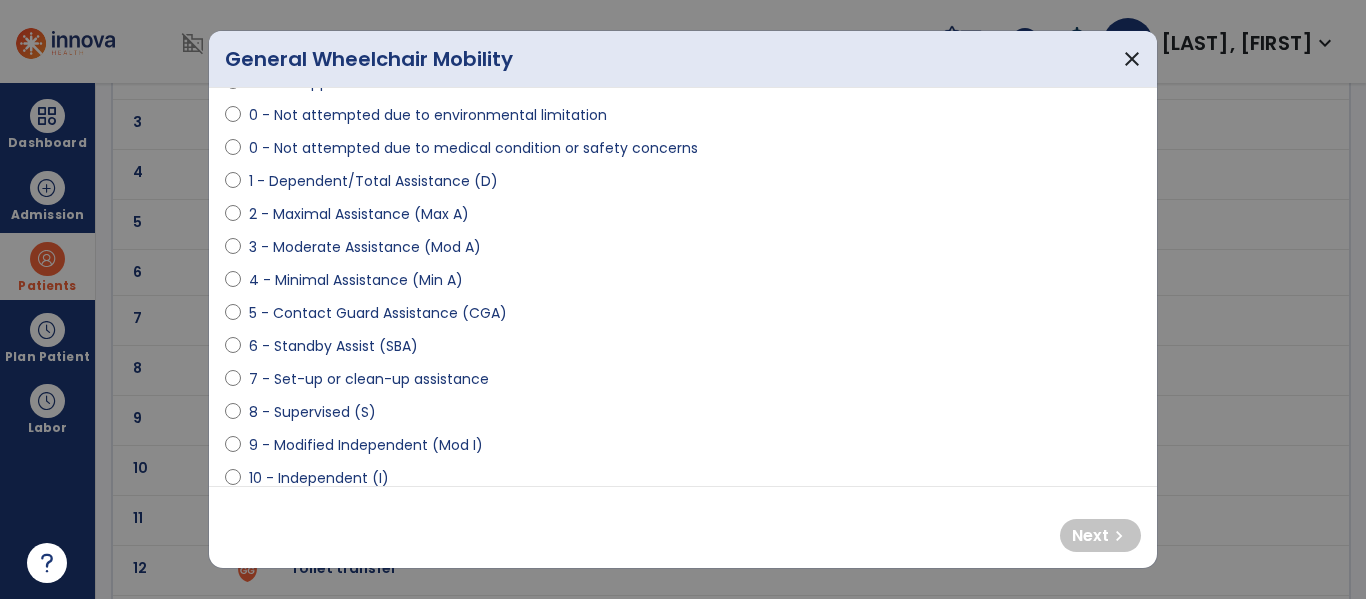 scroll, scrollTop: 0, scrollLeft: 0, axis: both 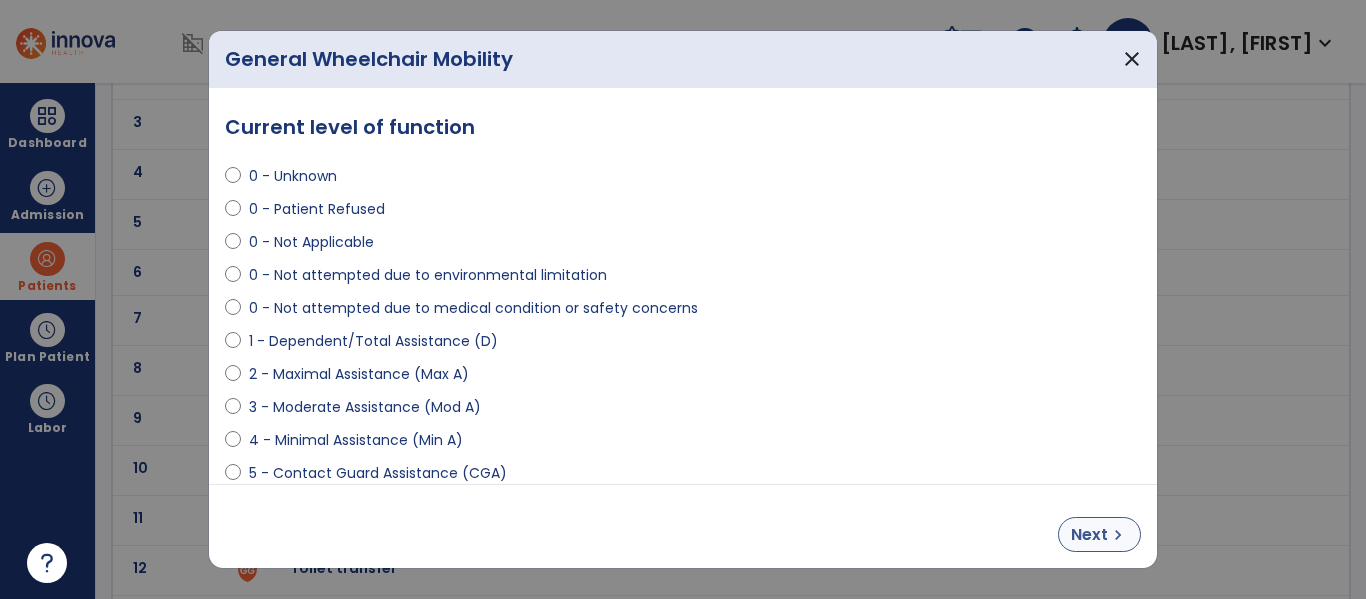 click on "Next" at bounding box center (1089, 535) 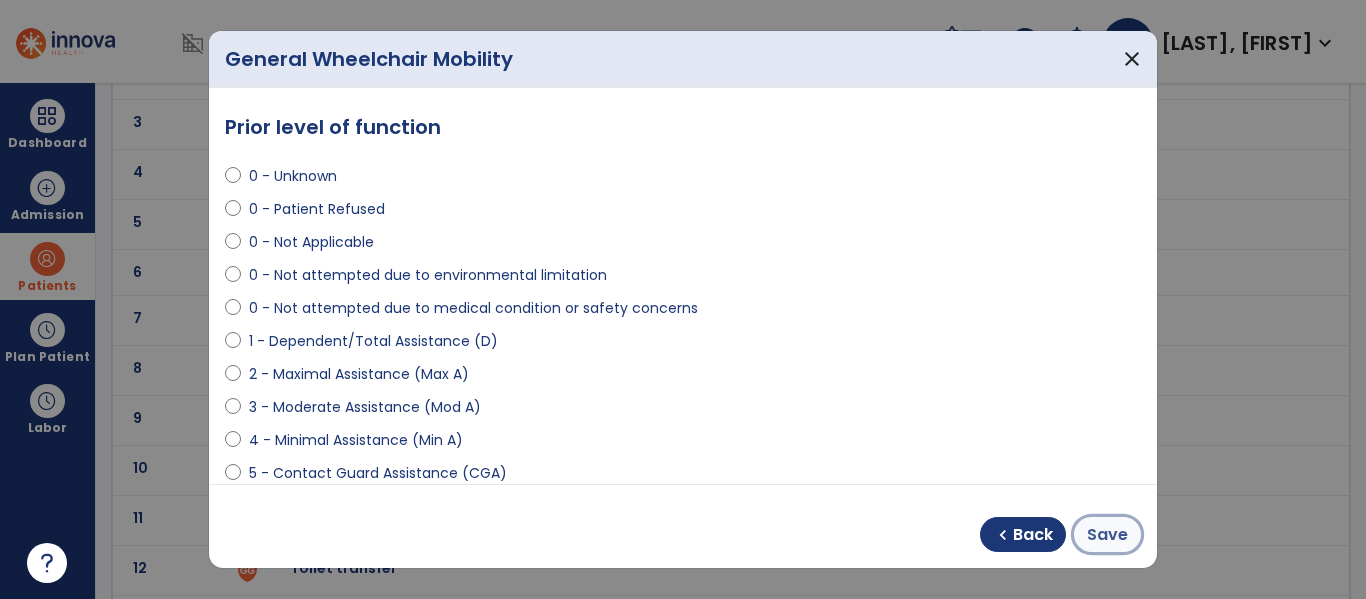 click on "Save" at bounding box center (1107, 535) 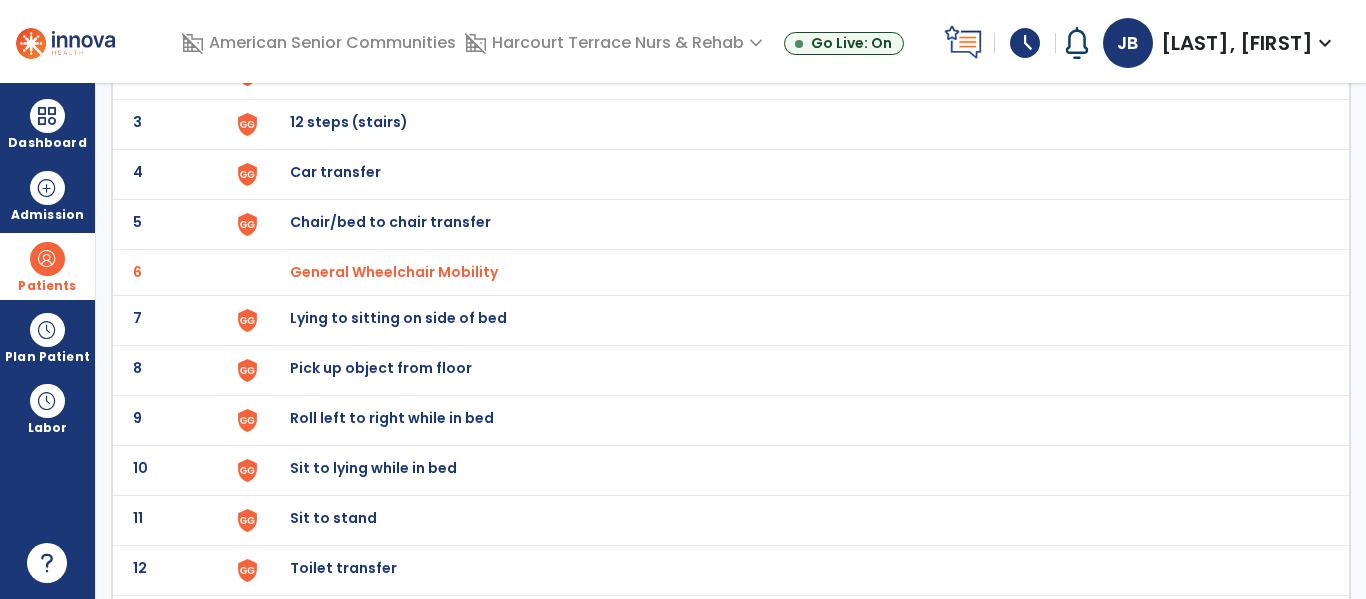 click on "Chair/bed to chair transfer" at bounding box center [789, 24] 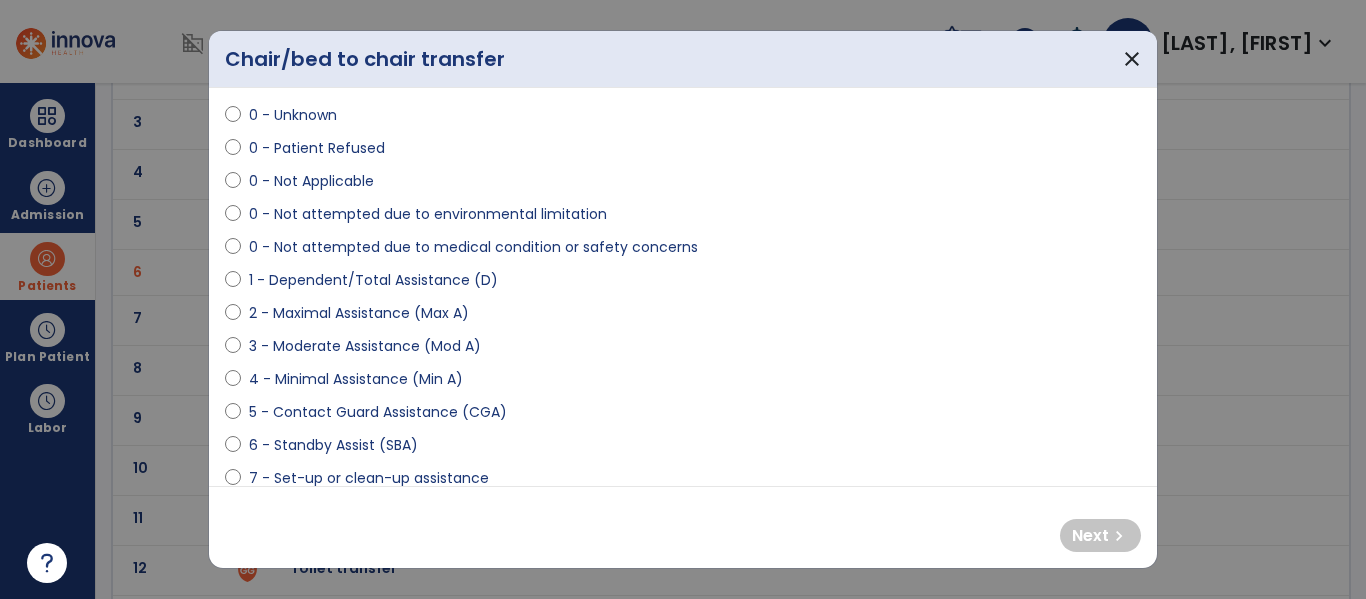 scroll, scrollTop: 52, scrollLeft: 0, axis: vertical 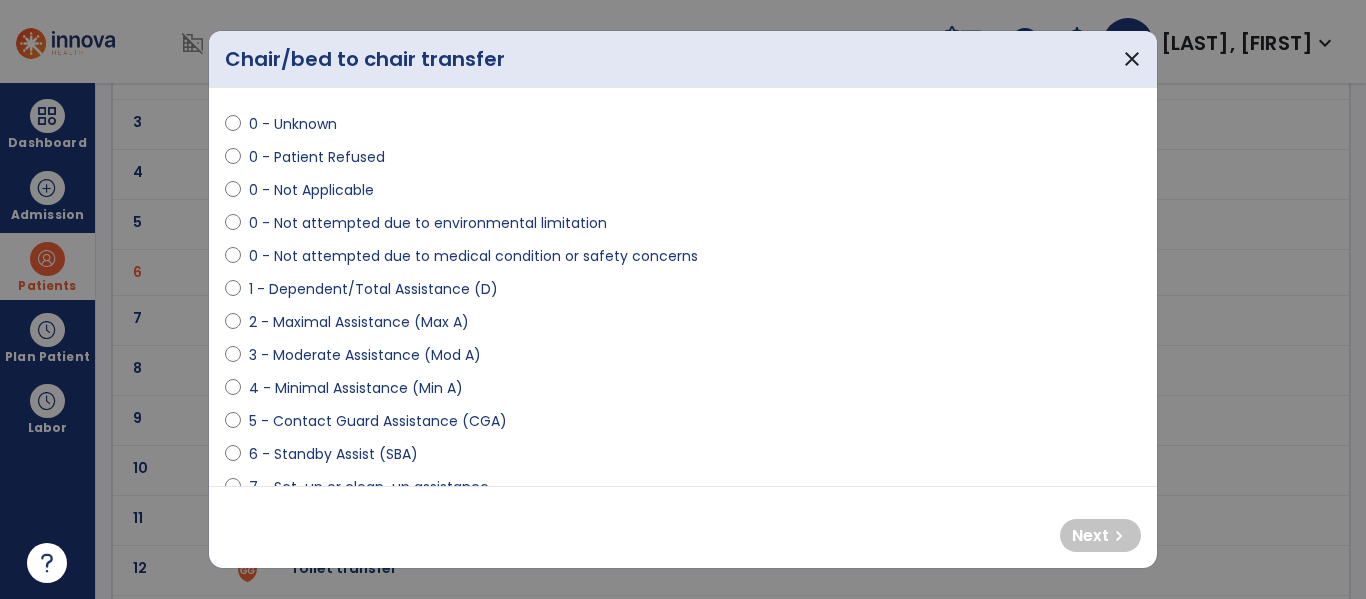 select on "**********" 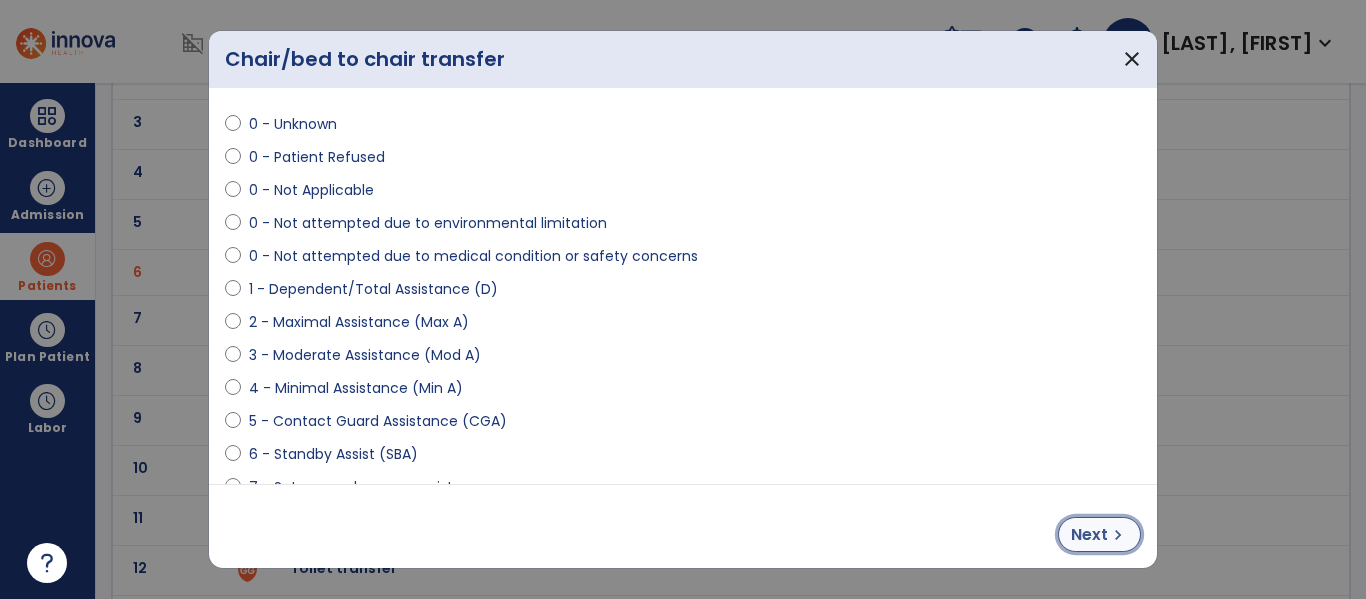 click on "Next" at bounding box center [1089, 535] 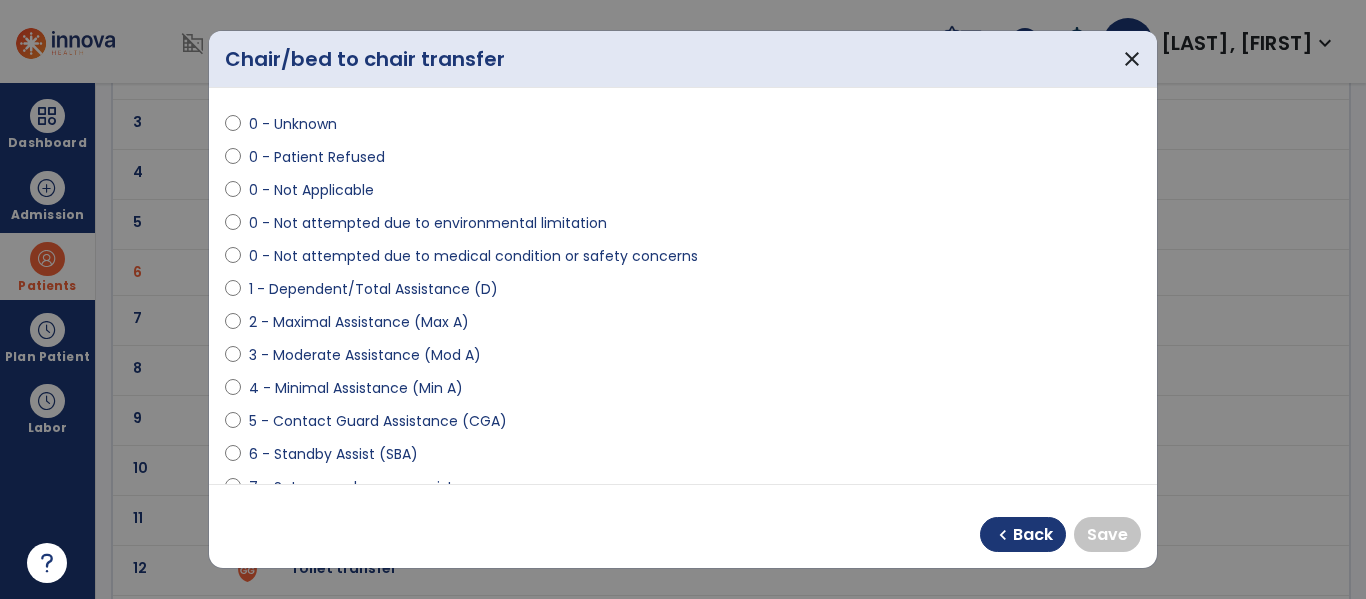 select on "**********" 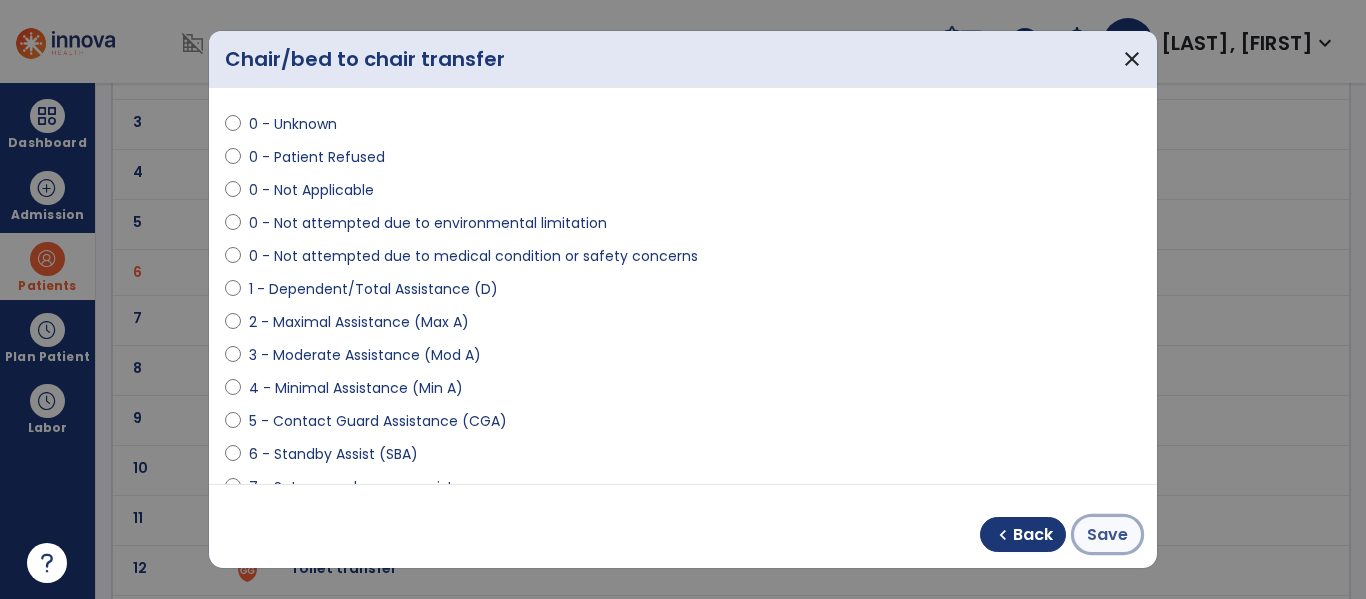 click on "Save" at bounding box center (1107, 535) 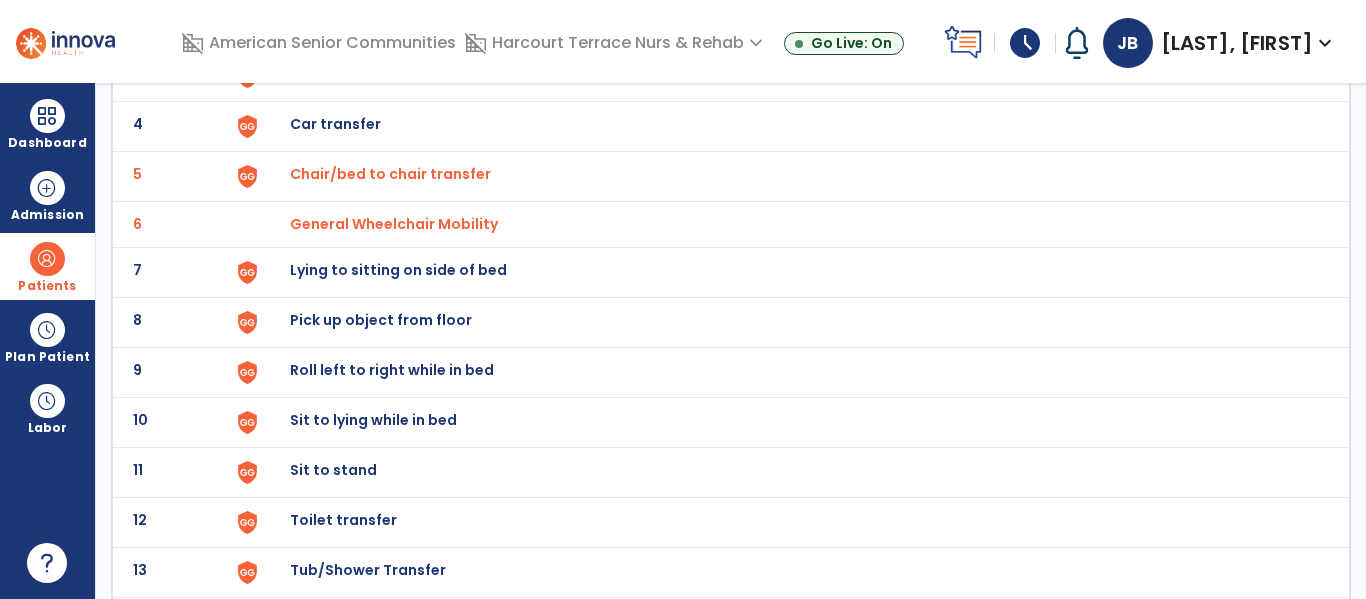 scroll, scrollTop: 0, scrollLeft: 0, axis: both 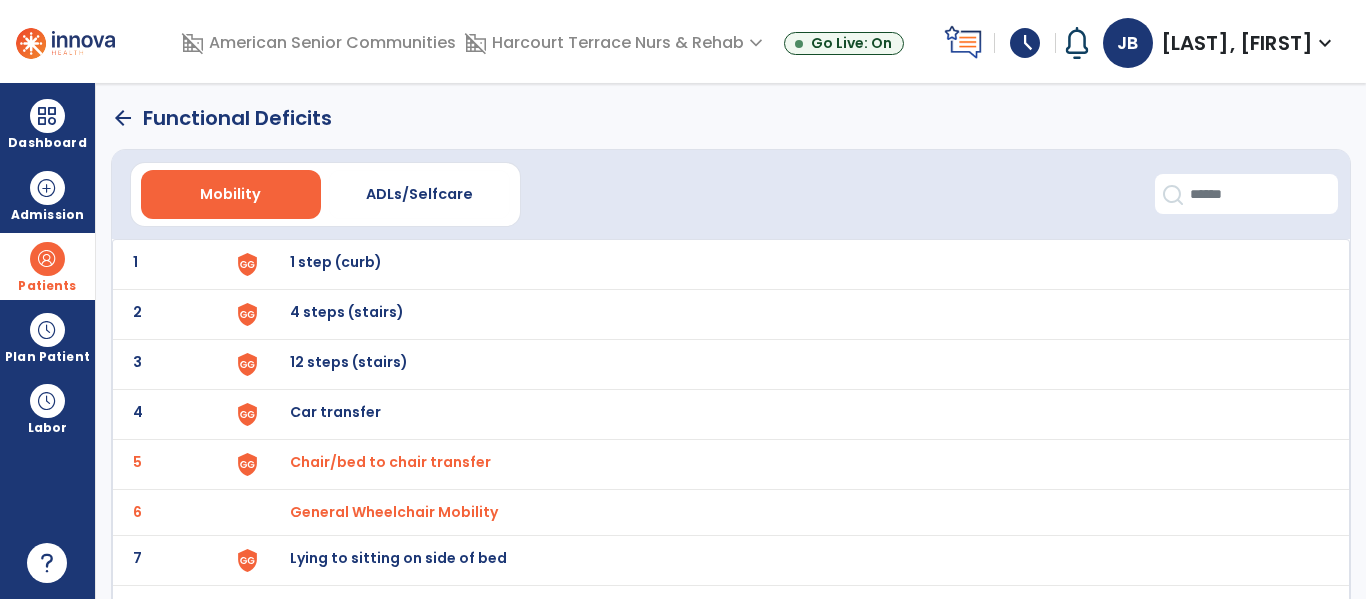 click on "arrow_back" 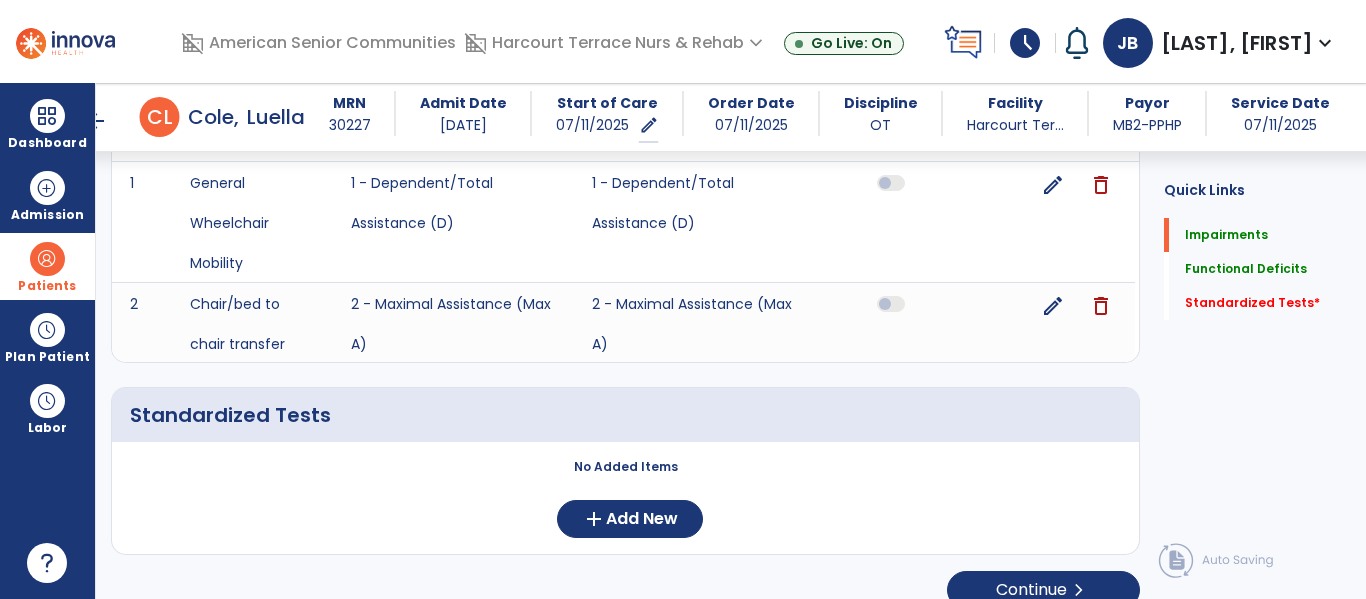 scroll, scrollTop: 687, scrollLeft: 0, axis: vertical 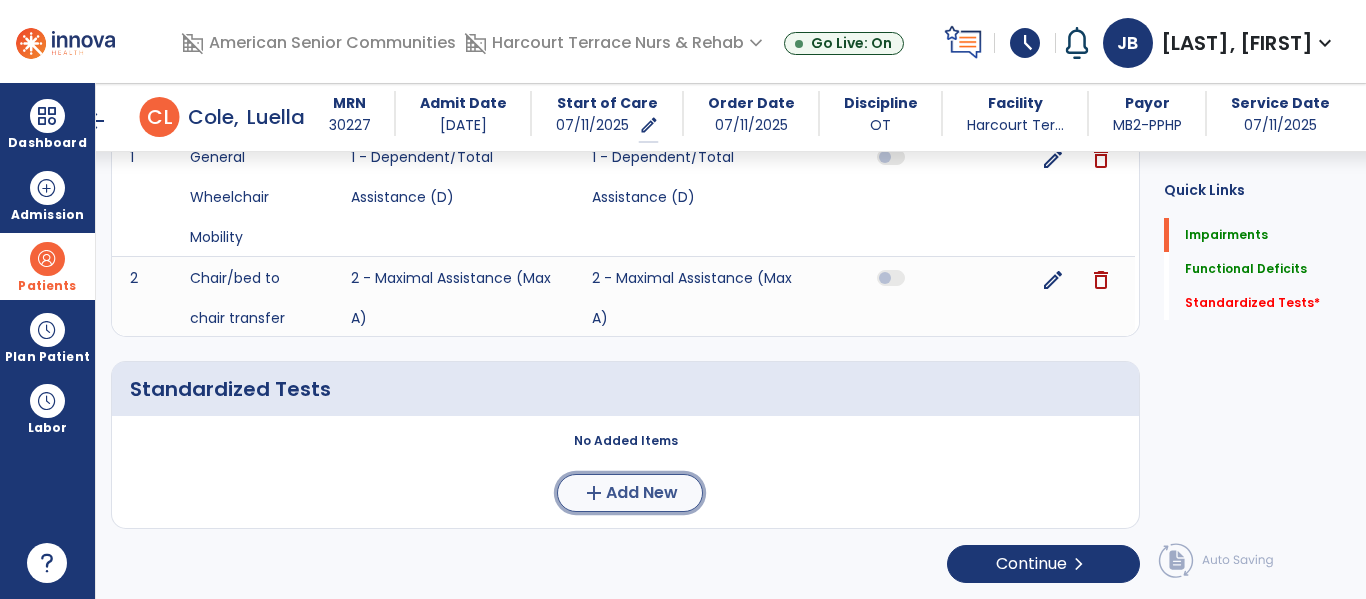 click on "Add New" 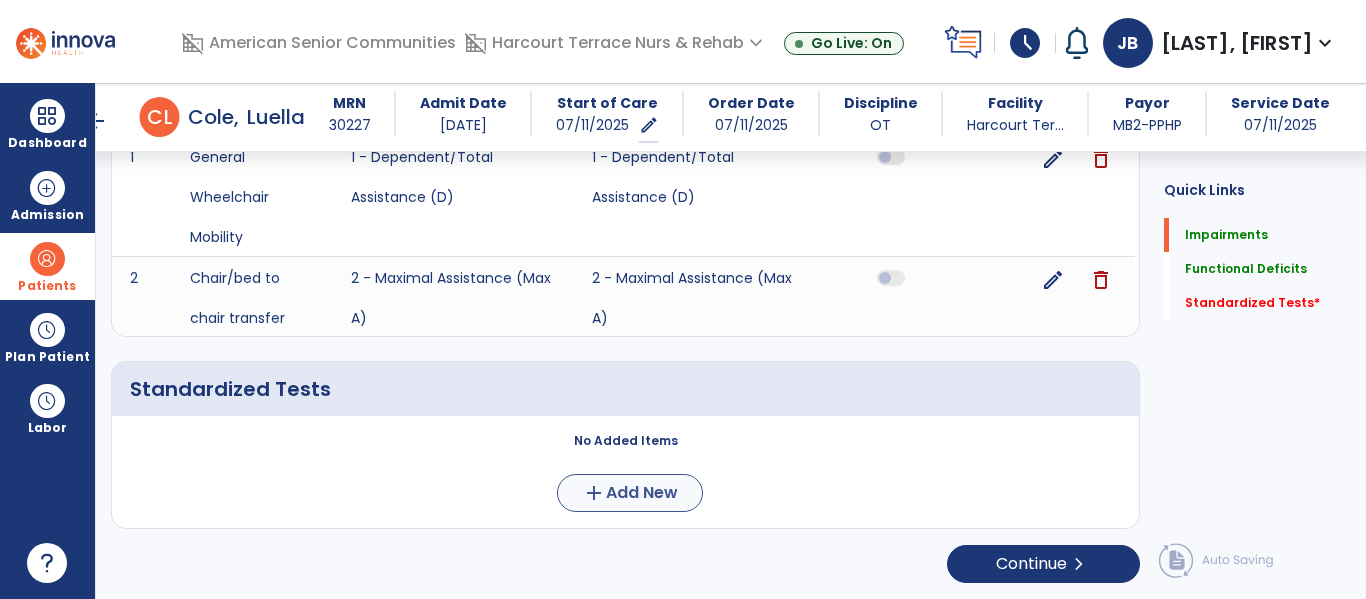 scroll, scrollTop: 0, scrollLeft: 0, axis: both 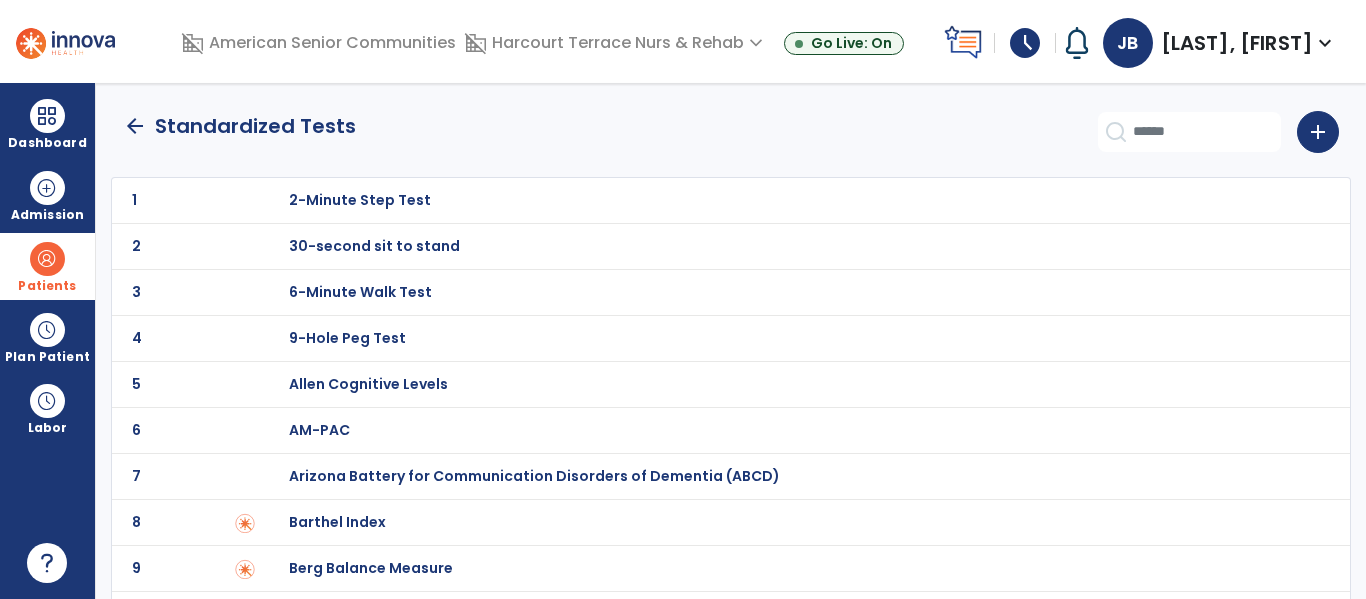 click on "Barthel Index" at bounding box center [789, 200] 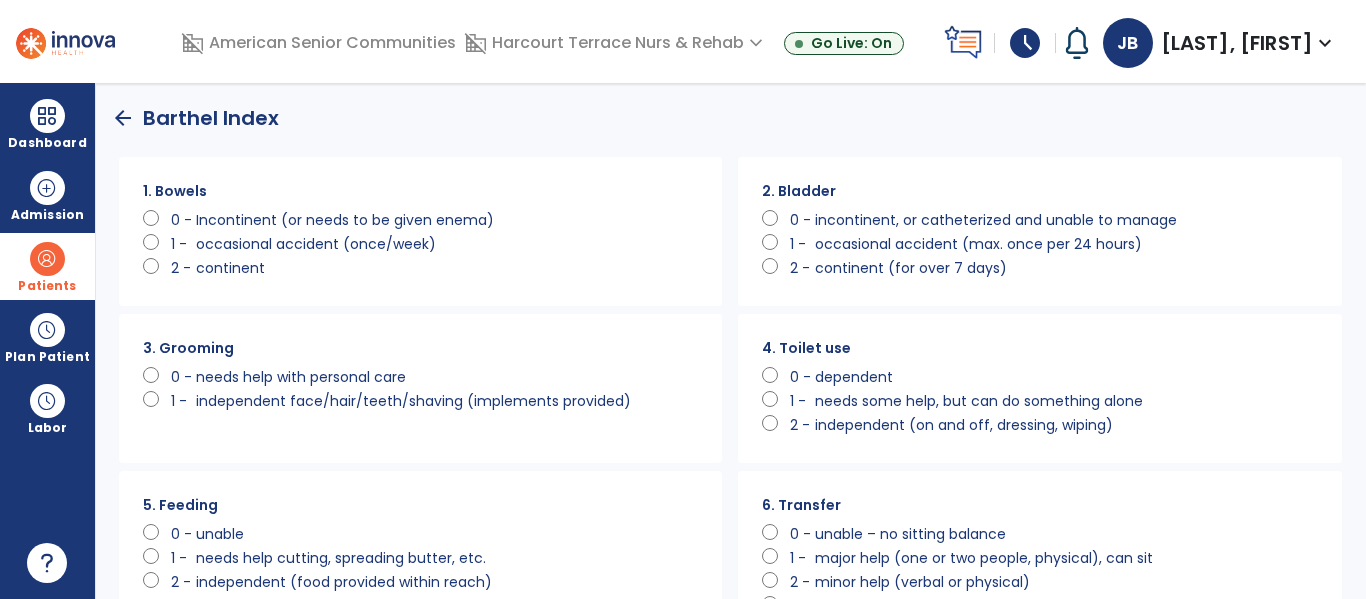scroll, scrollTop: 0, scrollLeft: 0, axis: both 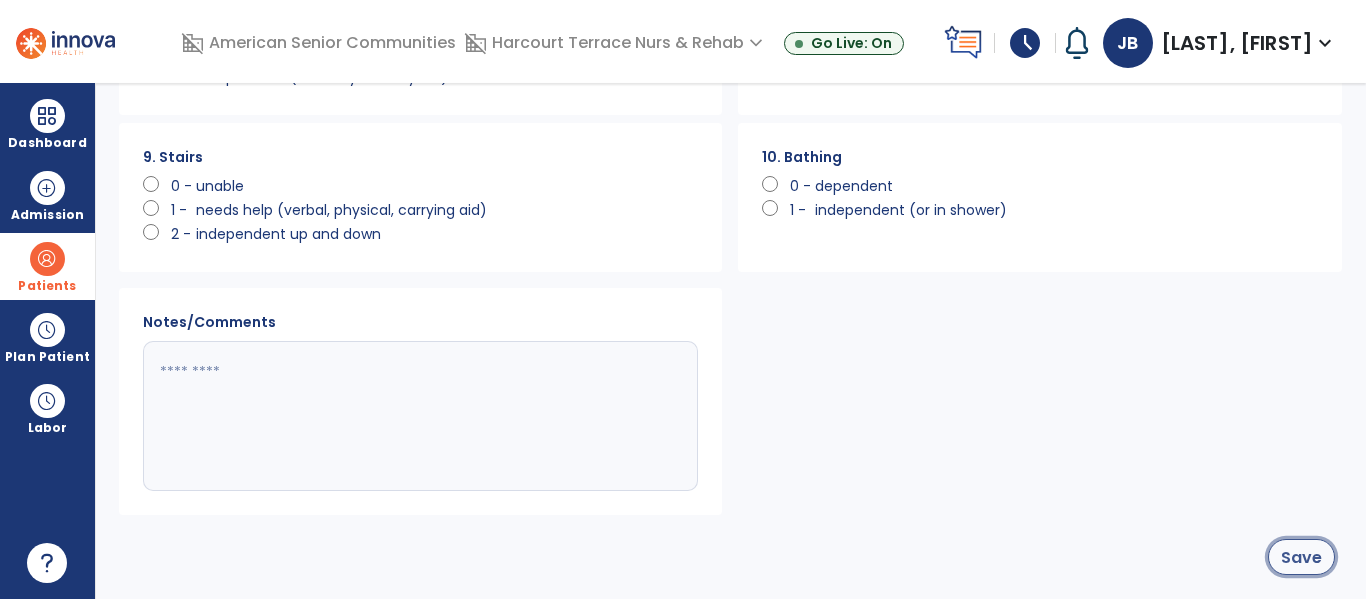 click on "Save" 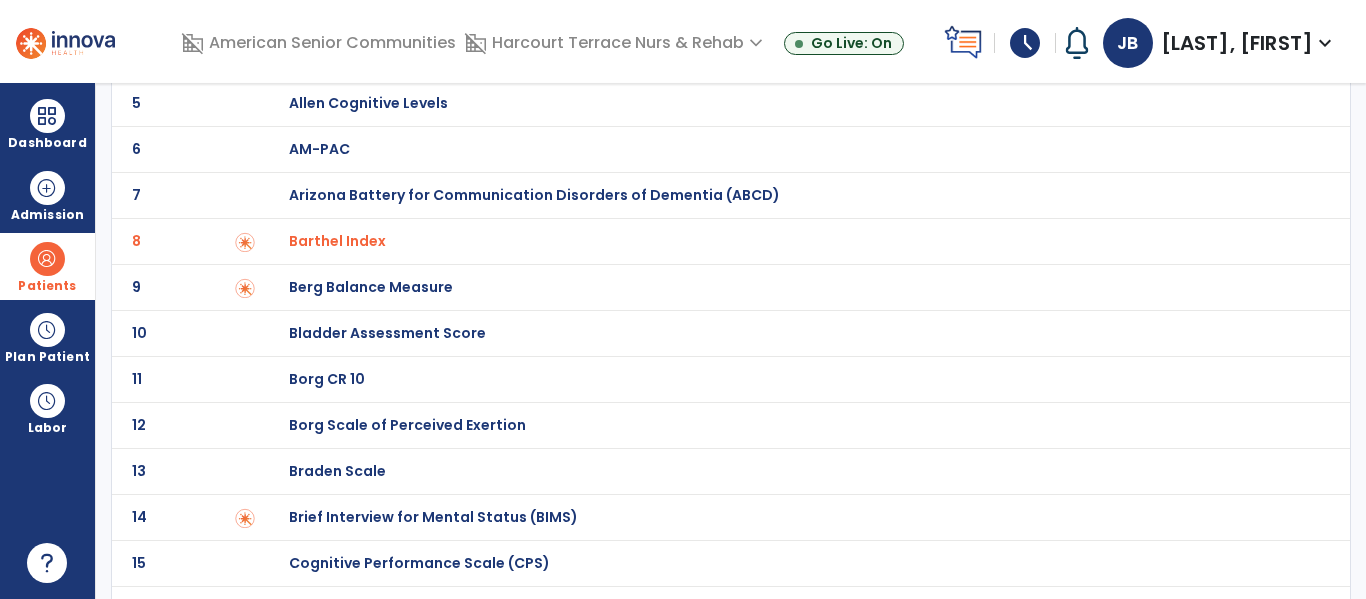 scroll, scrollTop: 0, scrollLeft: 0, axis: both 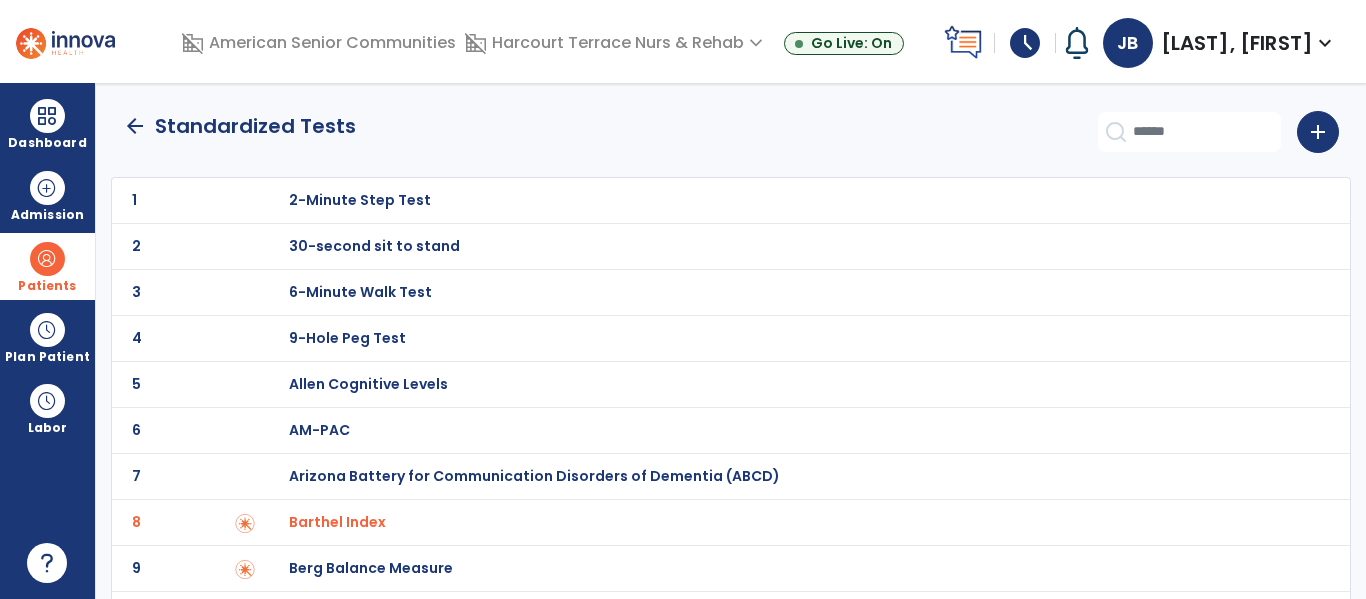 click on "arrow_back" 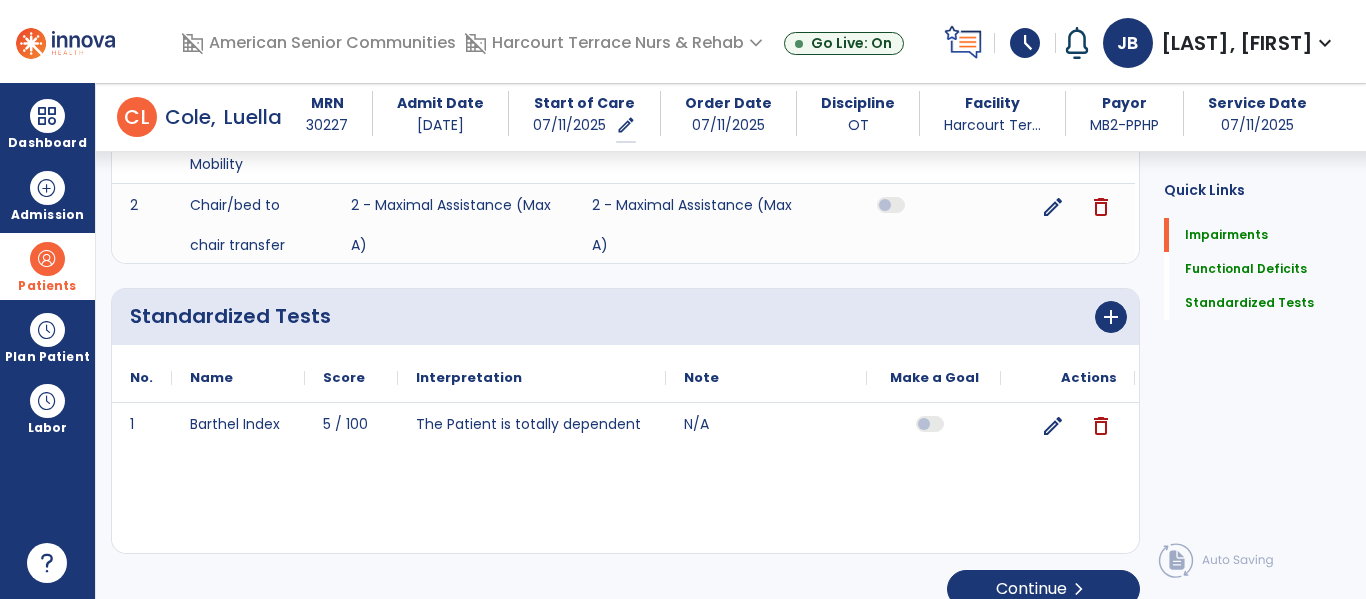 scroll, scrollTop: 785, scrollLeft: 0, axis: vertical 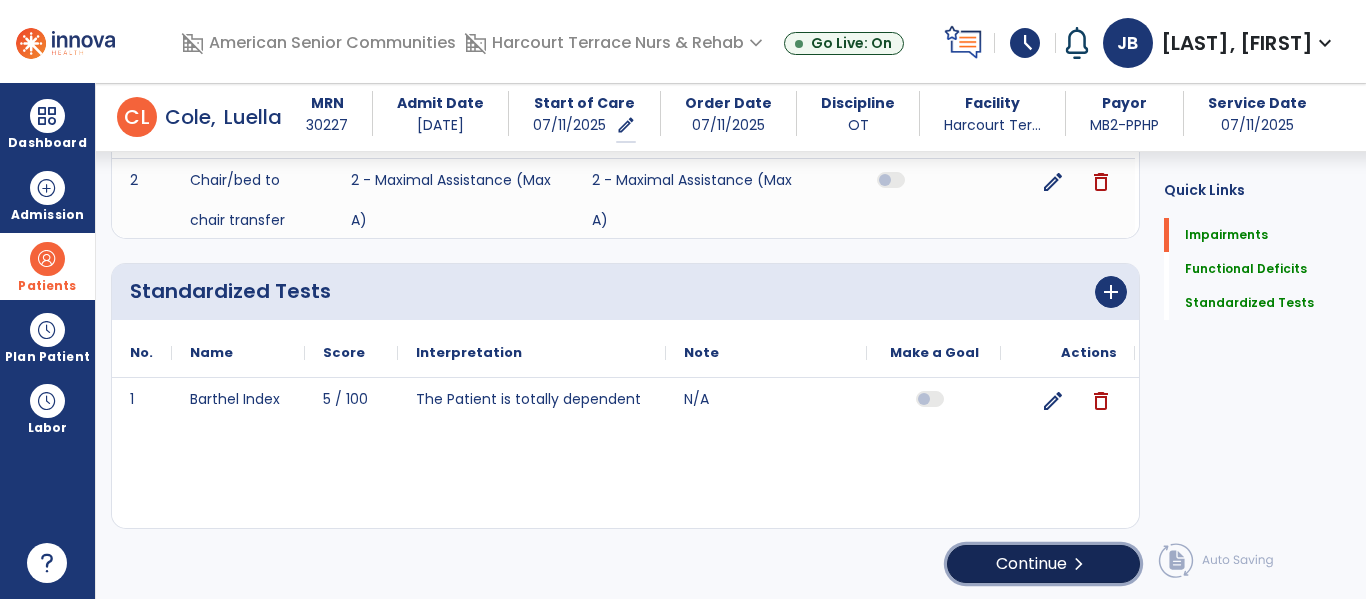 click on "Continue  chevron_right" 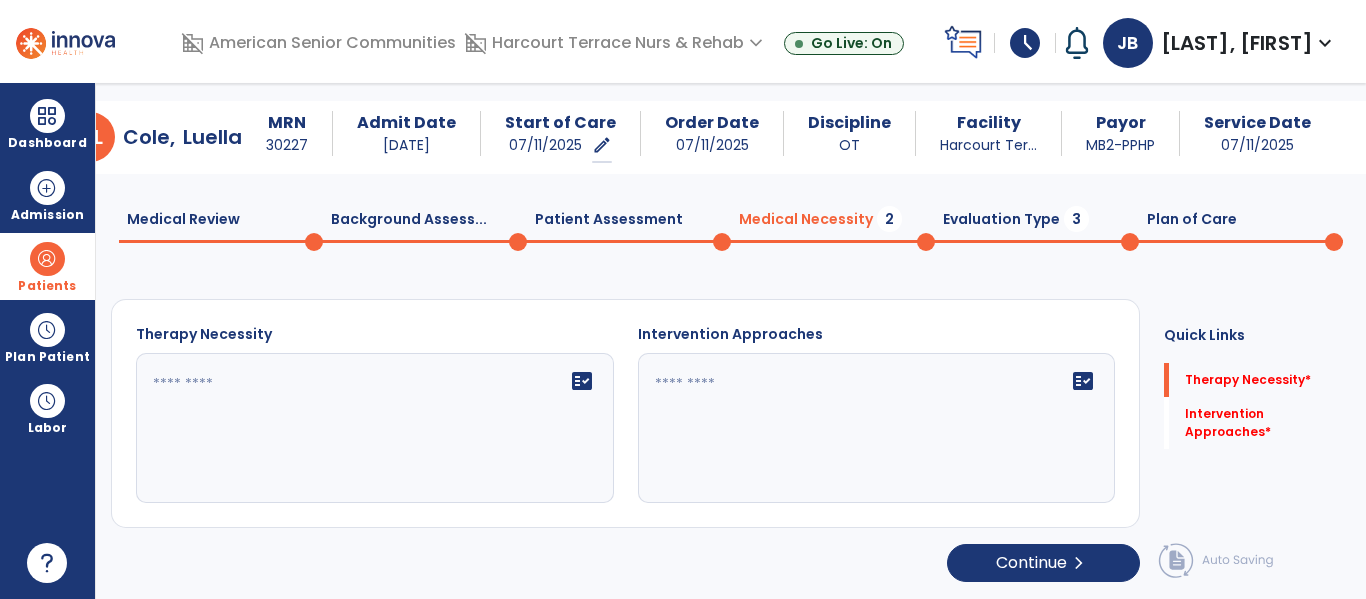 scroll, scrollTop: 29, scrollLeft: 0, axis: vertical 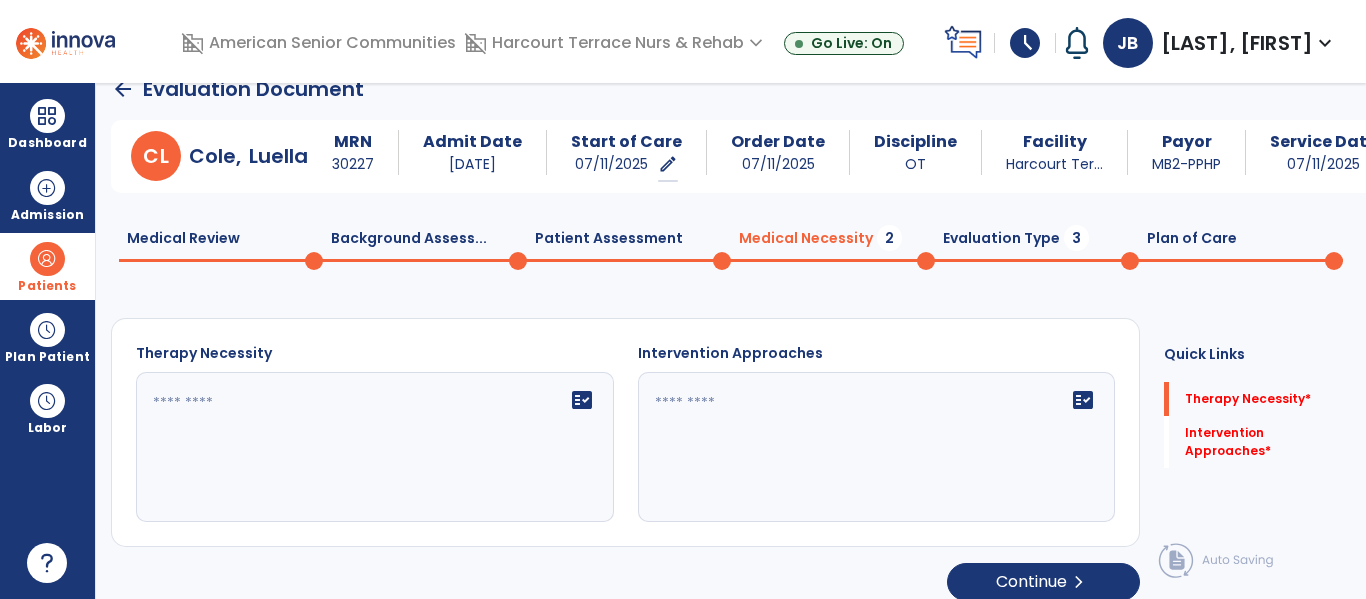 click 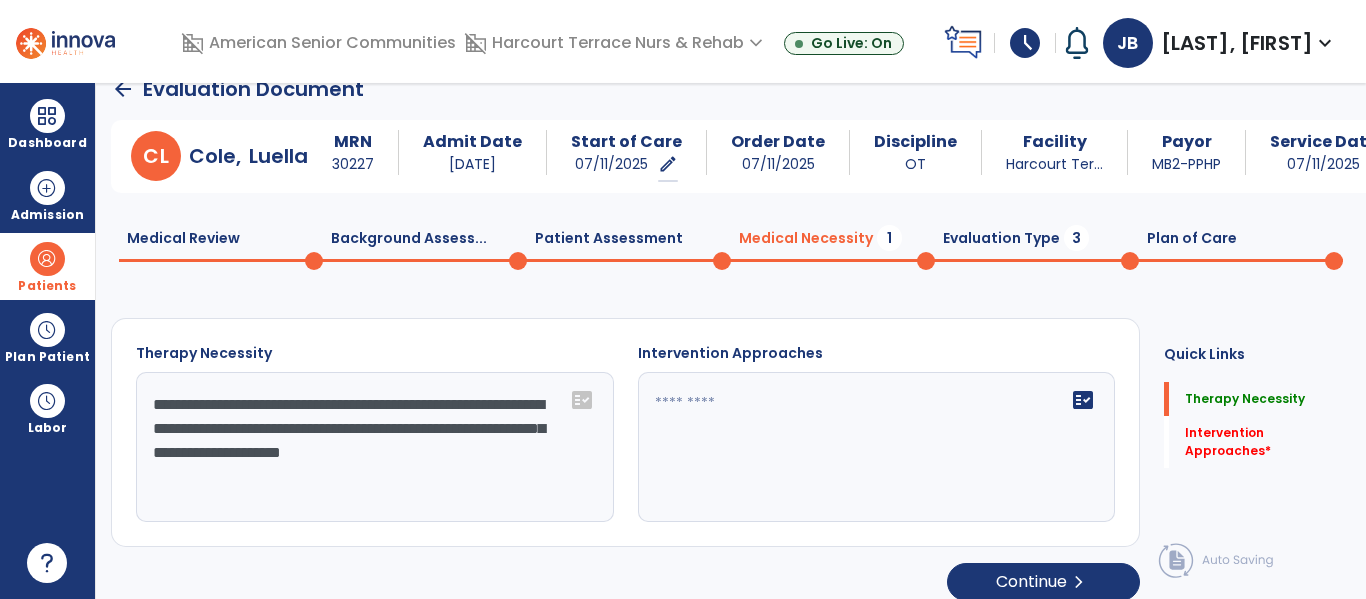 click on "**********" 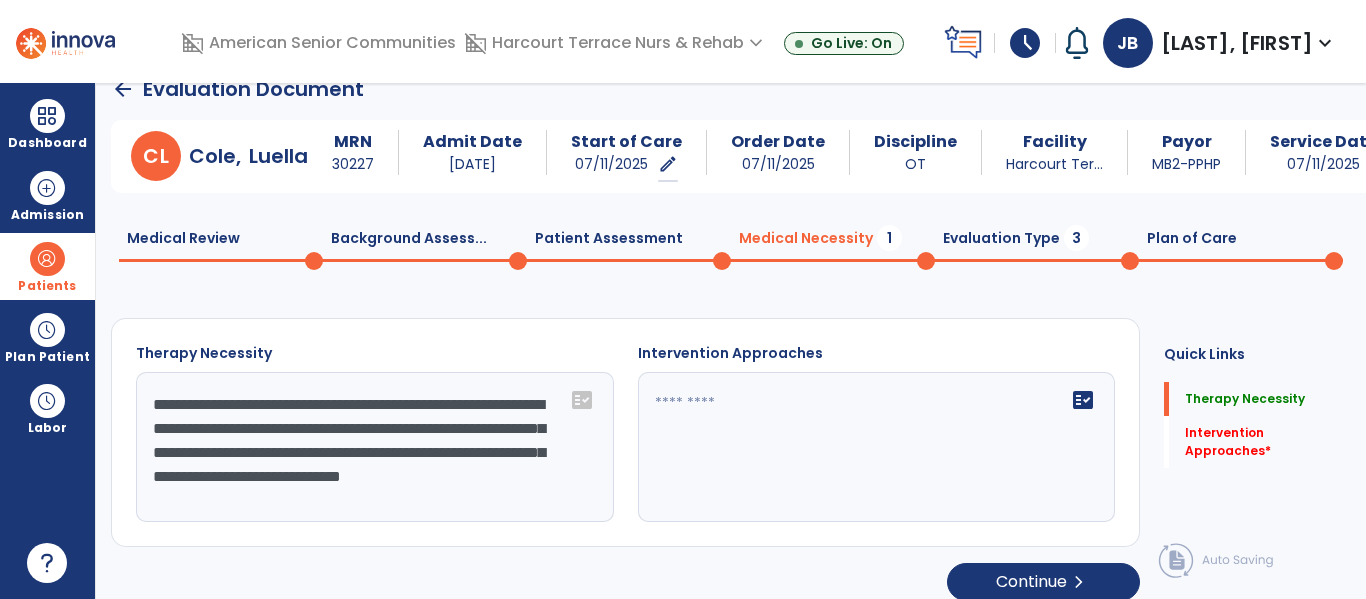 type on "**********" 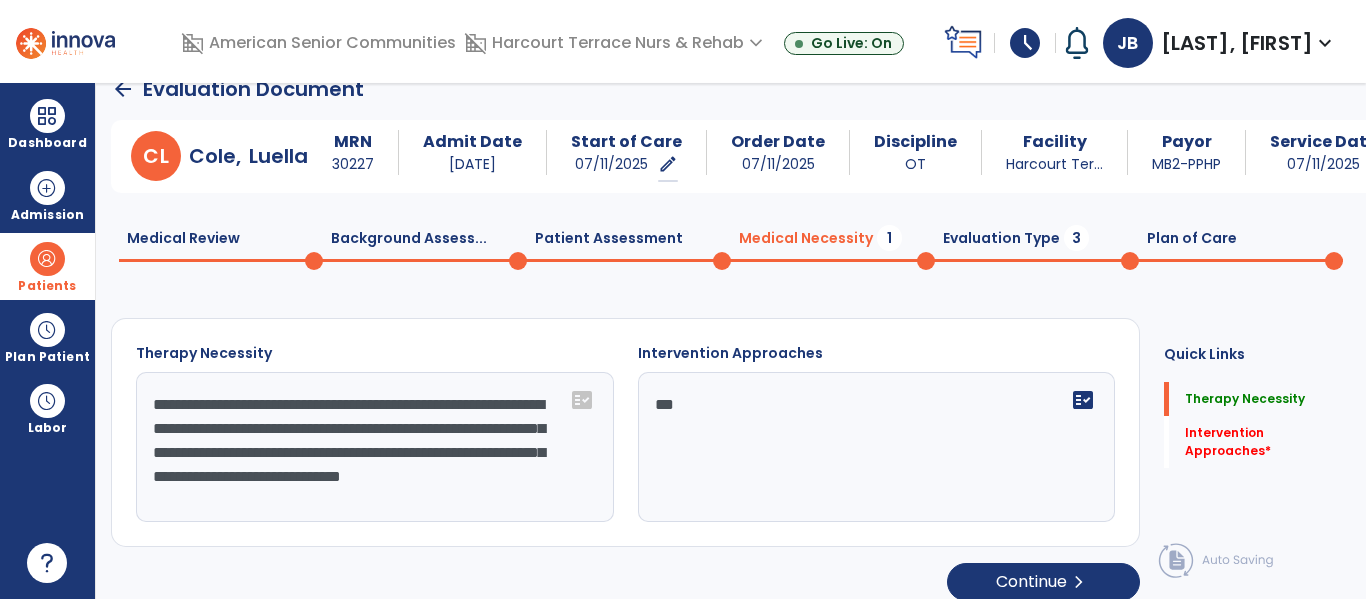 type on "***" 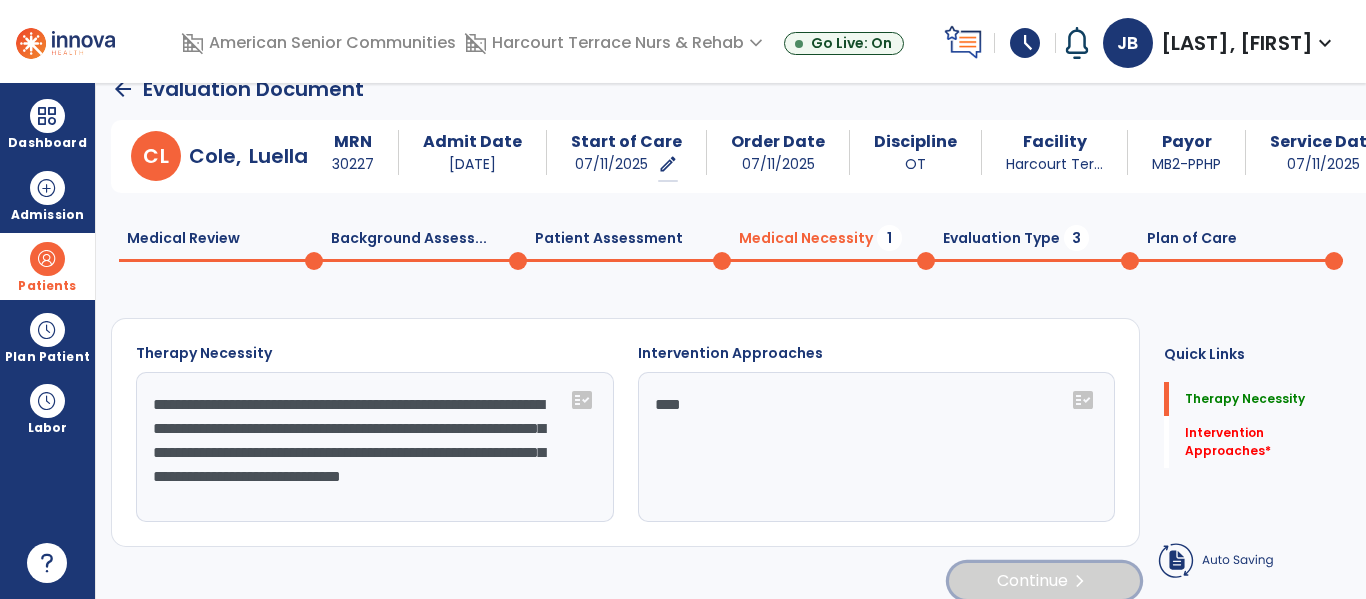 click on "Continue  chevron_right" 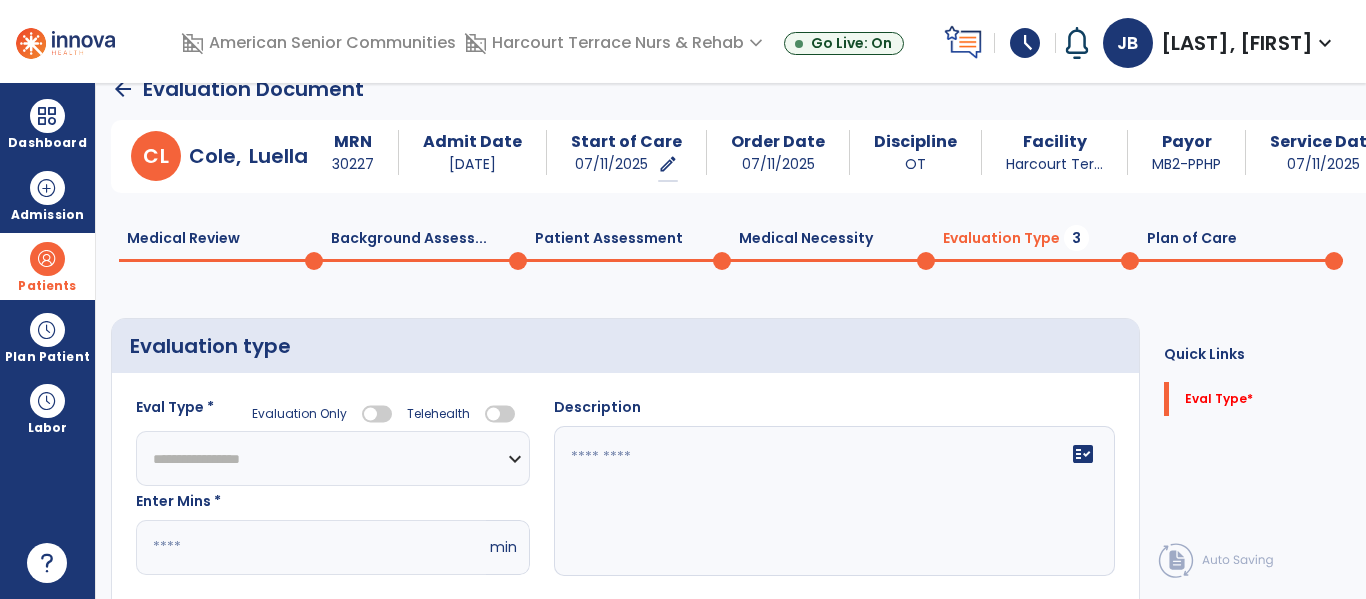click on "**********" 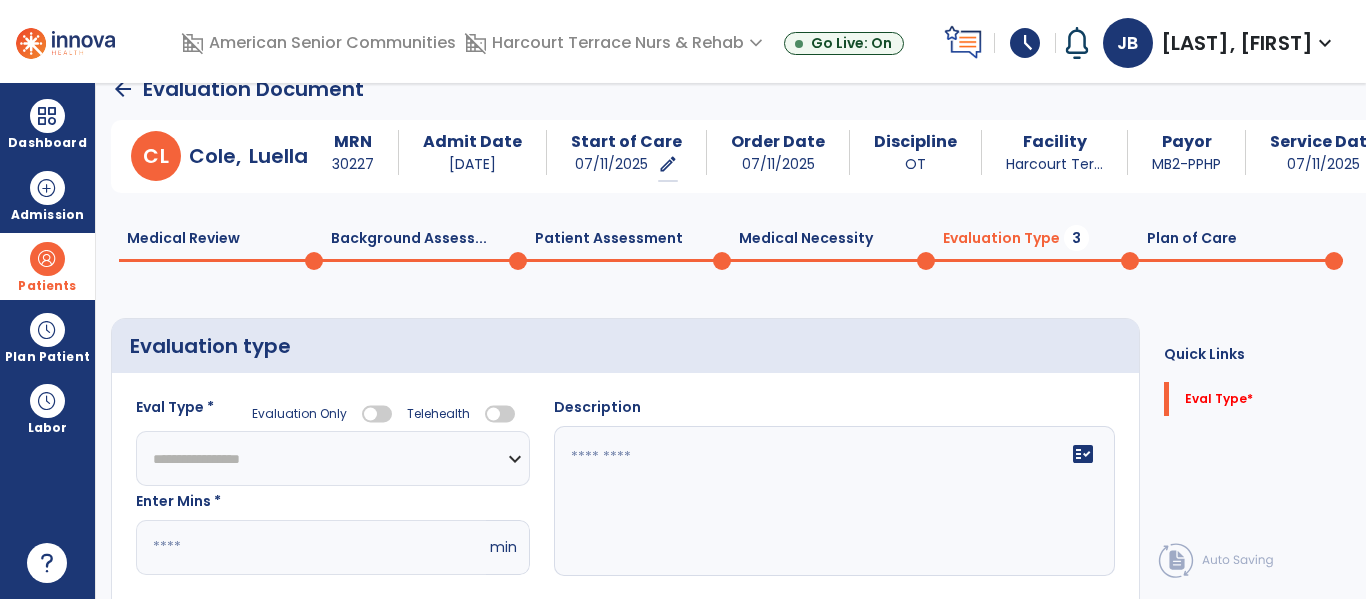 select on "**********" 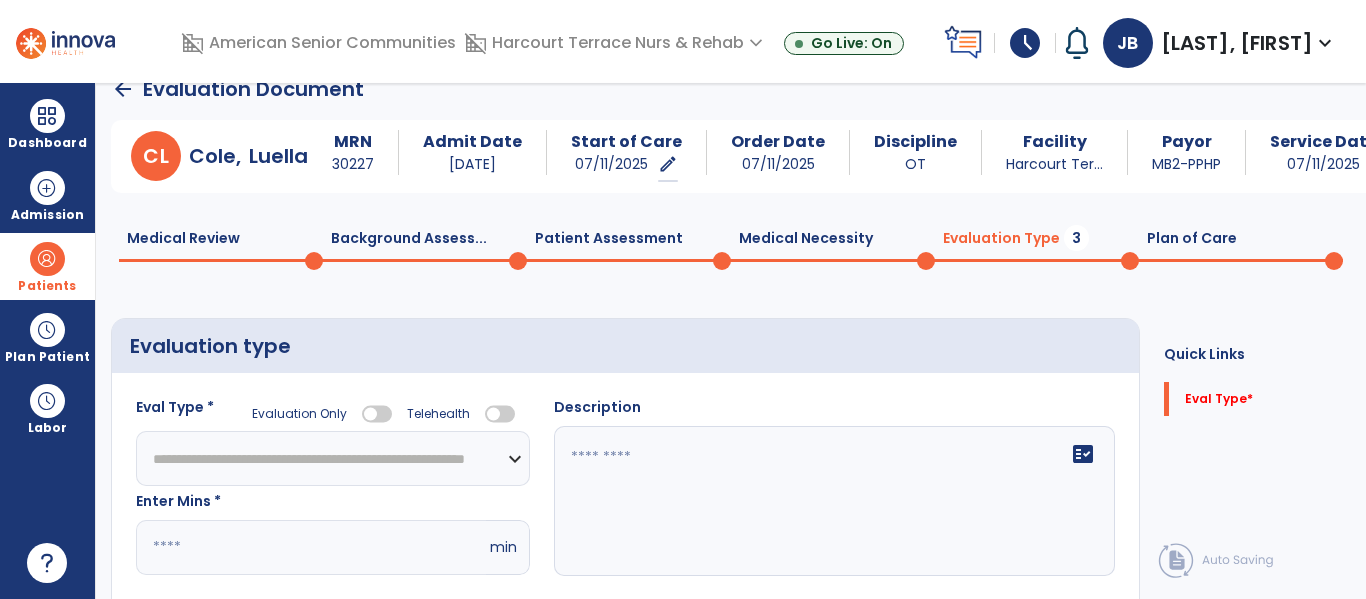 click on "**********" 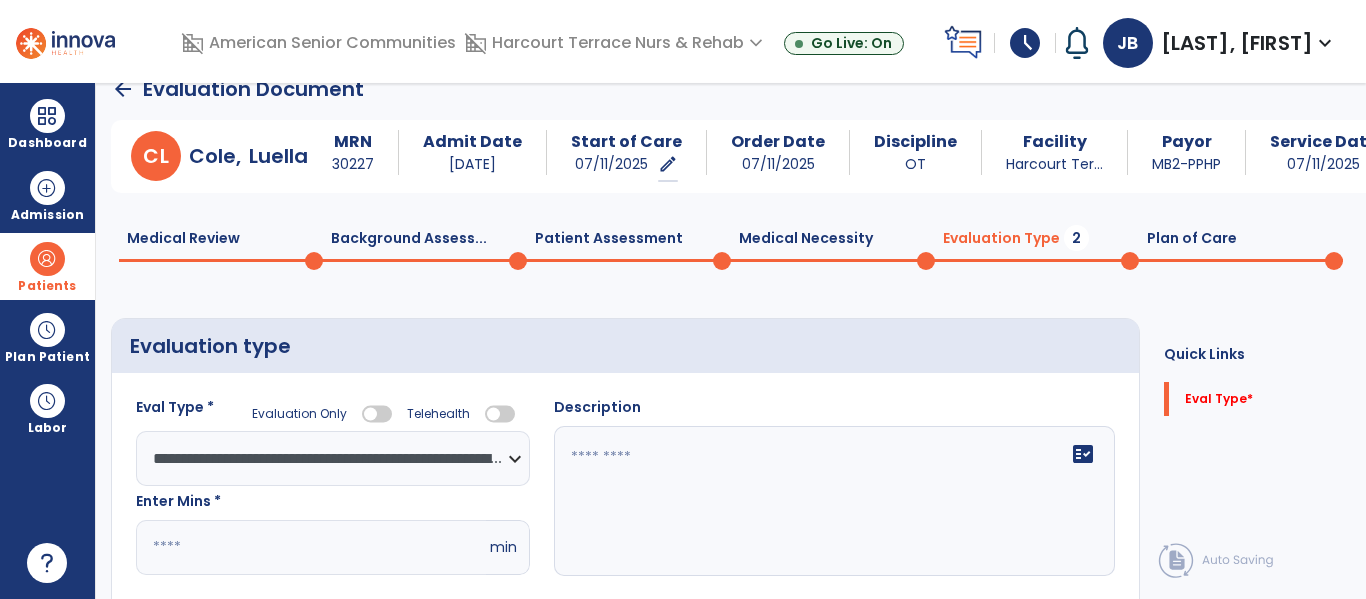 click on "fact_check" 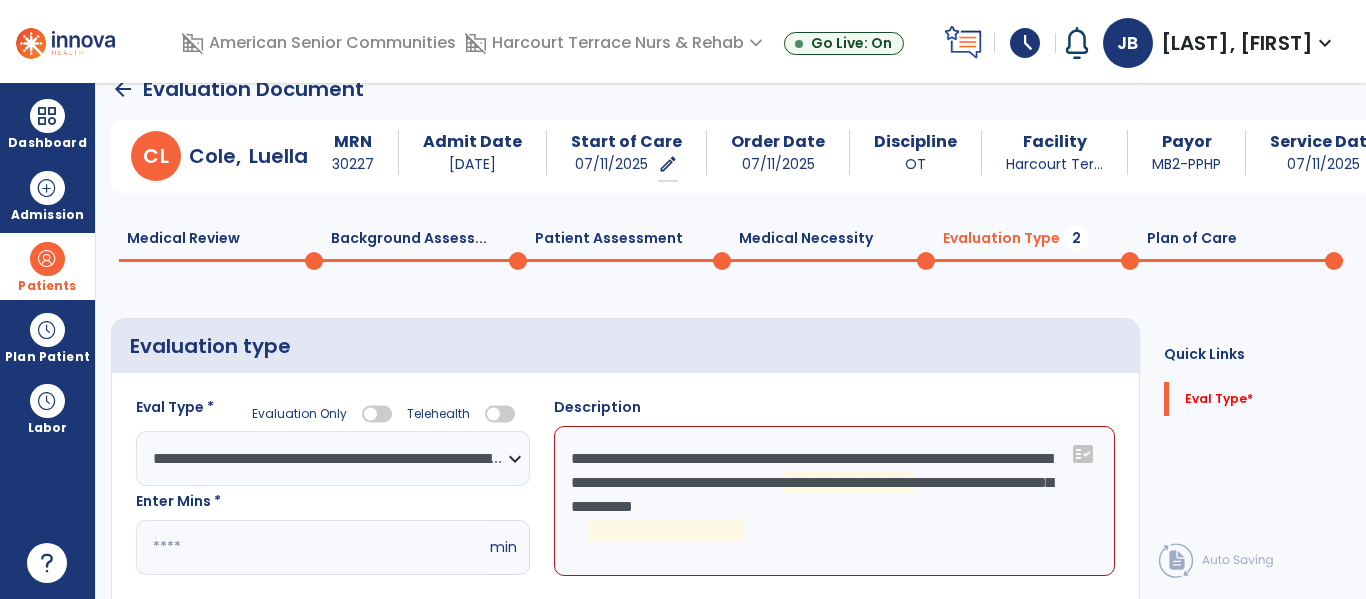 click on "**********" 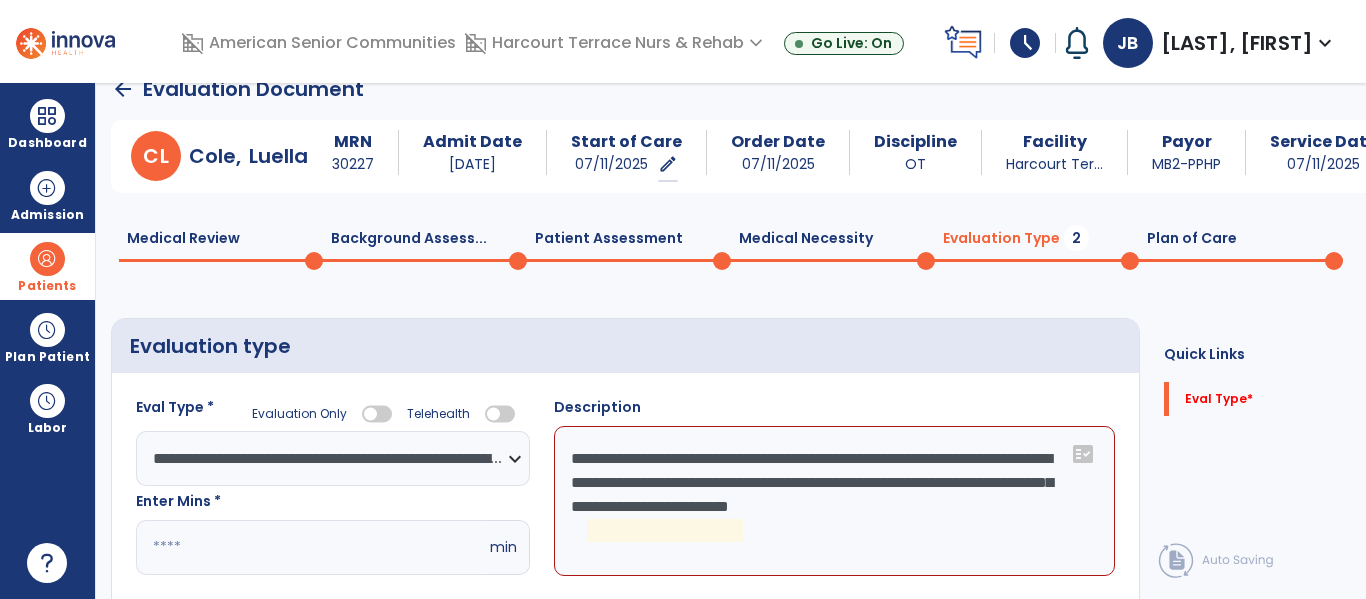 click on "**********" 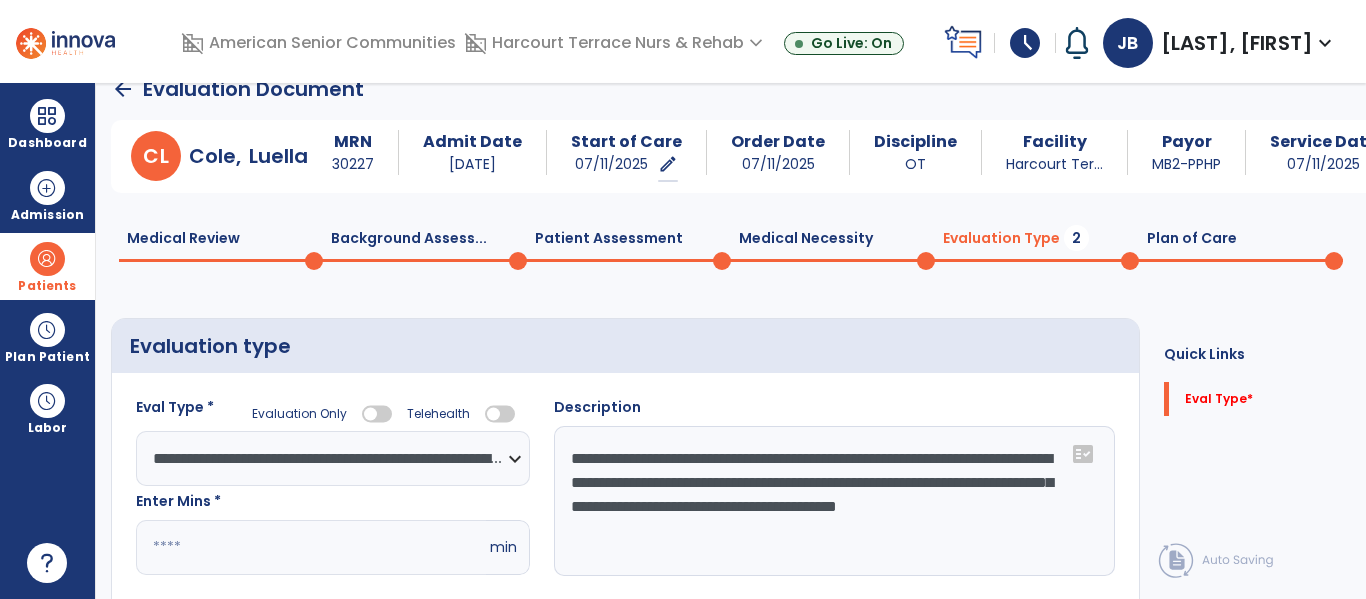 type on "**********" 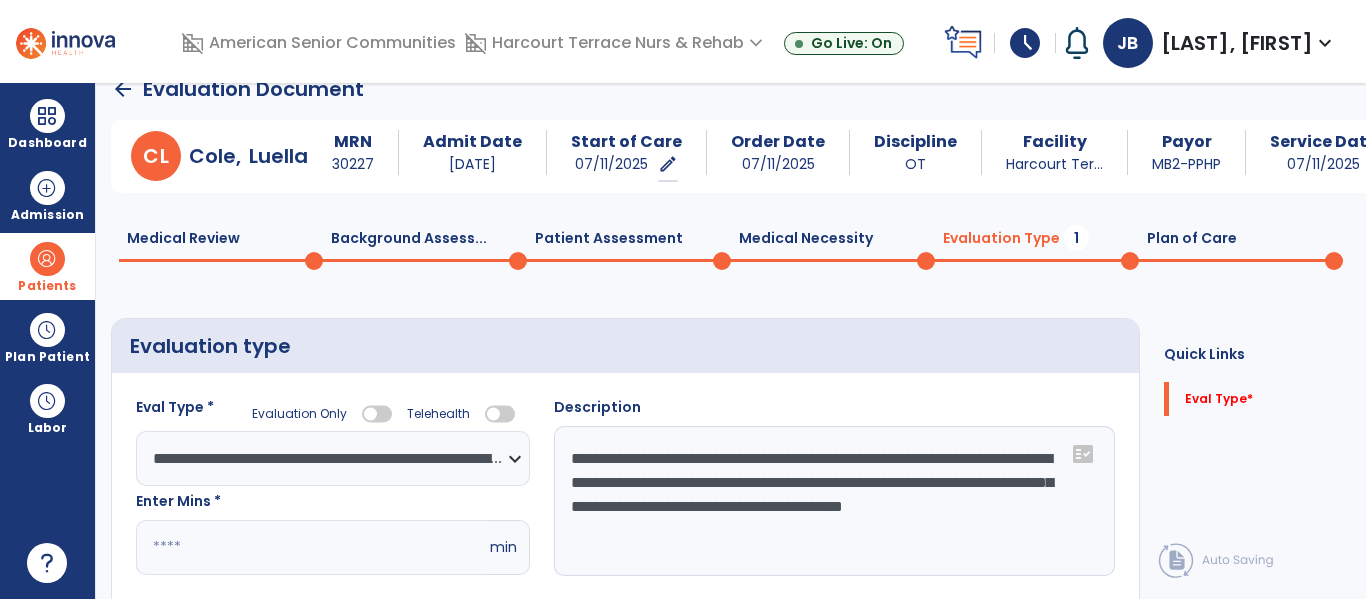 click on "Medical Review  0" 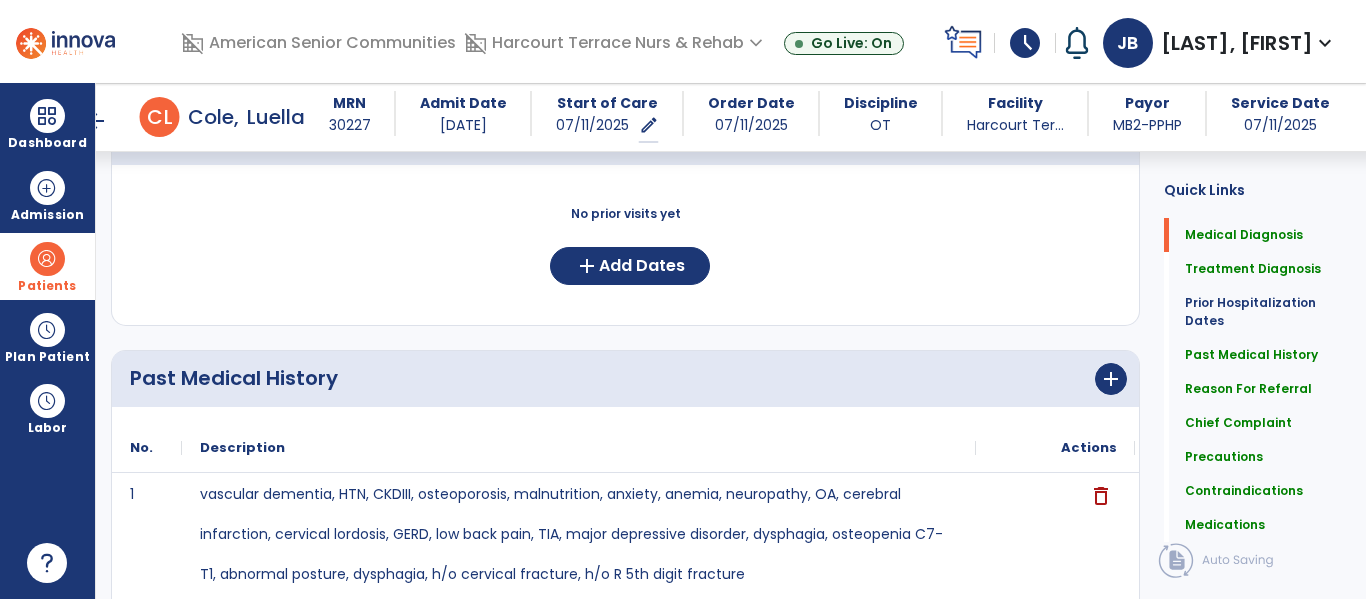 scroll, scrollTop: 1237, scrollLeft: 0, axis: vertical 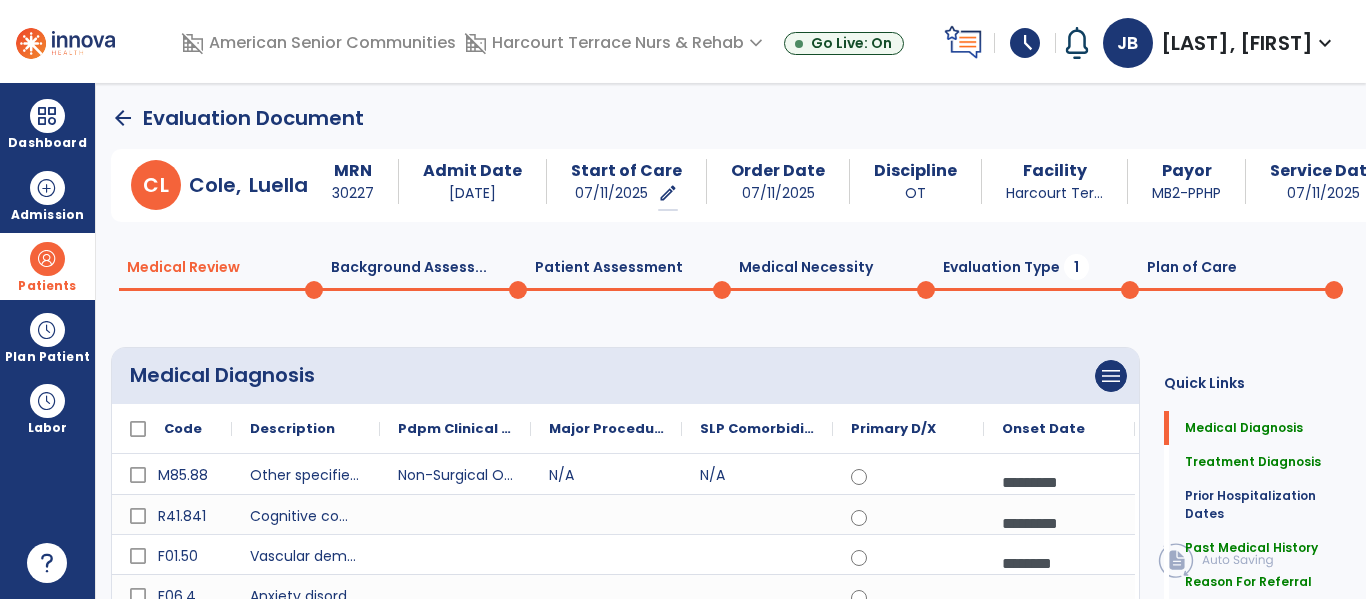 click 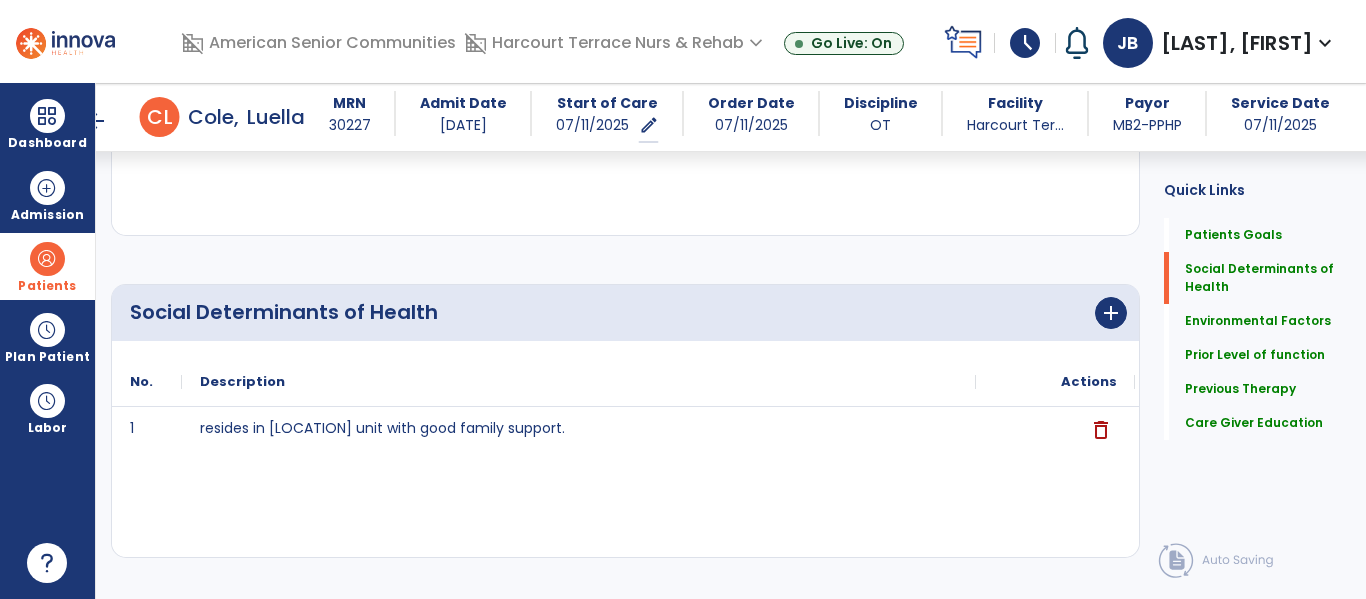 scroll, scrollTop: 0, scrollLeft: 0, axis: both 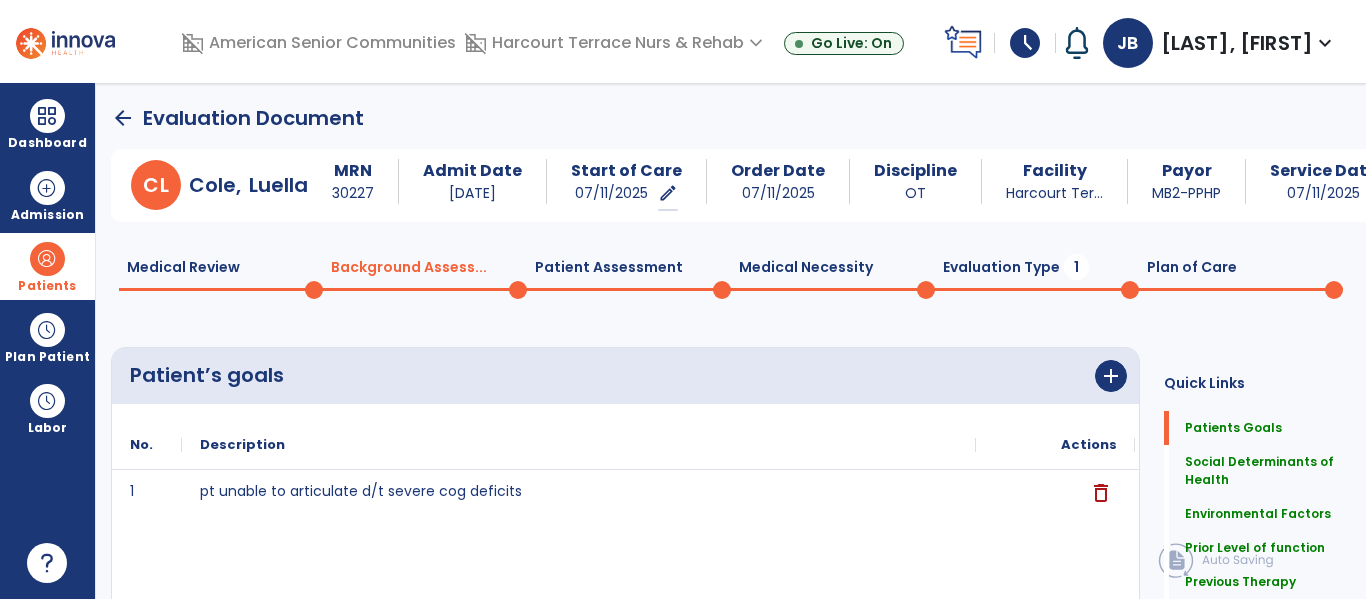 click on "Patient Assessment  0" 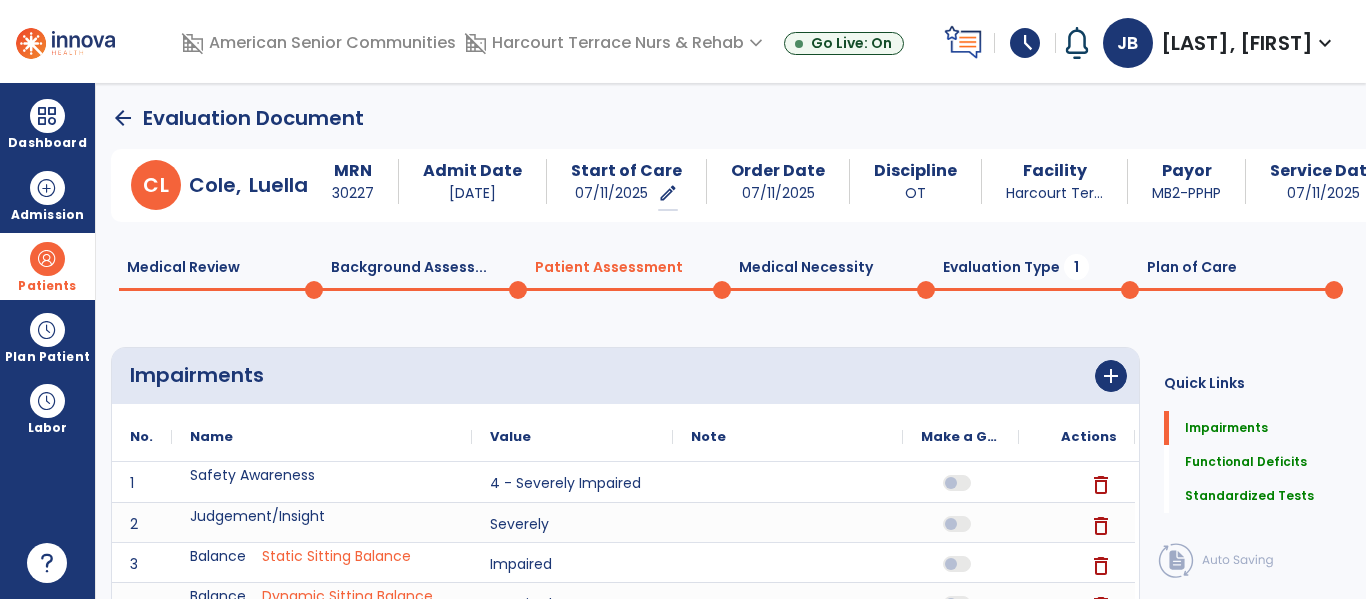click on "Medical Necessity  0" 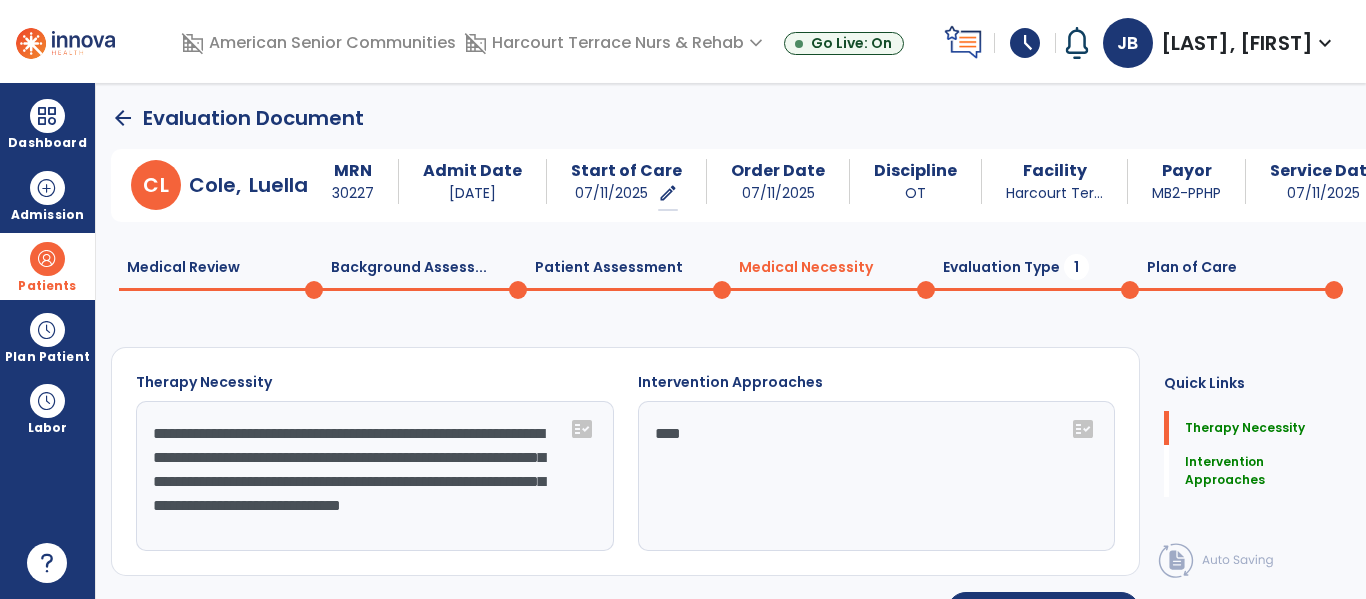 click on "Evaluation Type  1" 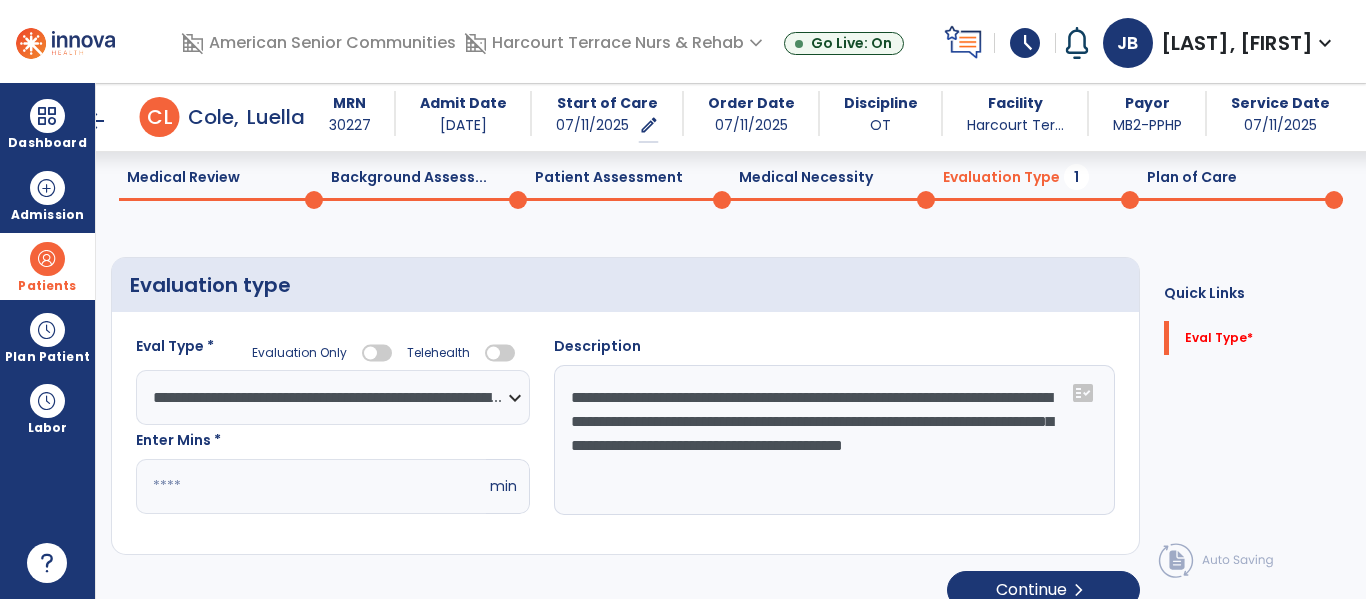scroll, scrollTop: 0, scrollLeft: 0, axis: both 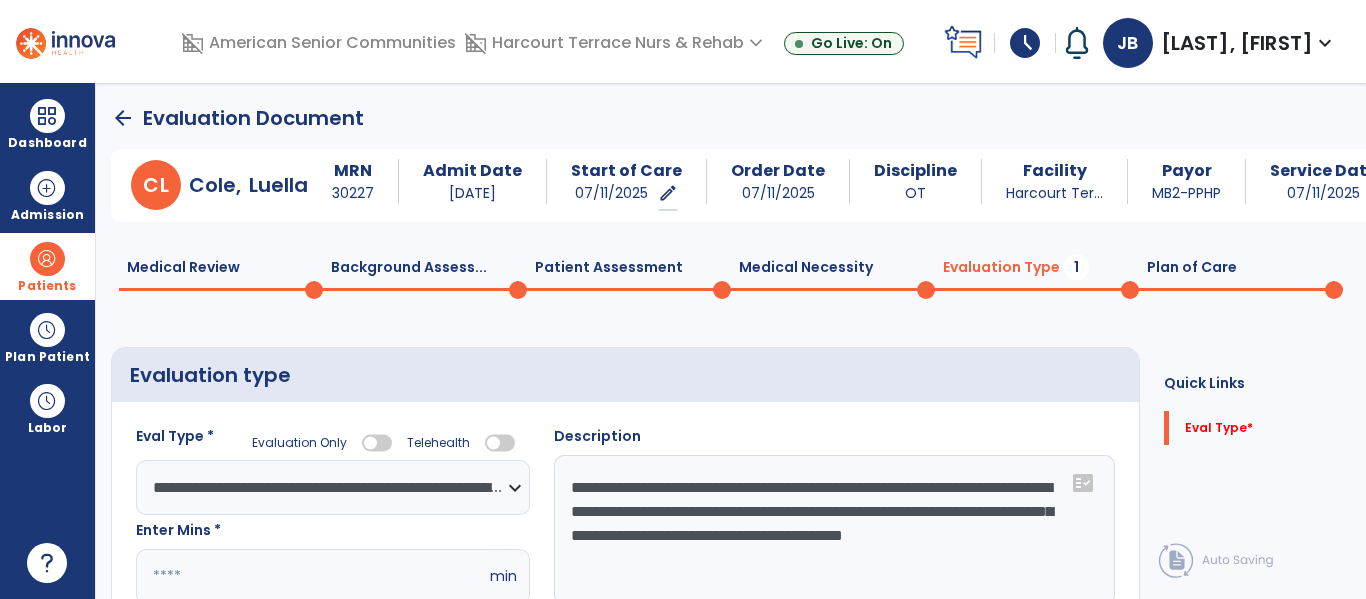 click on "arrow_back" 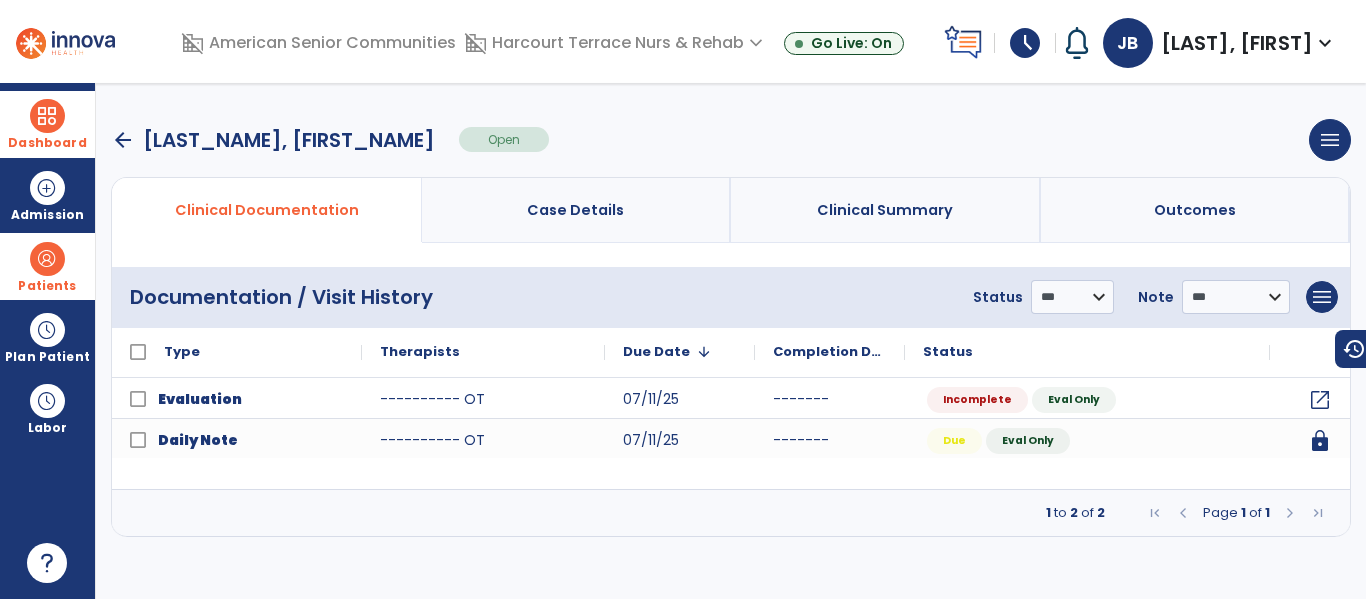 click at bounding box center (47, 116) 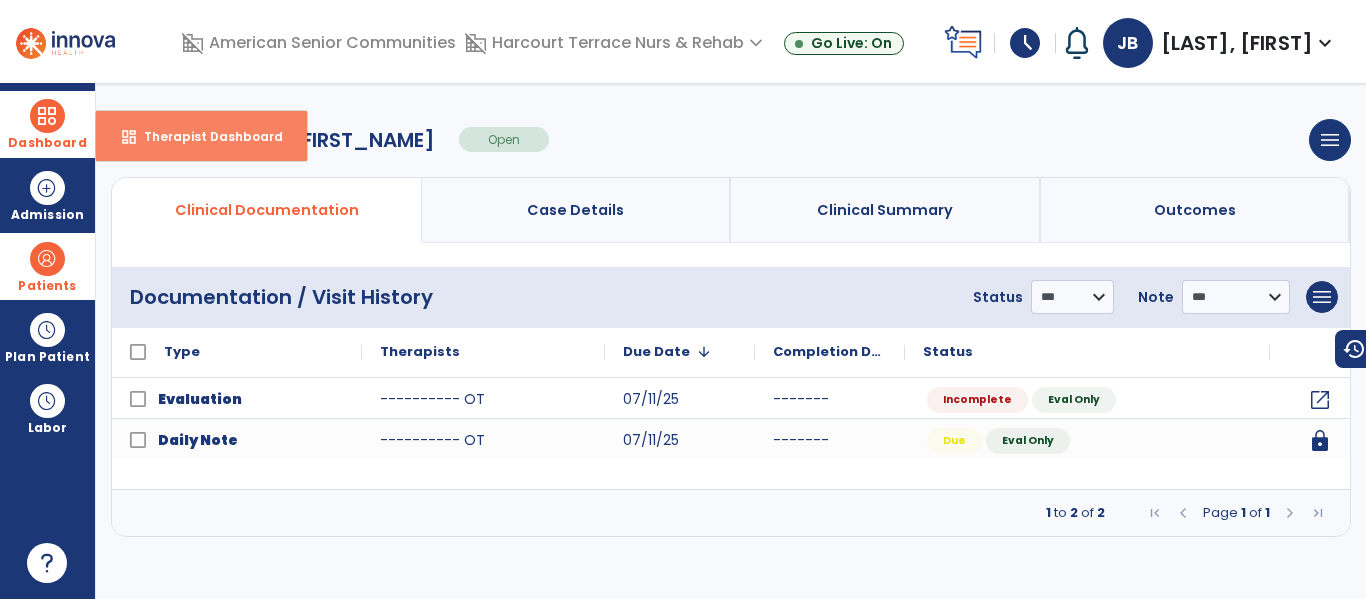 click on "dashboard  Therapist Dashboard" at bounding box center [201, 136] 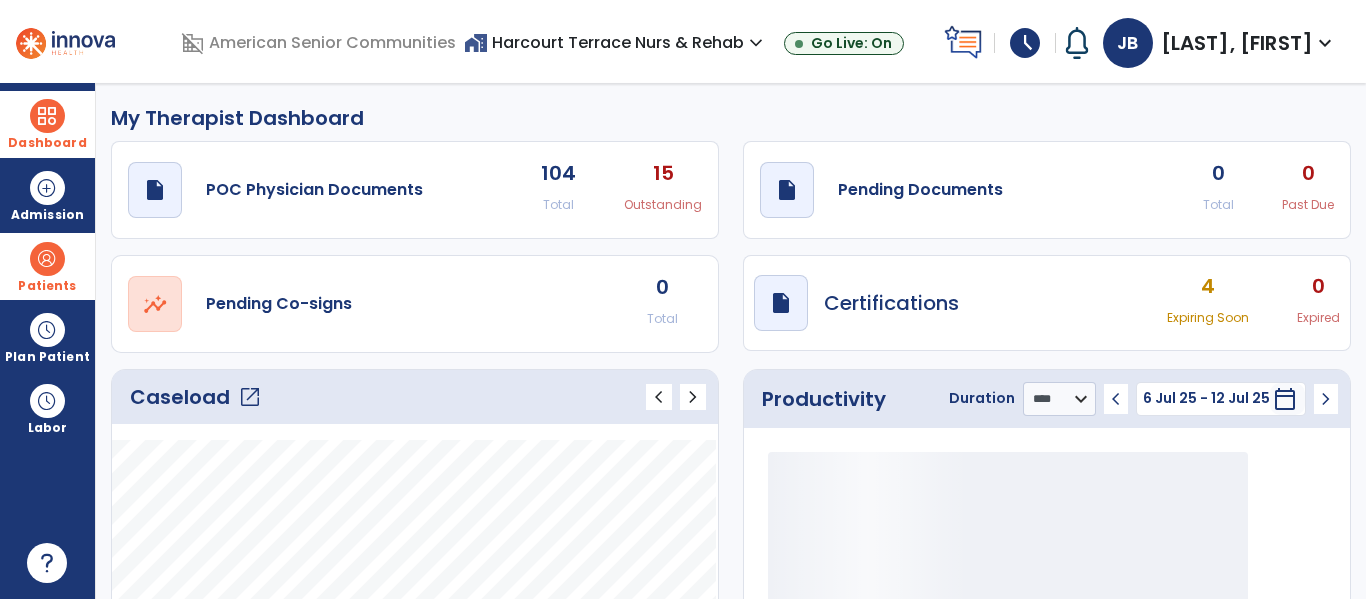 click on "open_in_new" 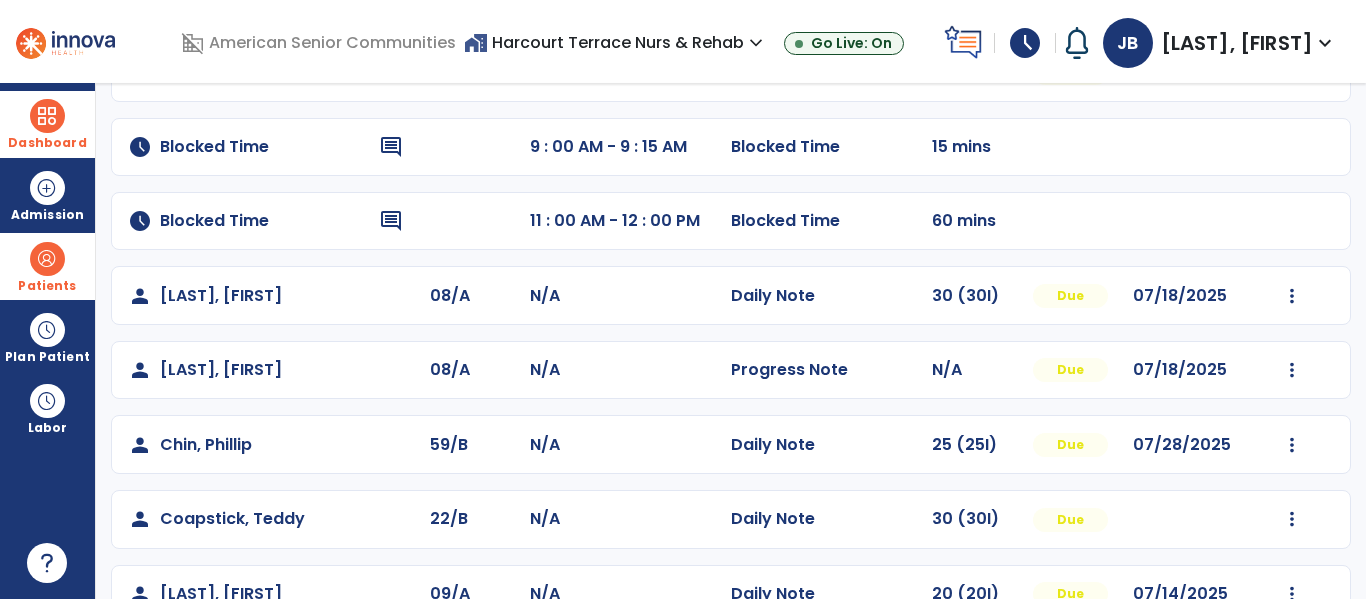 scroll, scrollTop: 0, scrollLeft: 0, axis: both 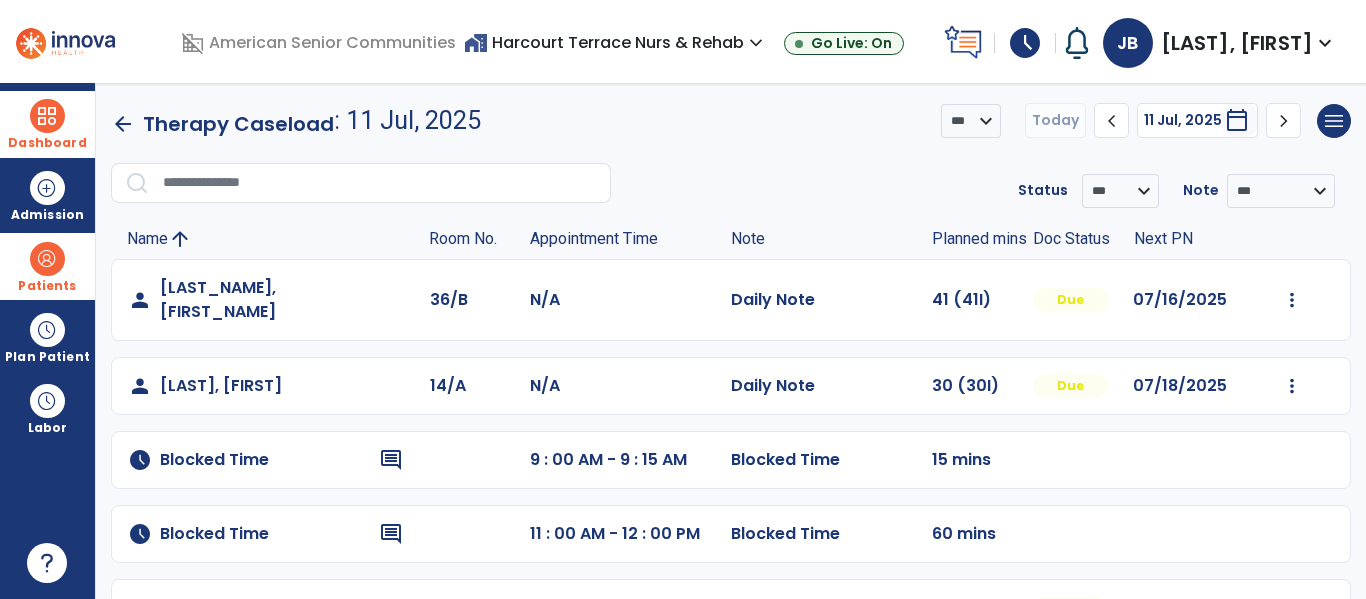 click at bounding box center [47, 259] 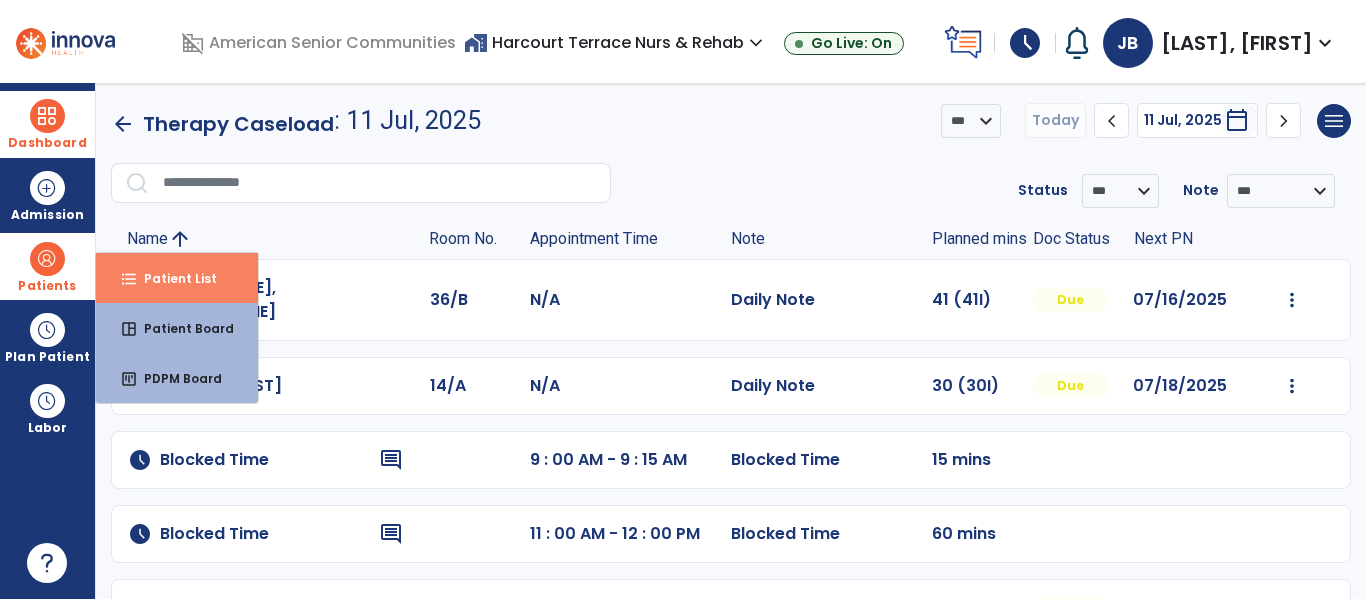 click on "format_list_bulleted  Patient List" at bounding box center [177, 278] 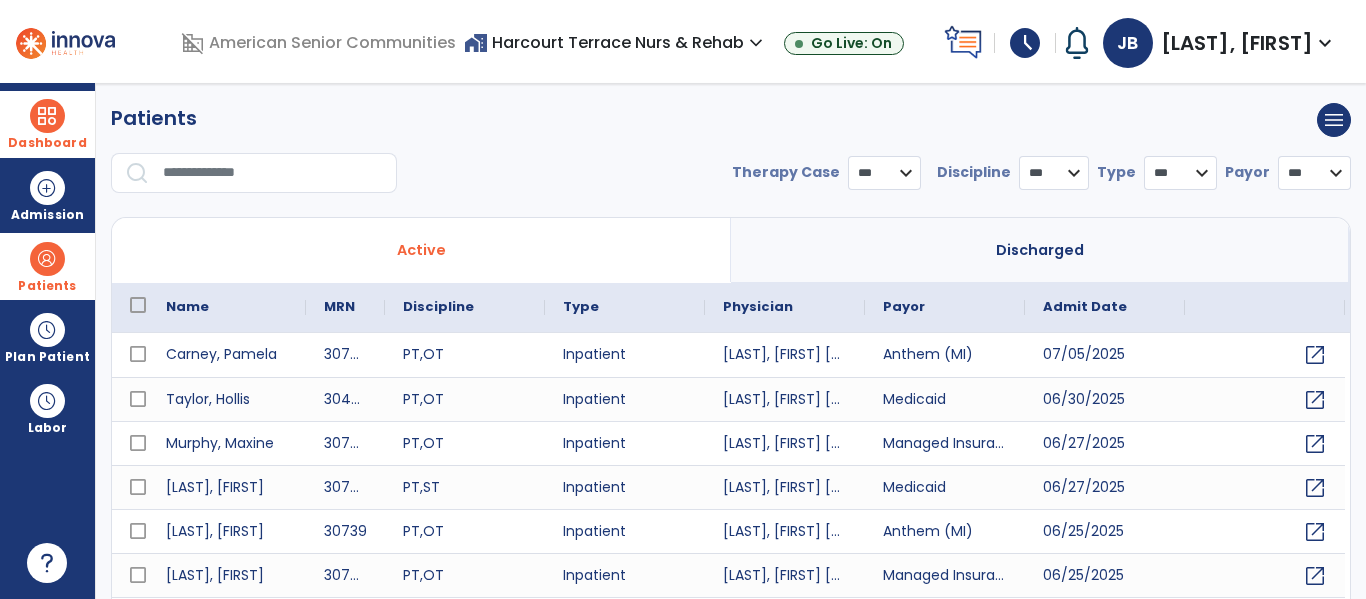 click at bounding box center (273, 173) 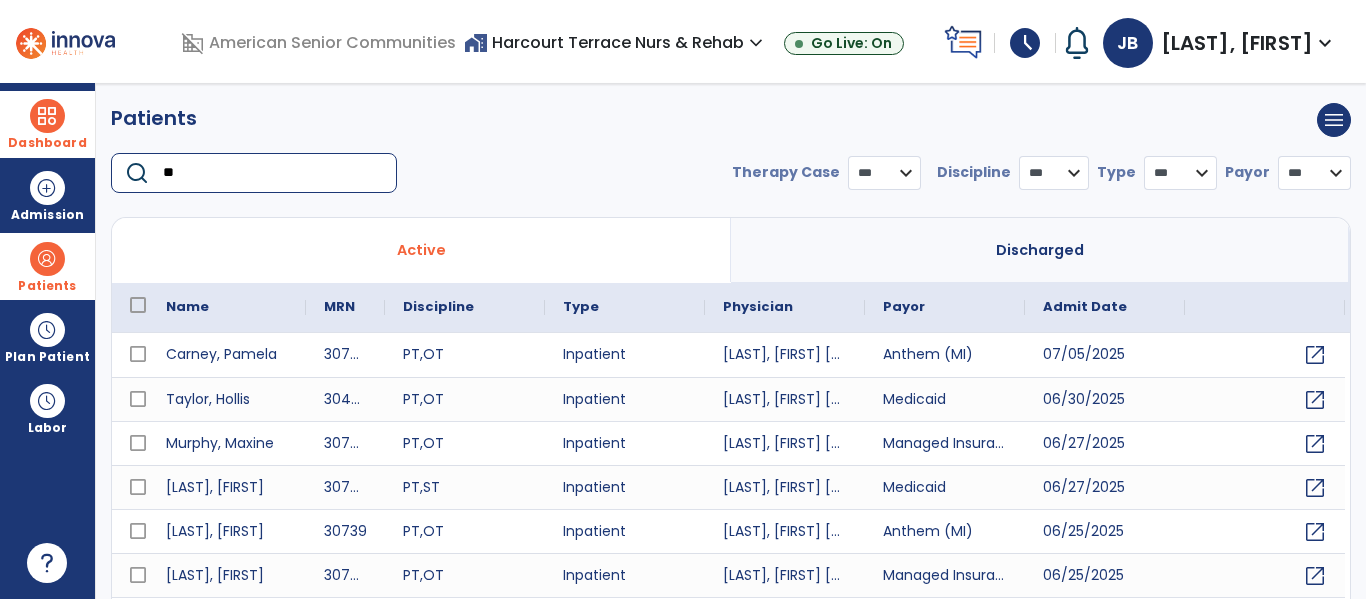 type on "***" 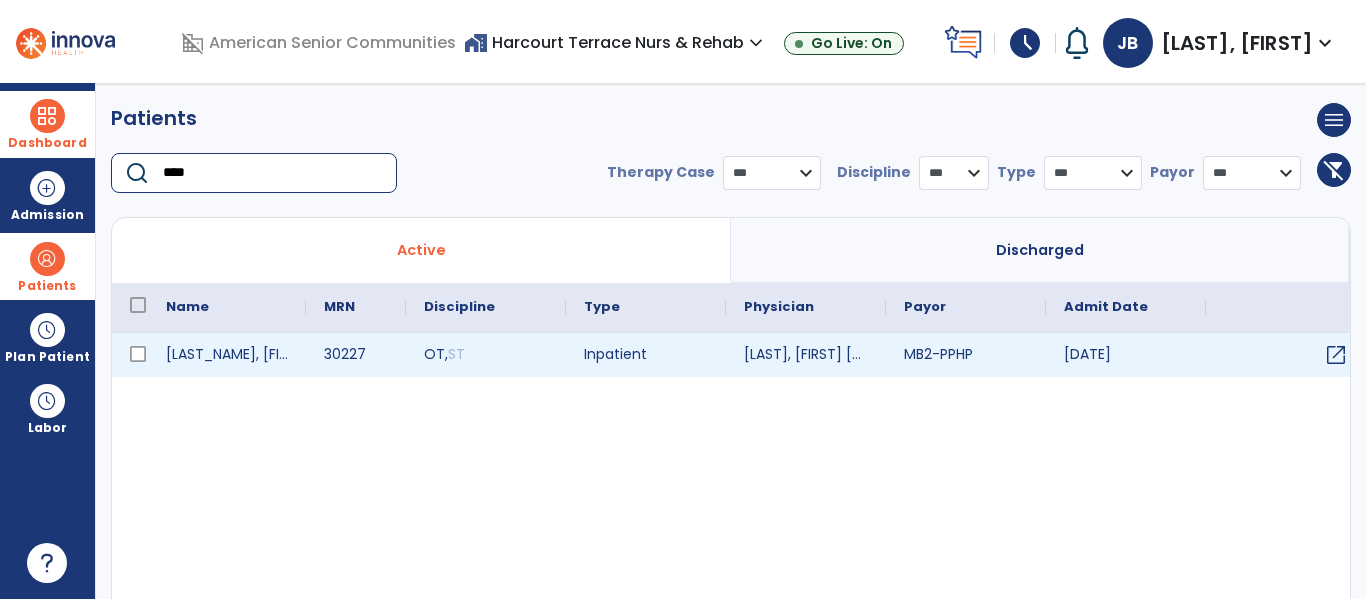 type on "****" 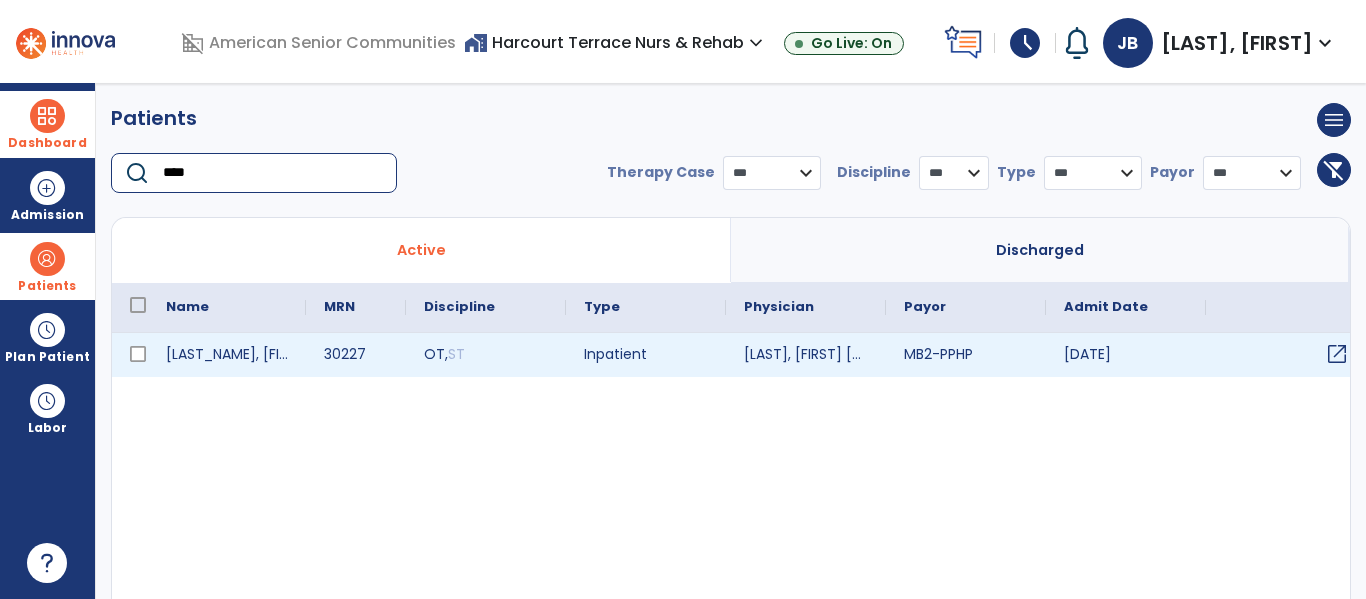click on "open_in_new" at bounding box center [1286, 355] 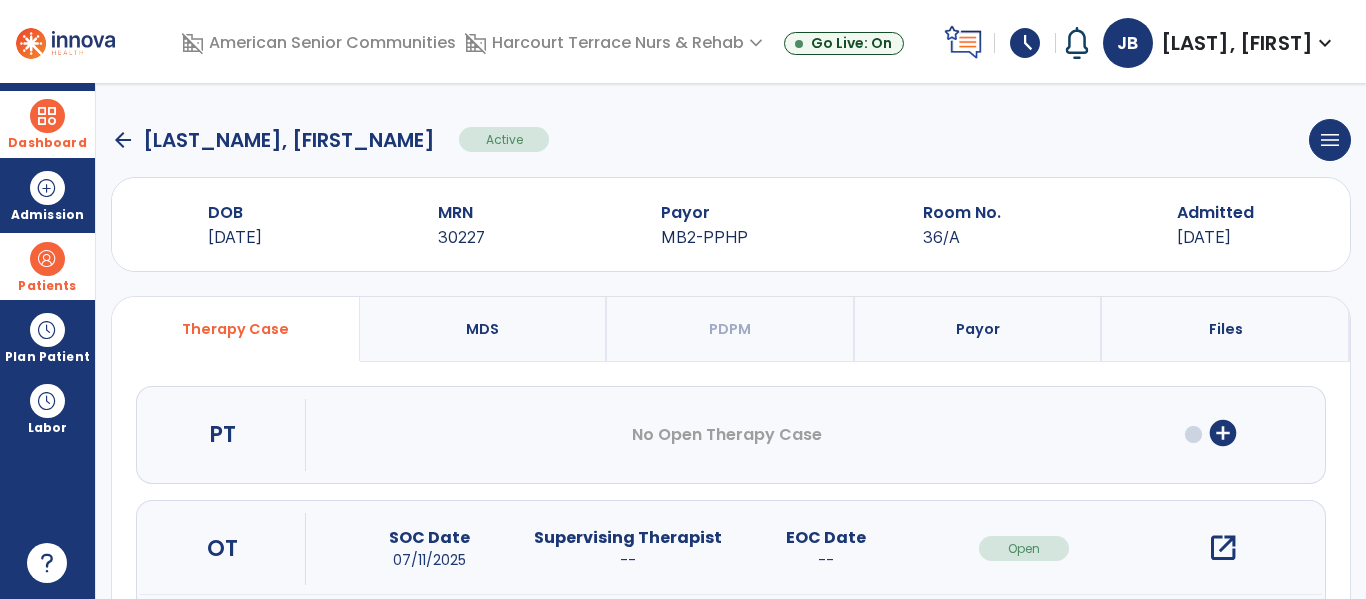 click on "open_in_new" at bounding box center [1223, 548] 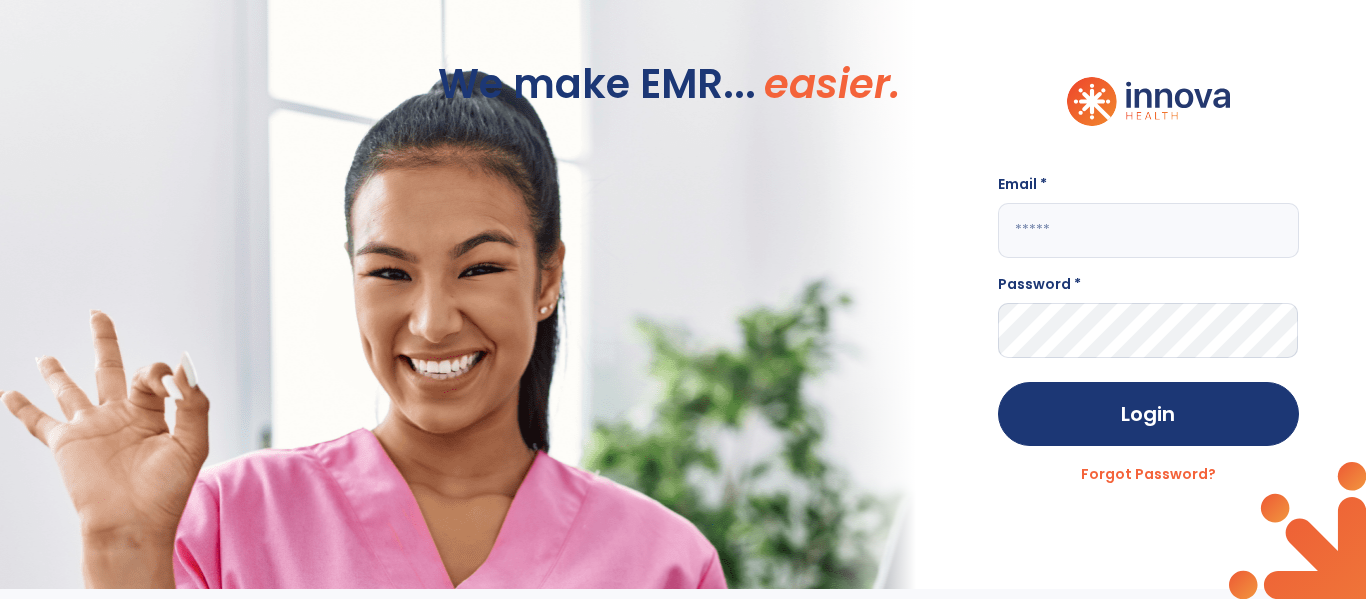 click 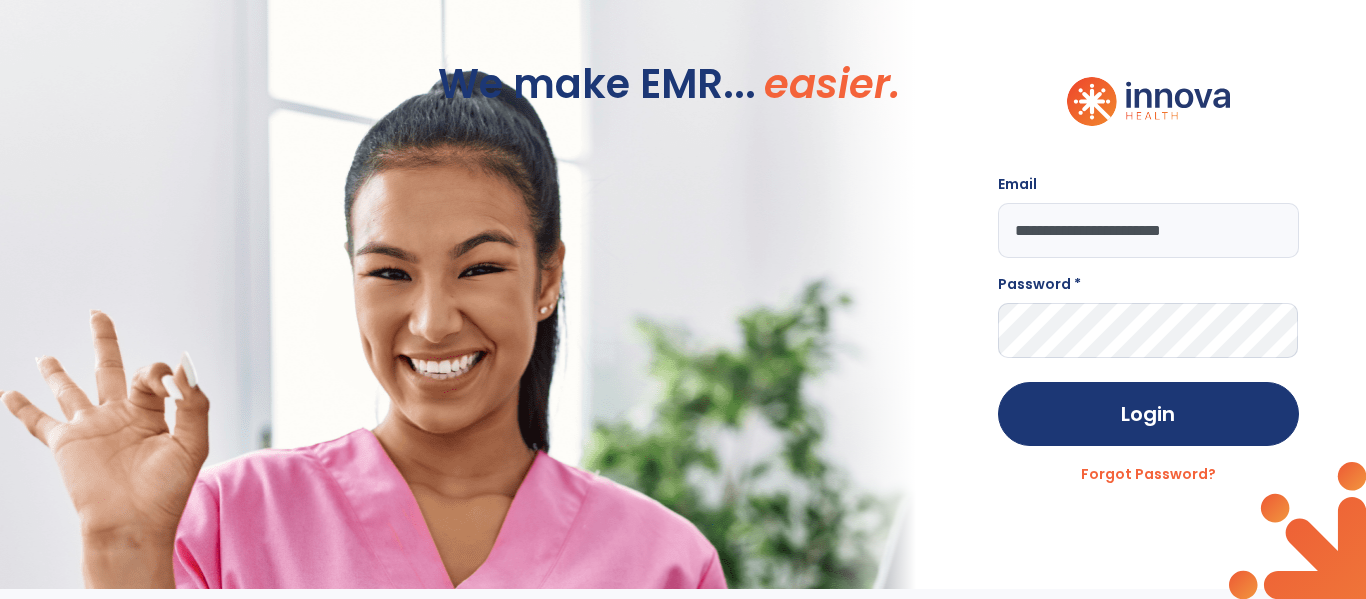 type on "**********" 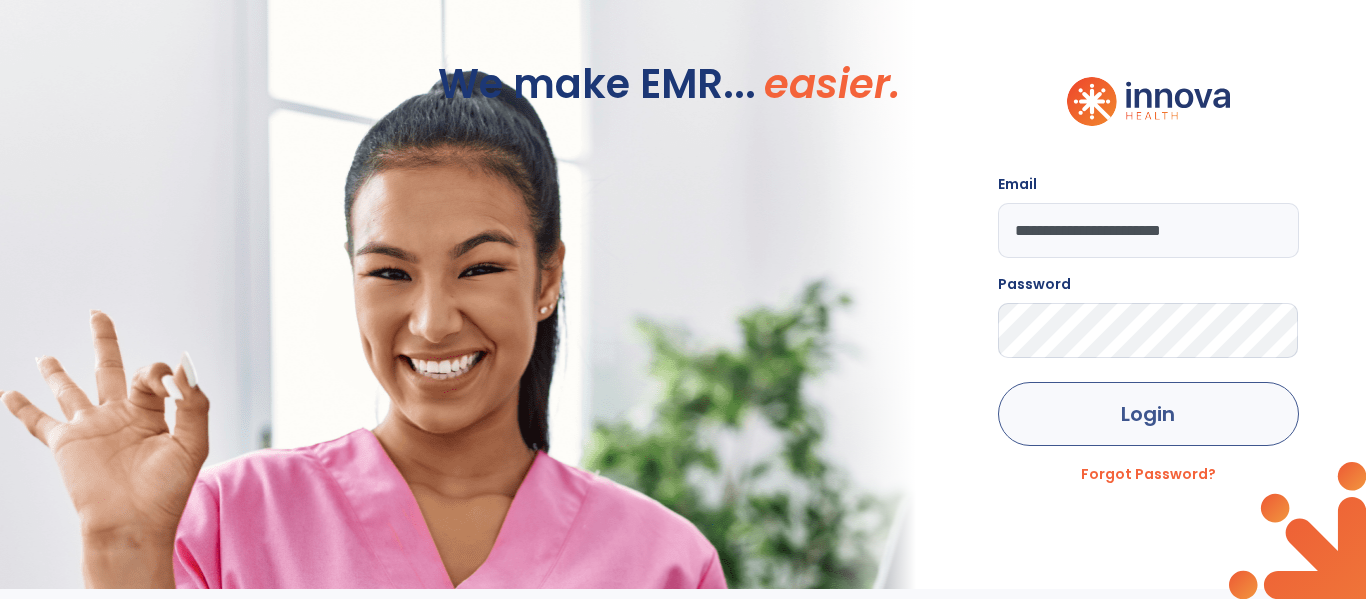 click on "Login" 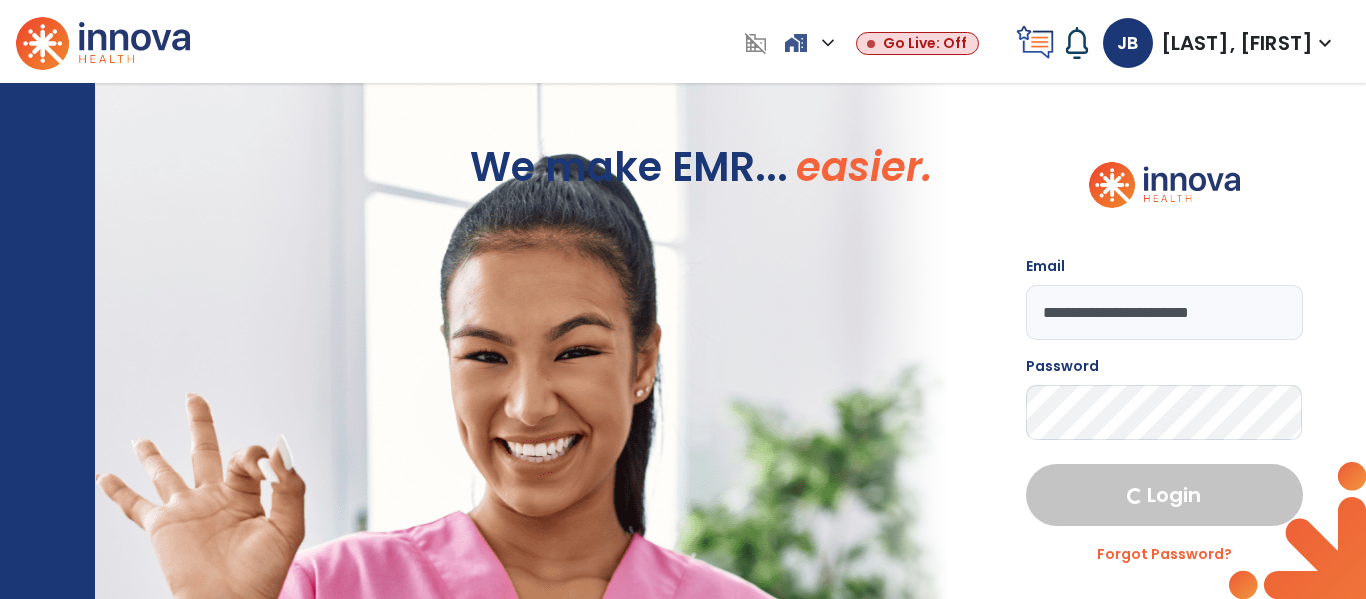 select on "****" 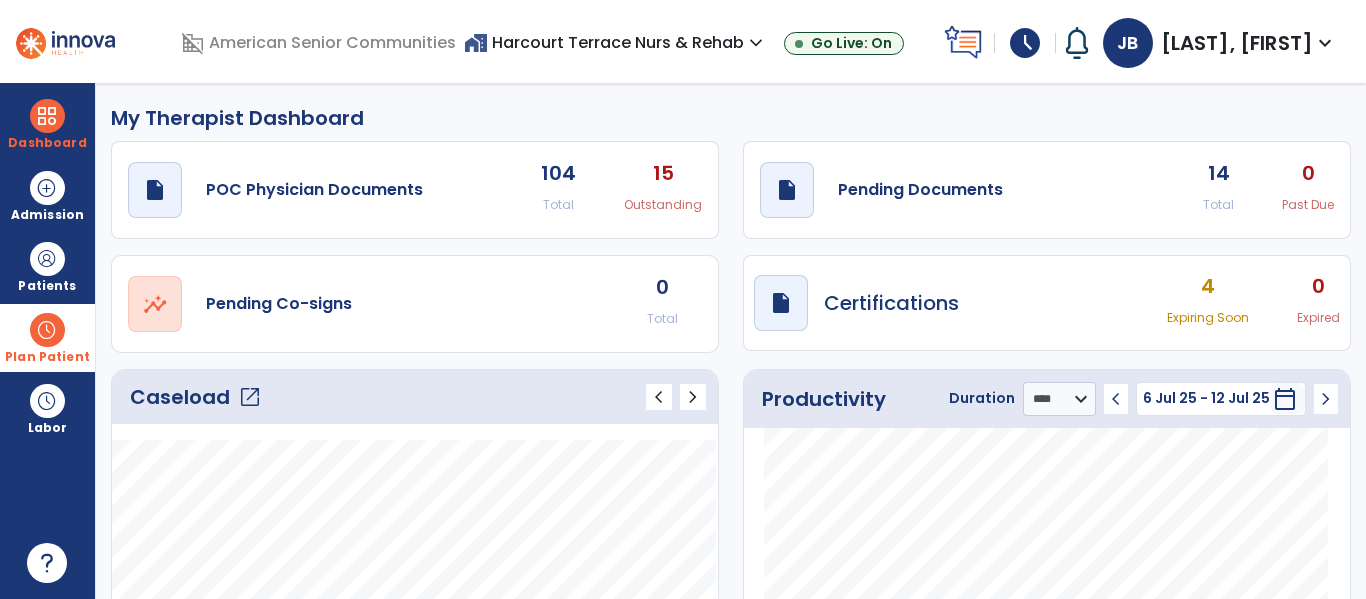 click at bounding box center (47, 330) 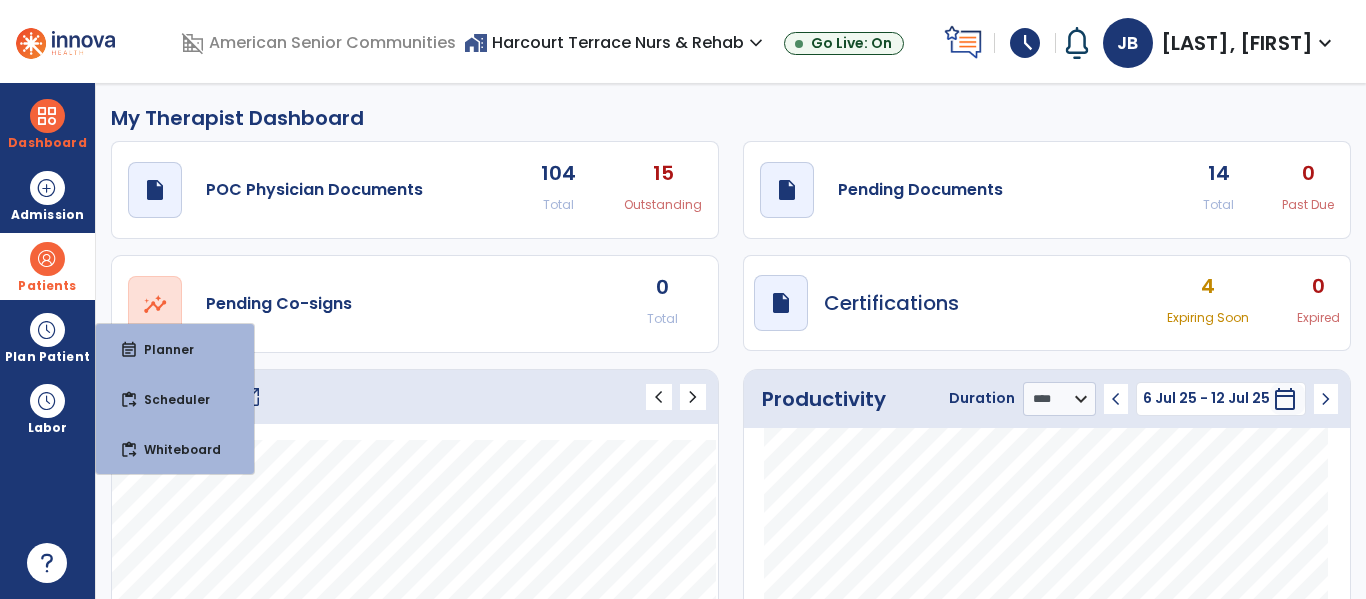 click on "Patients" at bounding box center (47, 286) 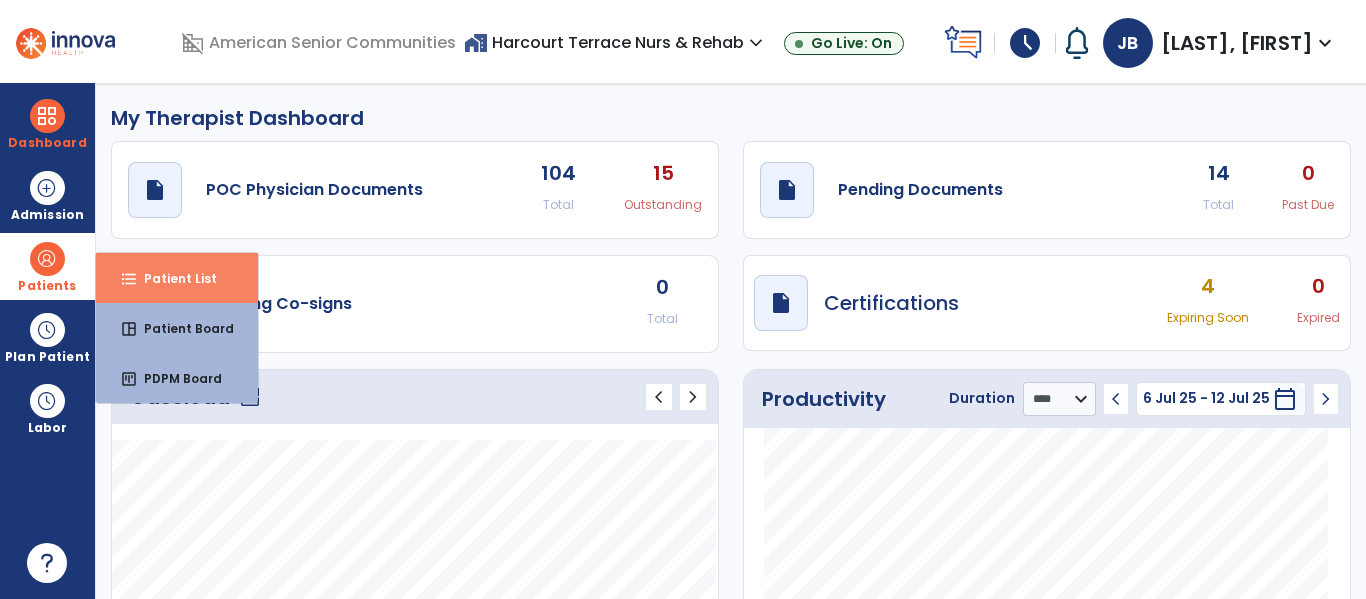 click on "format_list_bulleted  Patient List" at bounding box center [177, 278] 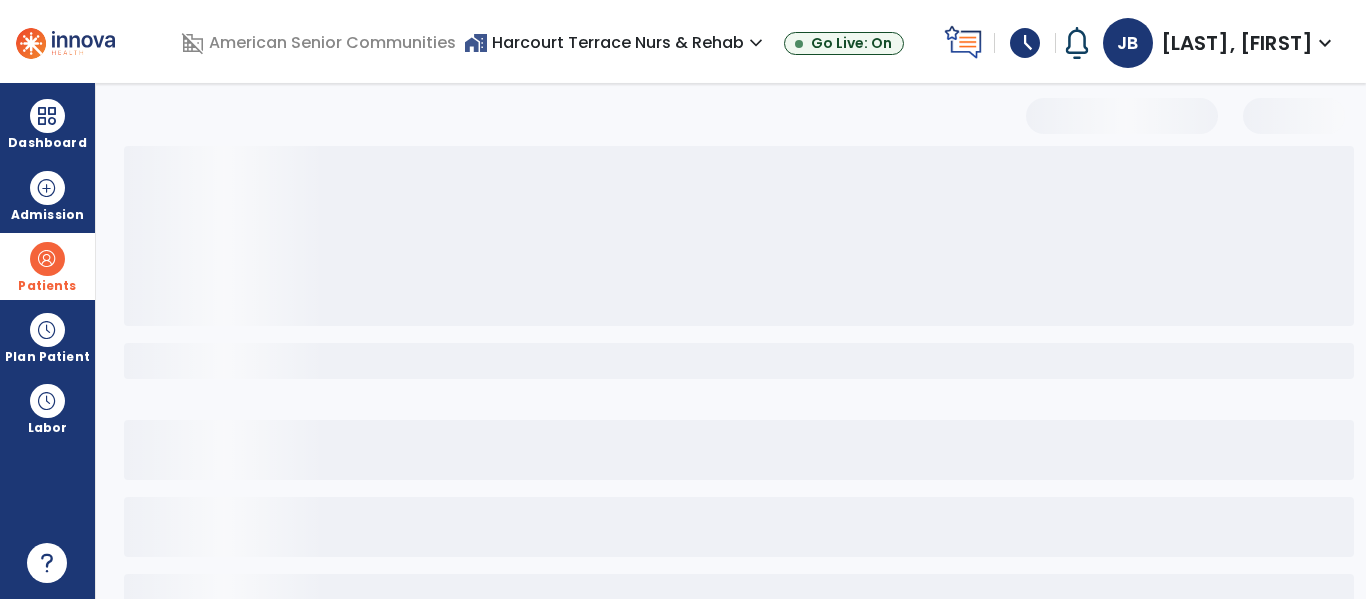 select on "***" 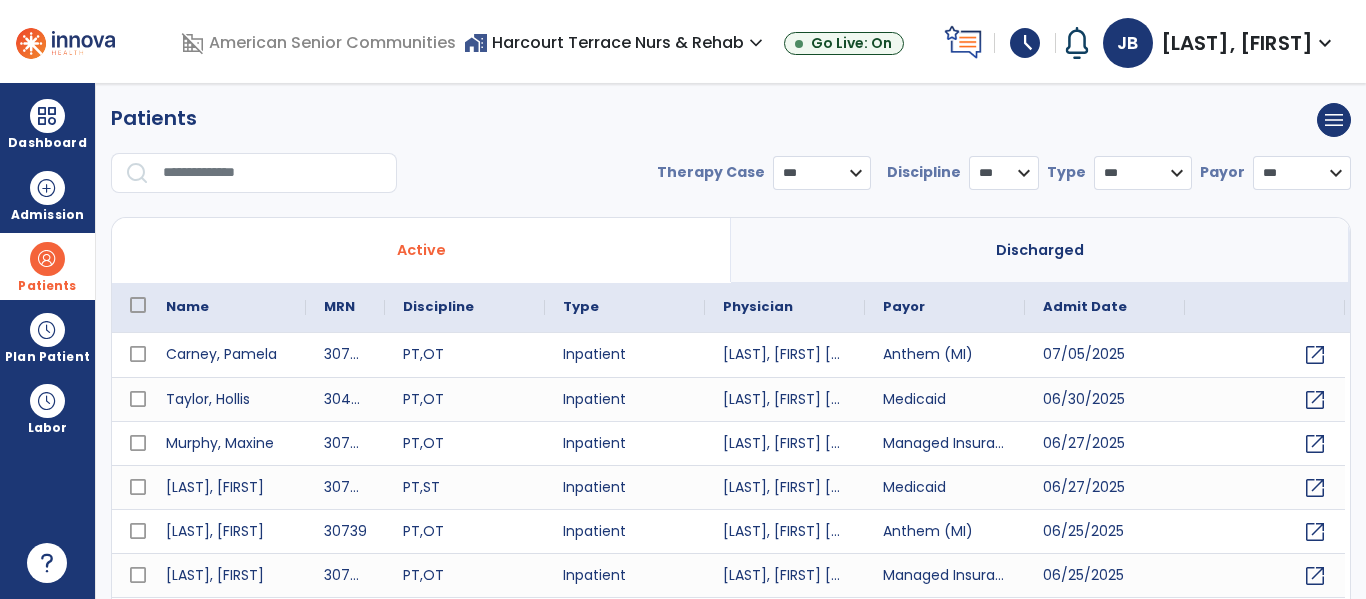click at bounding box center (273, 173) 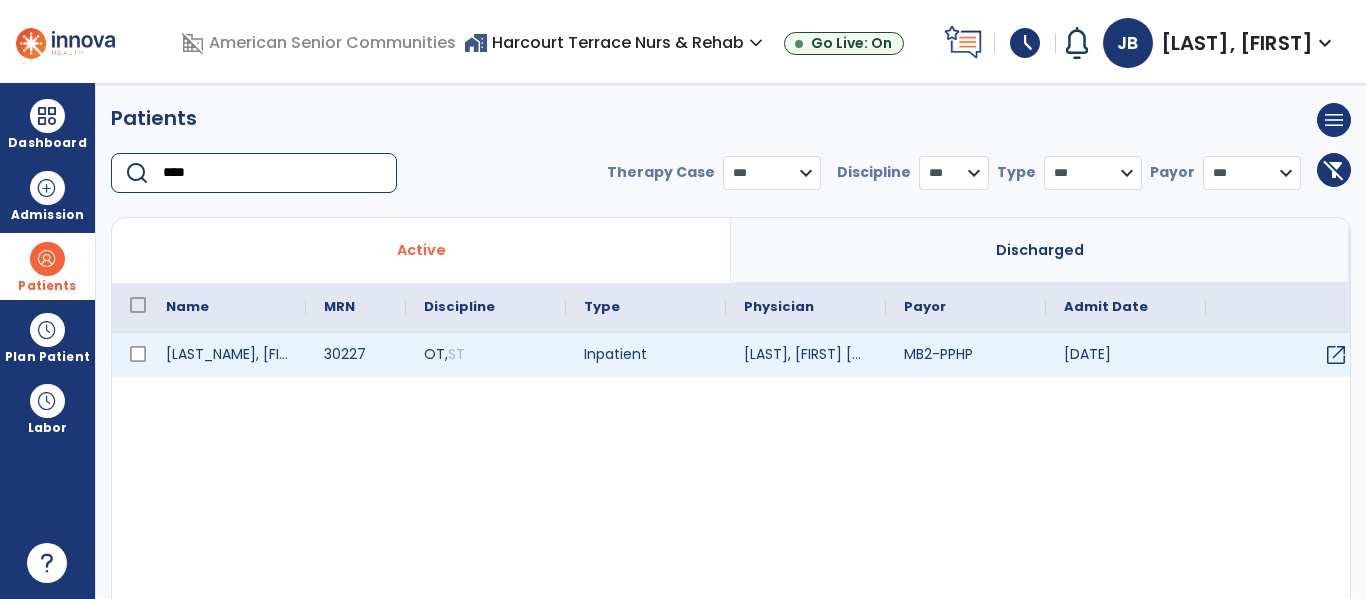 type on "****" 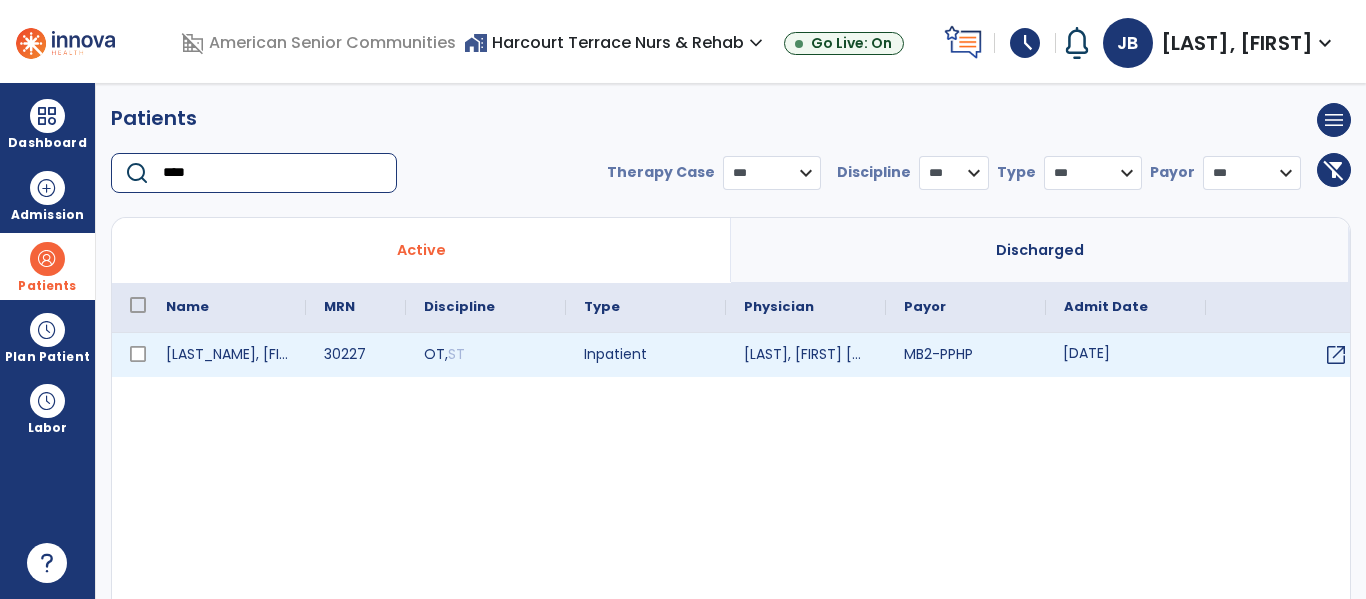 click on "[DATE]" at bounding box center [1126, 355] 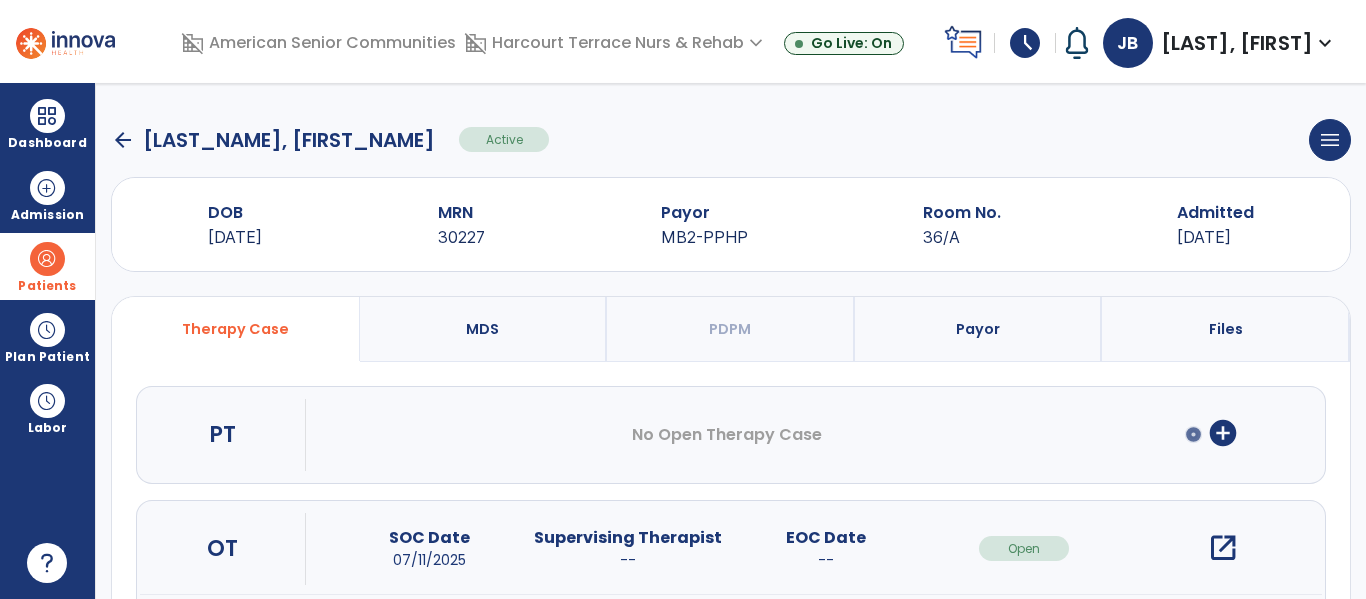 click on "open_in_new" at bounding box center (1223, 548) 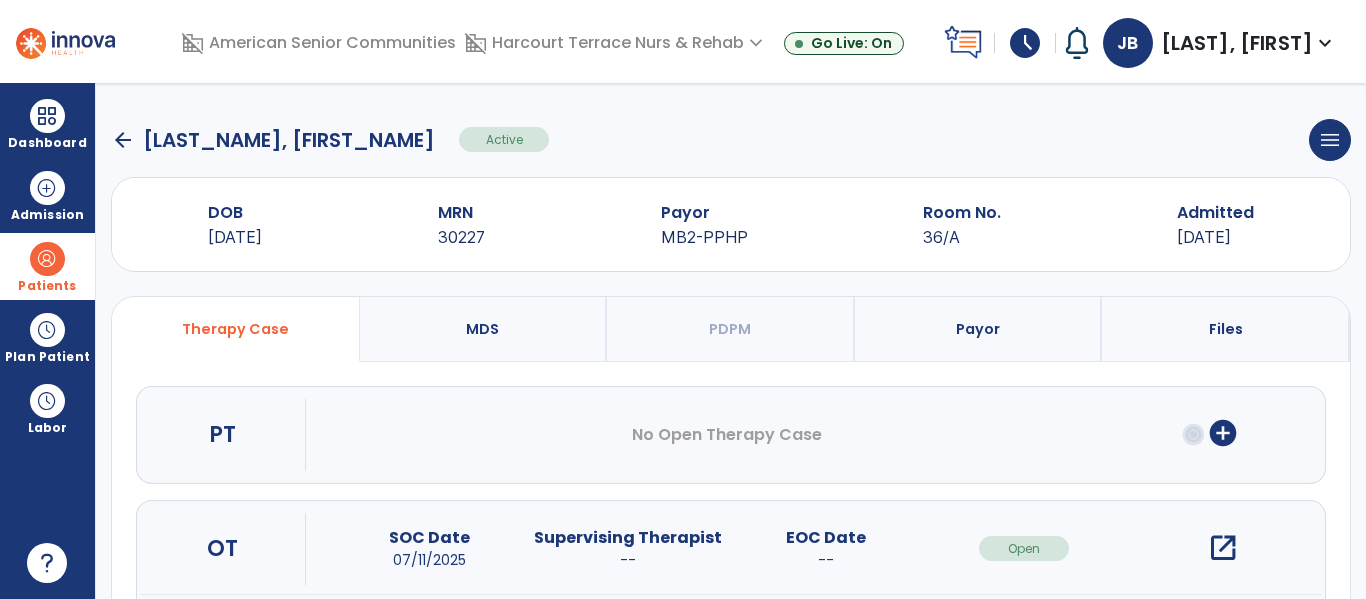 click on "open_in_new" at bounding box center [1223, 548] 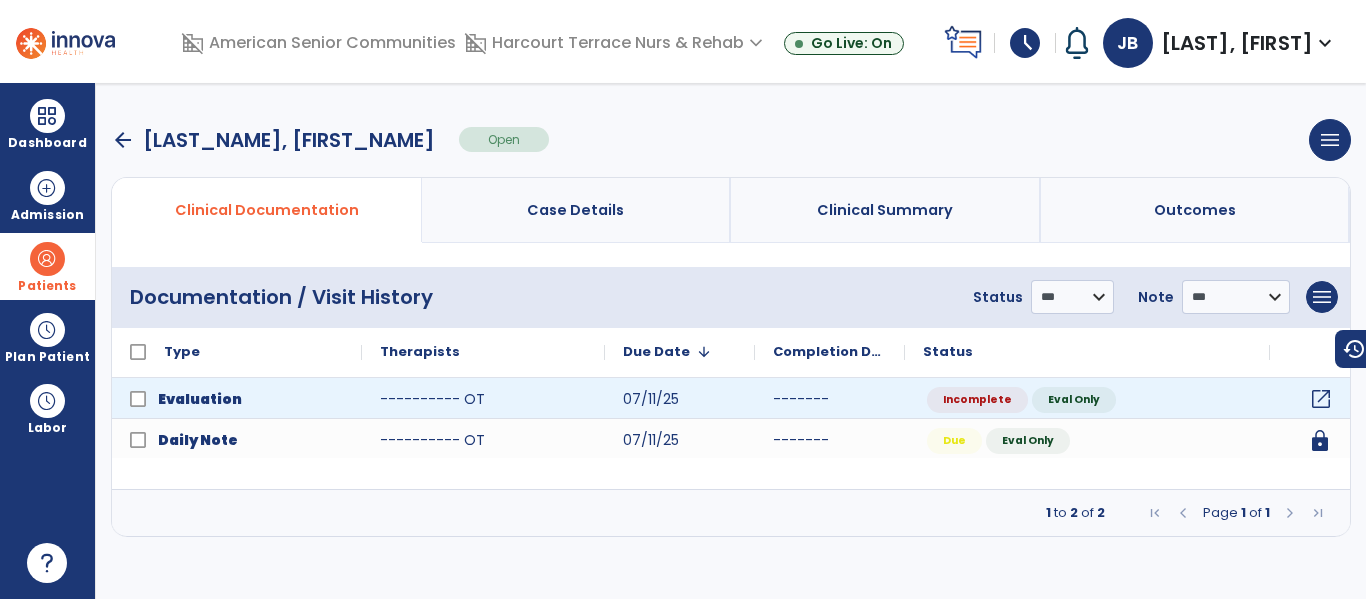 click on "open_in_new" 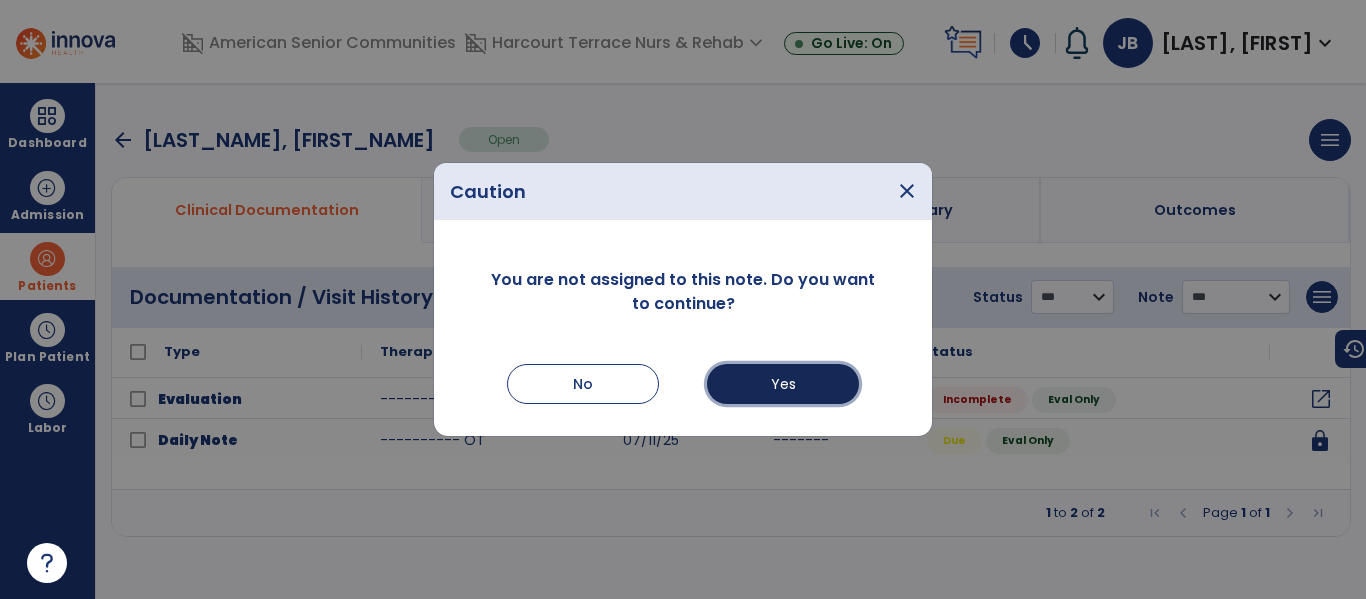 click on "Yes" at bounding box center (783, 384) 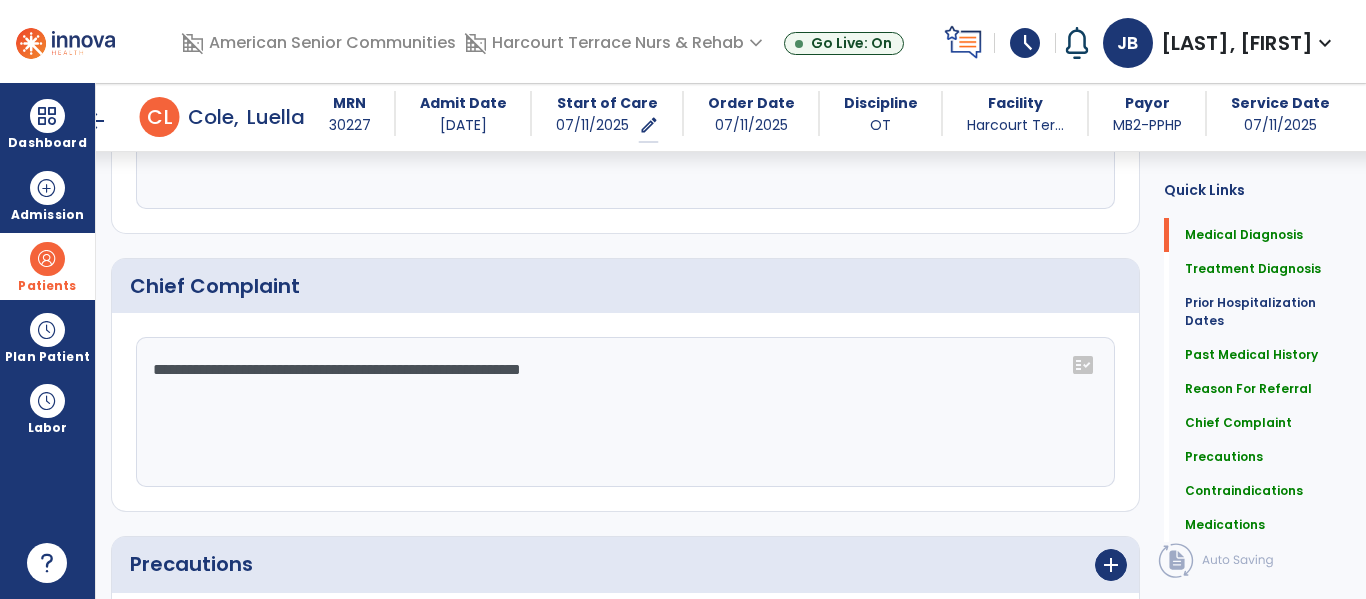 scroll, scrollTop: 1232, scrollLeft: 0, axis: vertical 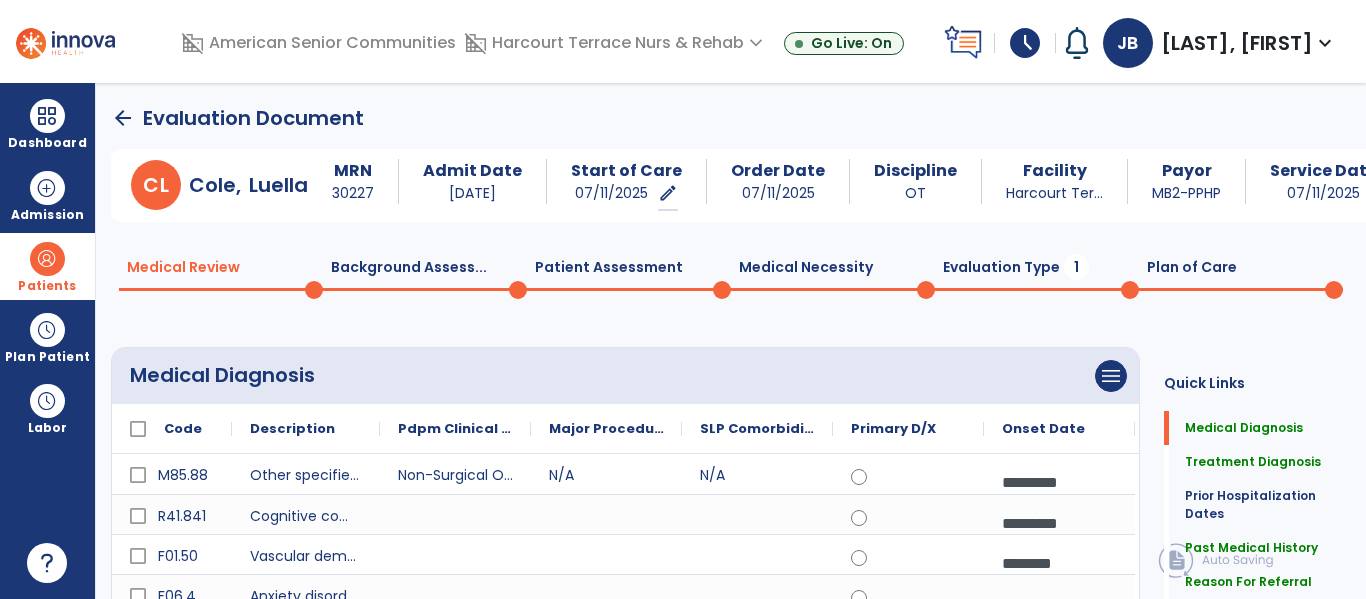 click on "Evaluation Type  1" 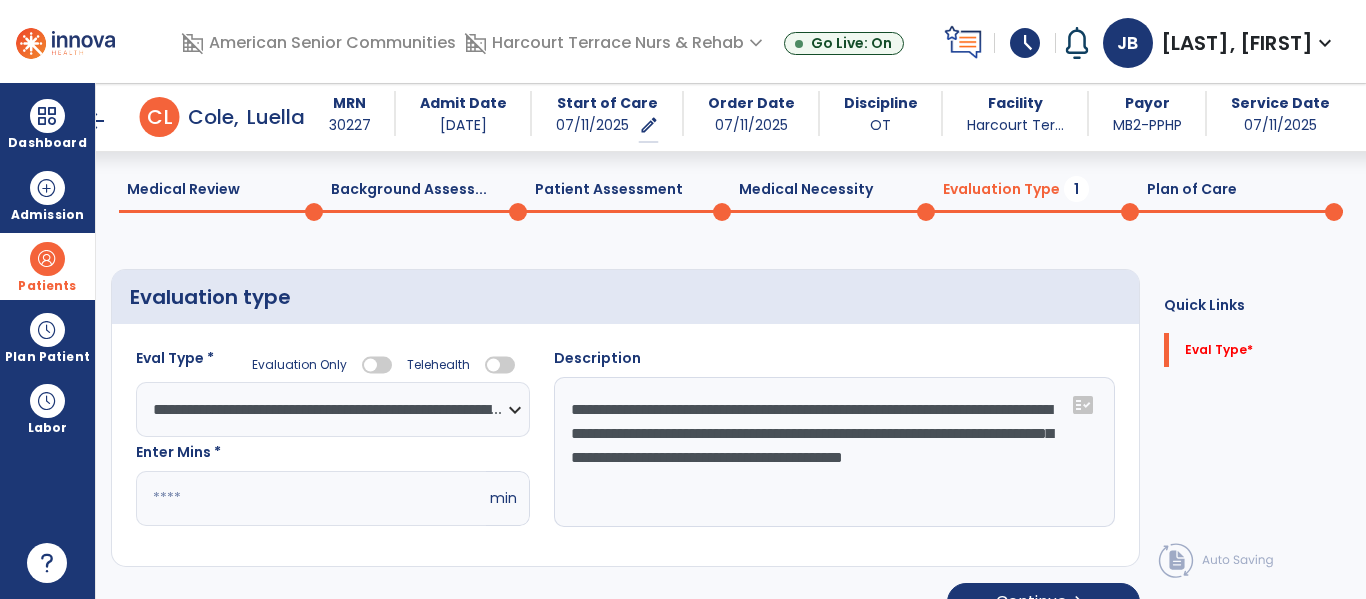 scroll, scrollTop: 80, scrollLeft: 0, axis: vertical 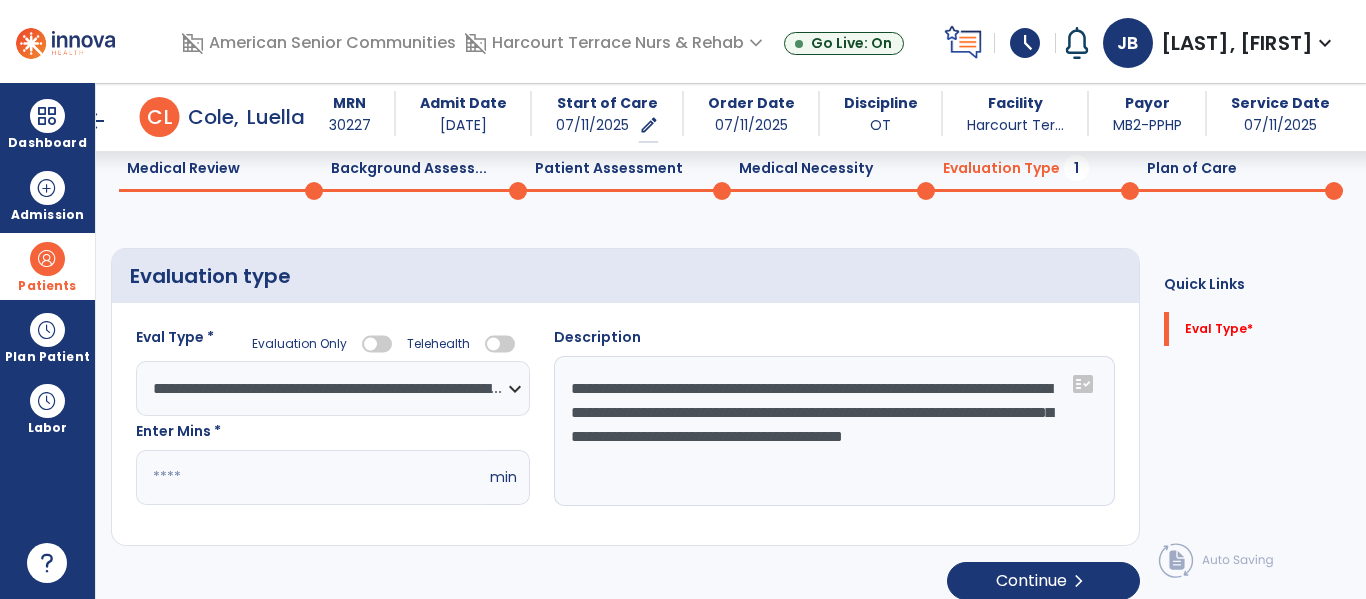 click on "Enter Mins *" 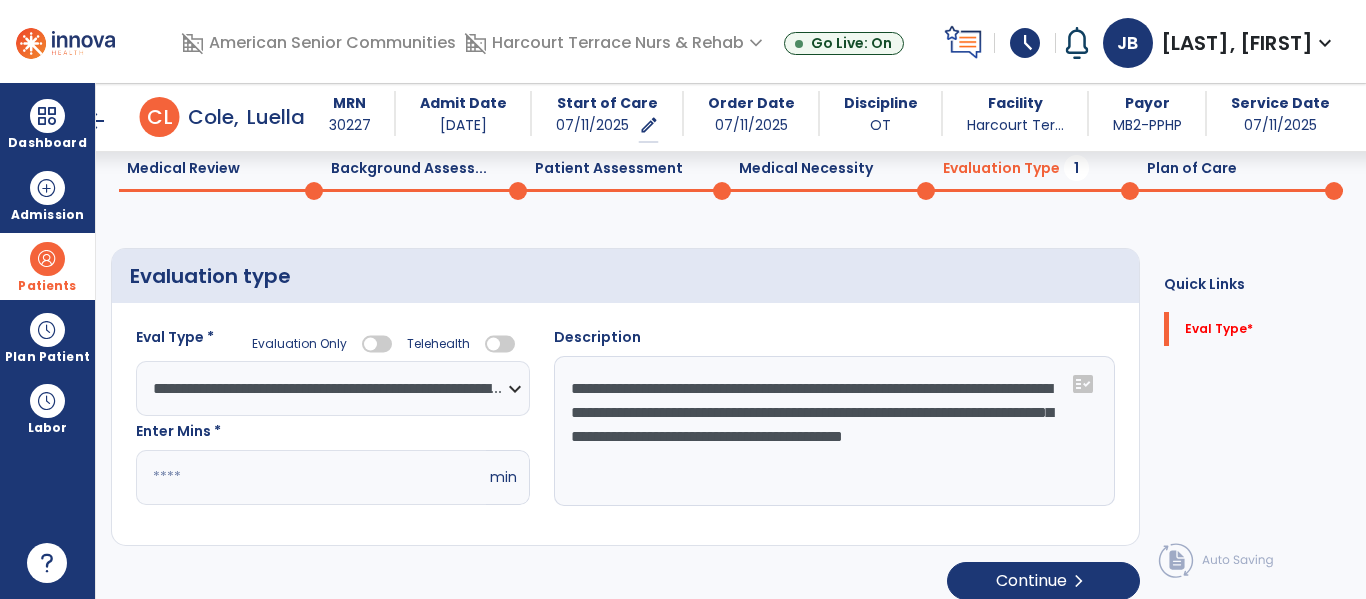 click on "*" 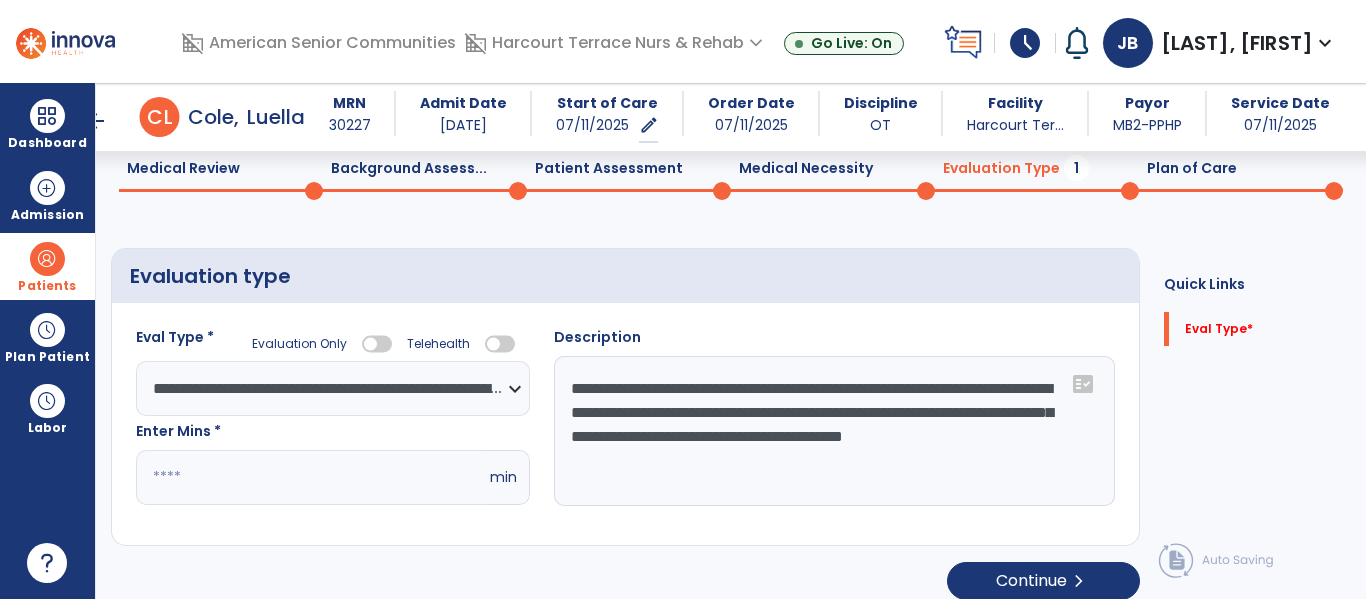 type on "**" 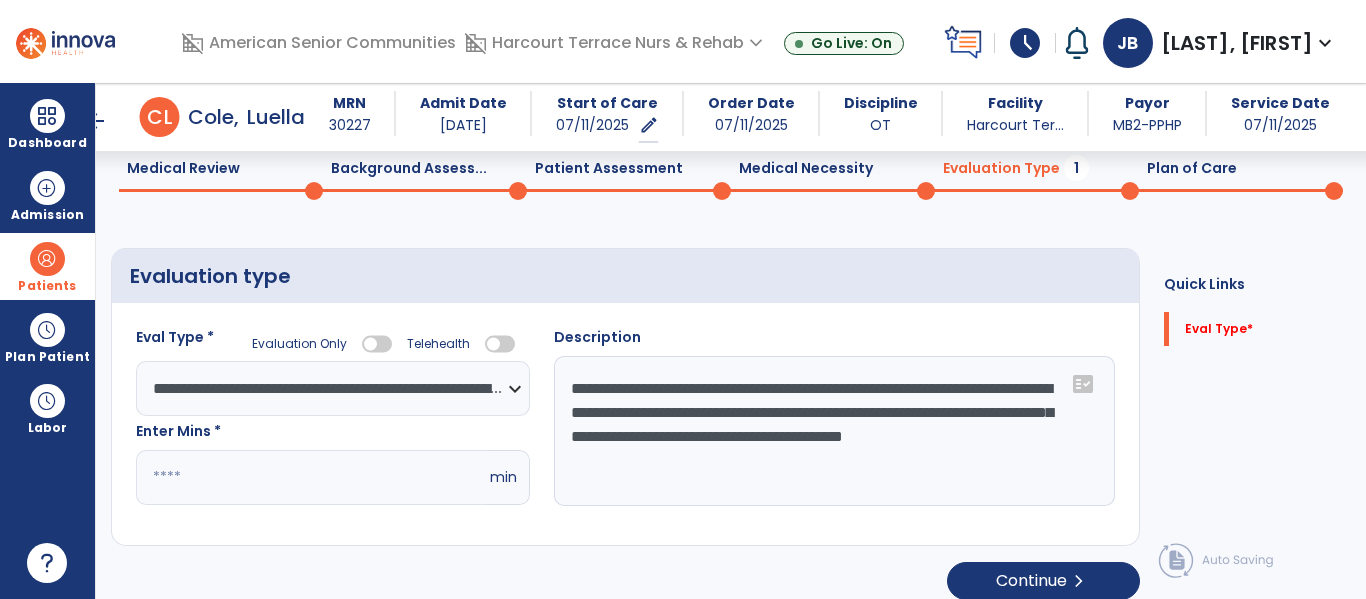 click on "Medical Review  0" 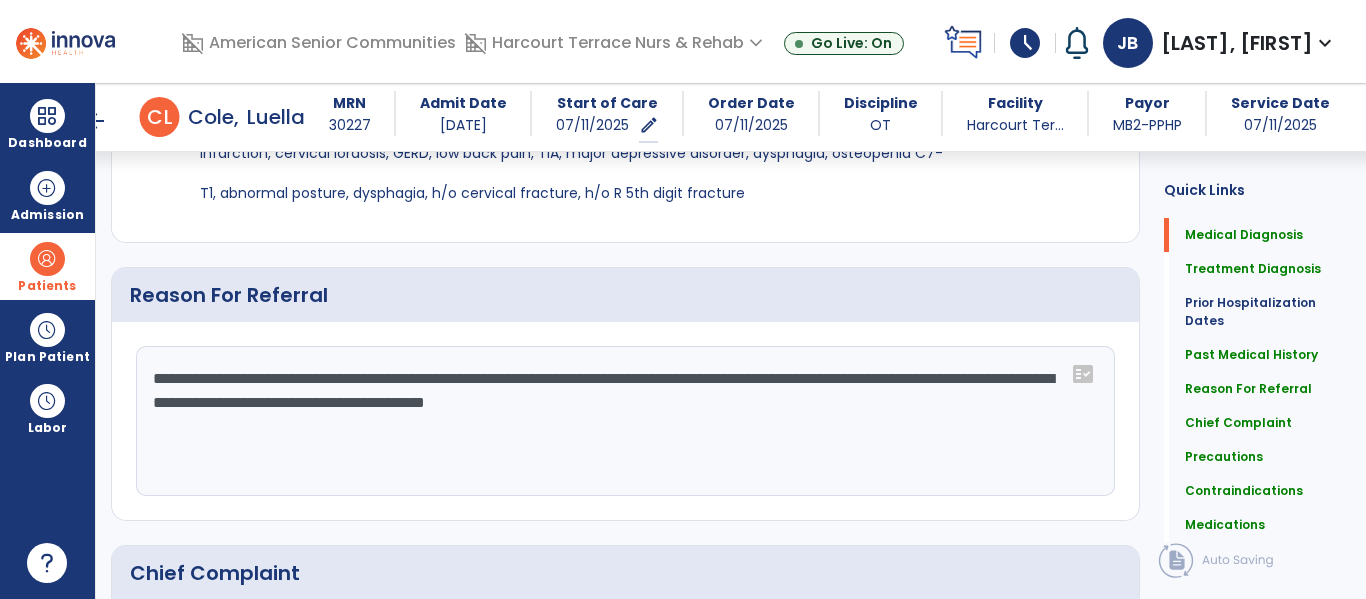 scroll, scrollTop: 1198, scrollLeft: 0, axis: vertical 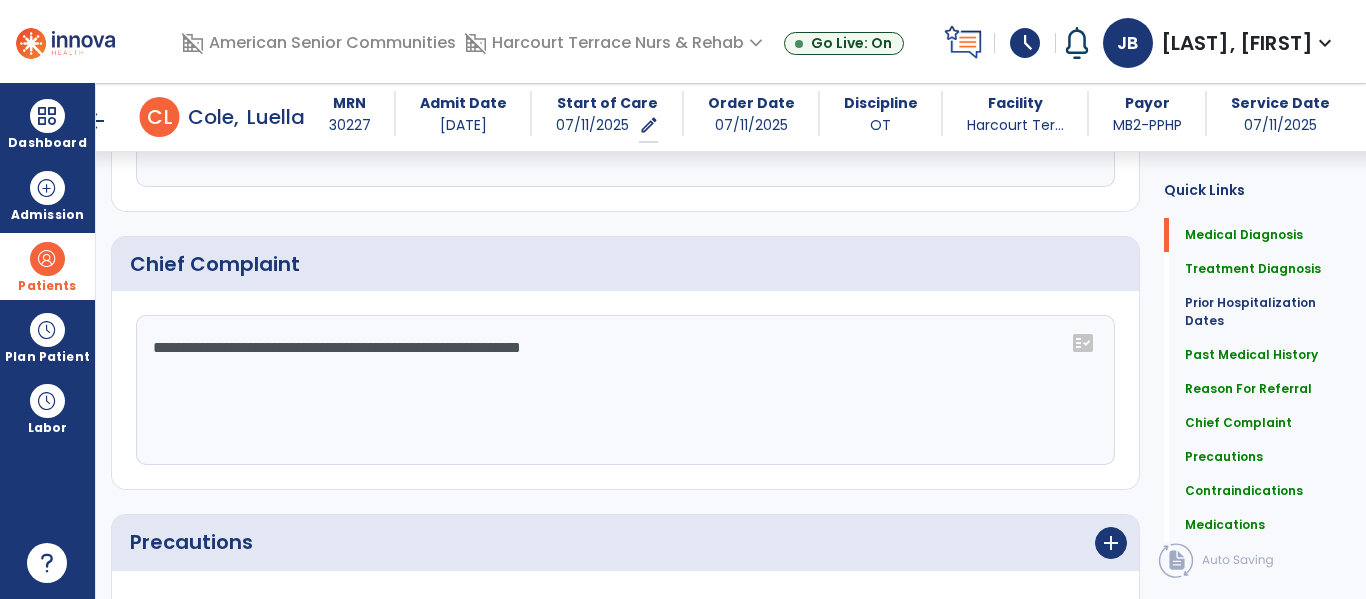 click on "**********" 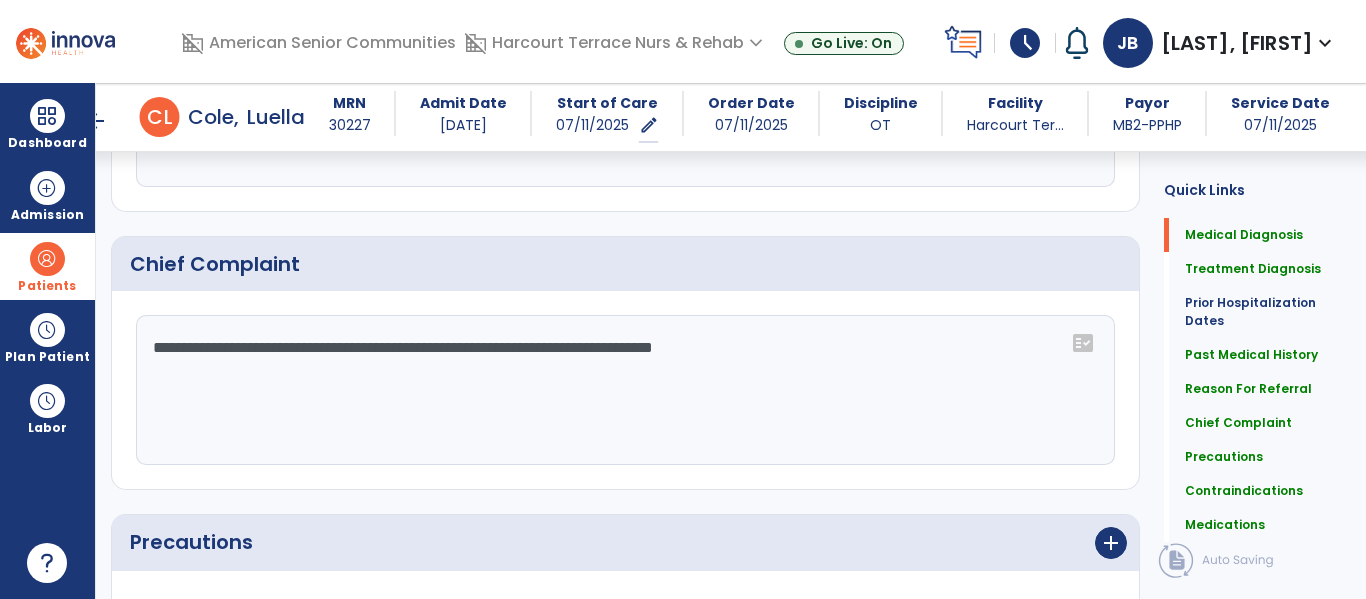 type on "**********" 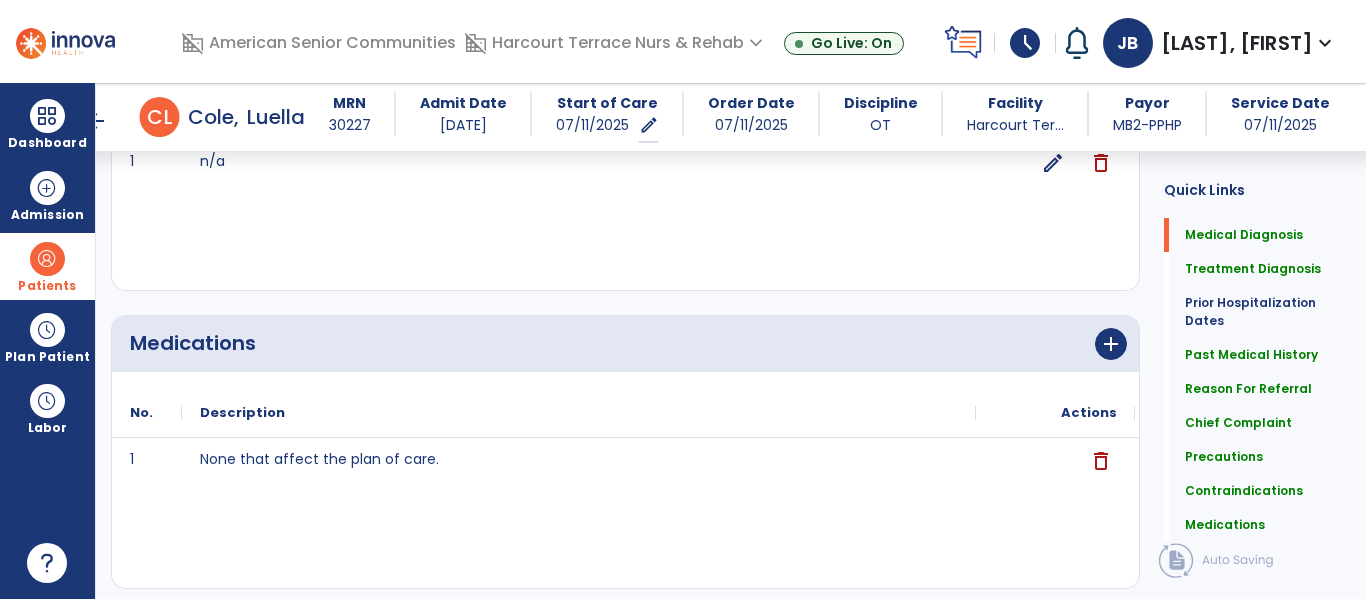 scroll, scrollTop: 2329, scrollLeft: 0, axis: vertical 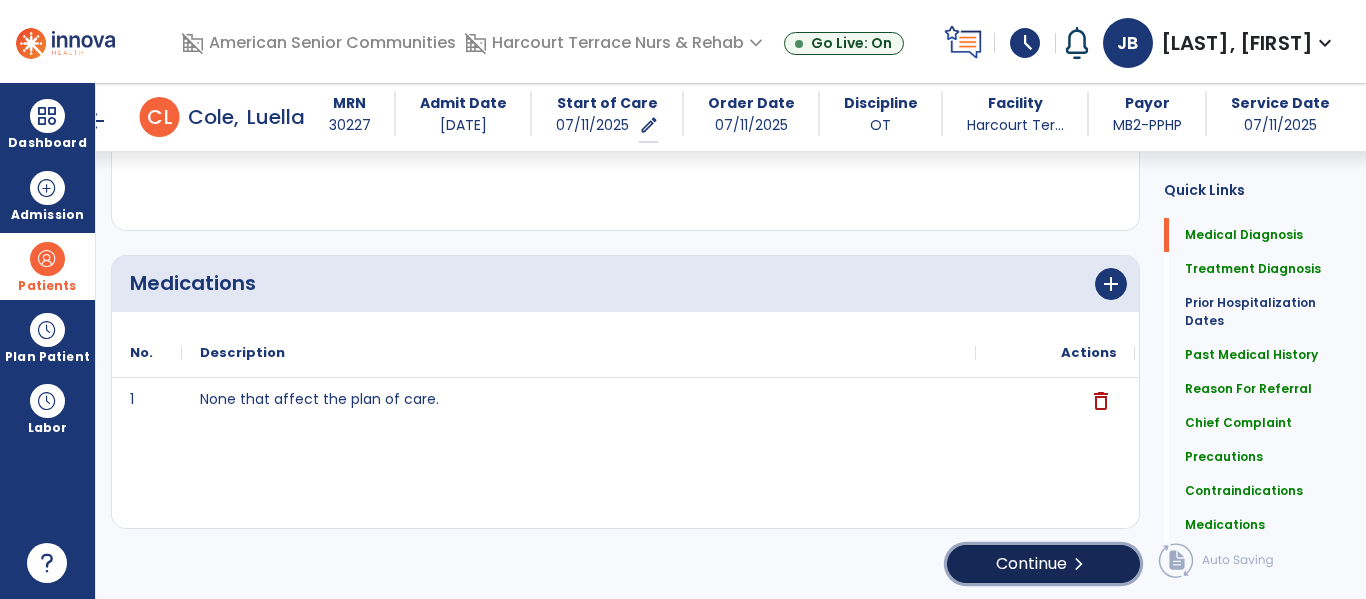 click on "Continue  chevron_right" 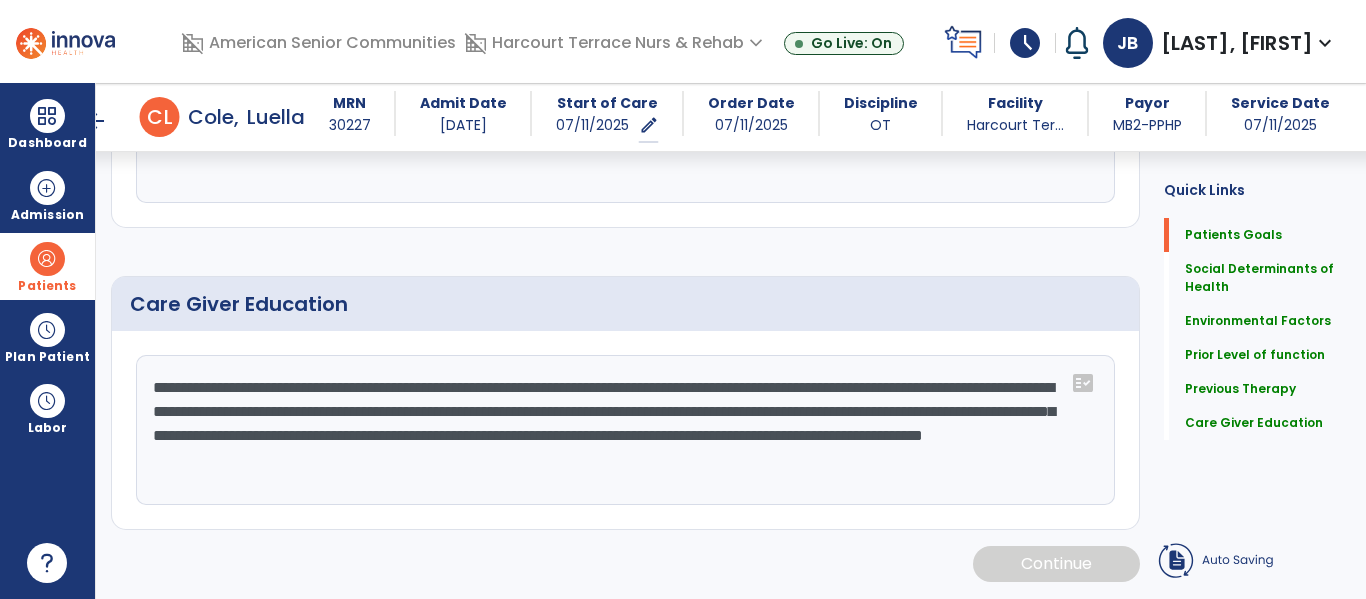 scroll, scrollTop: 105, scrollLeft: 0, axis: vertical 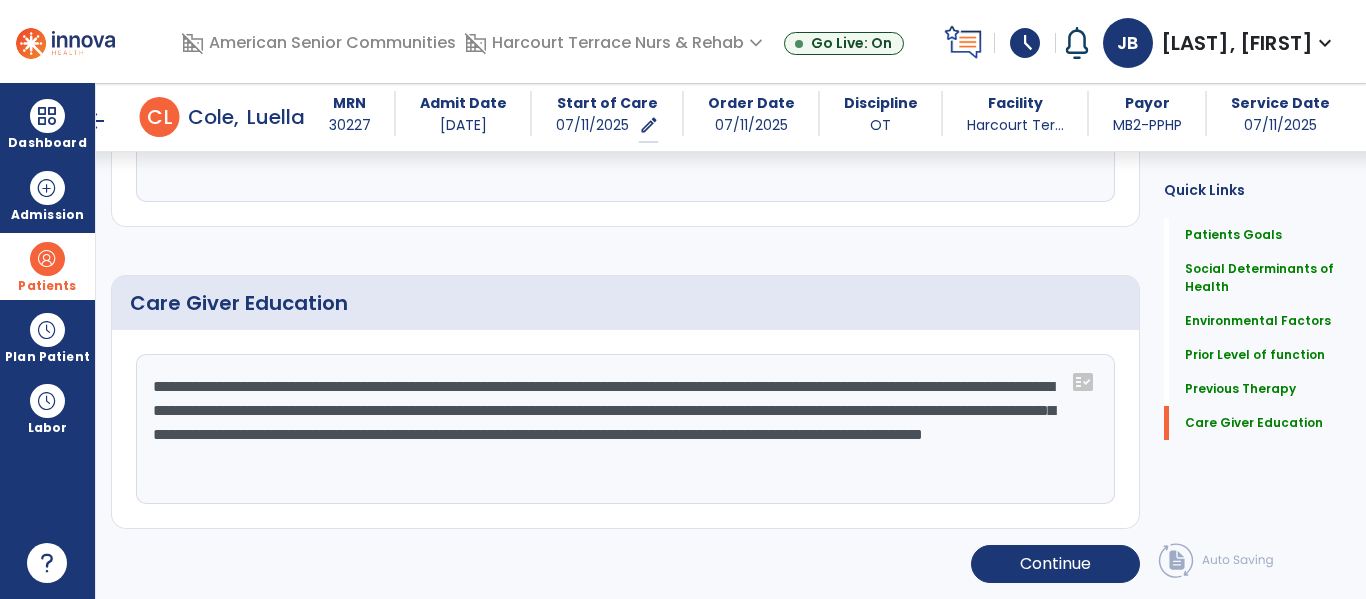 click on "**********" 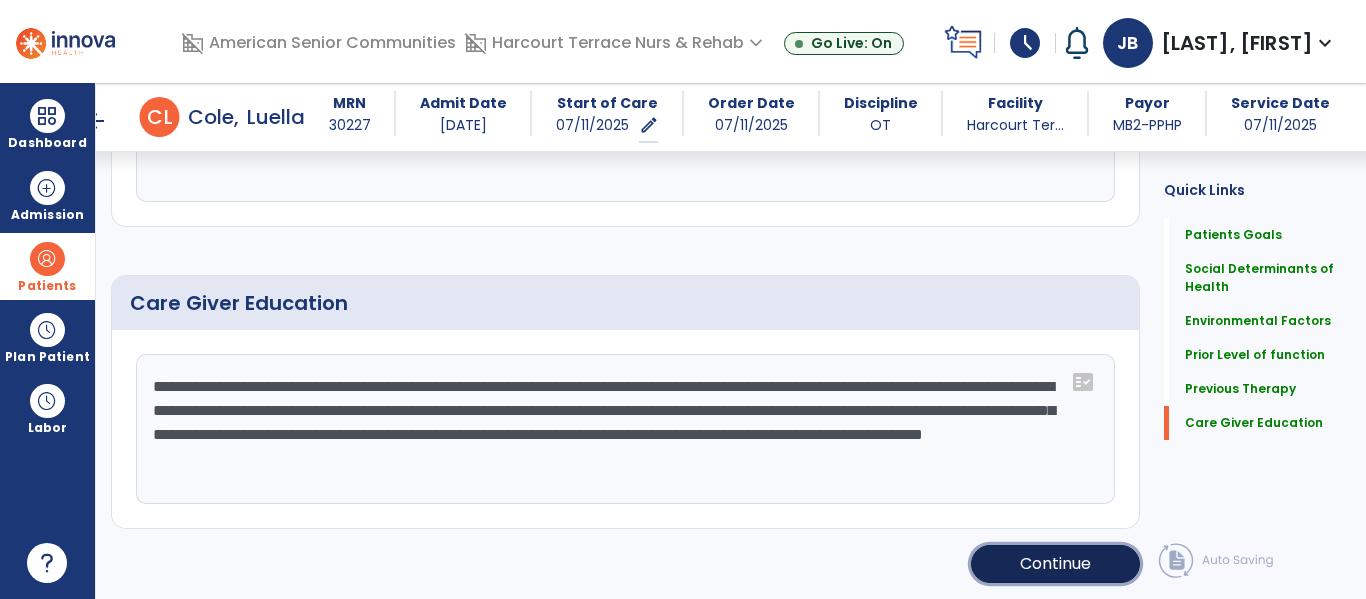 click on "Continue" 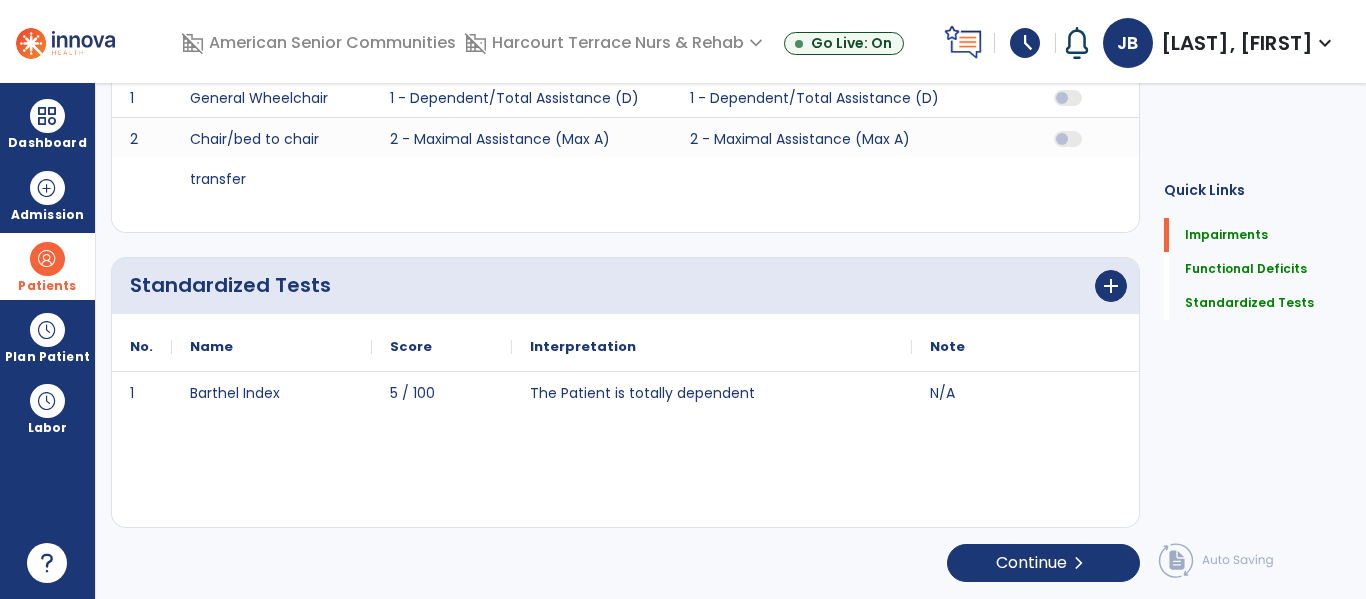 scroll, scrollTop: 46, scrollLeft: 0, axis: vertical 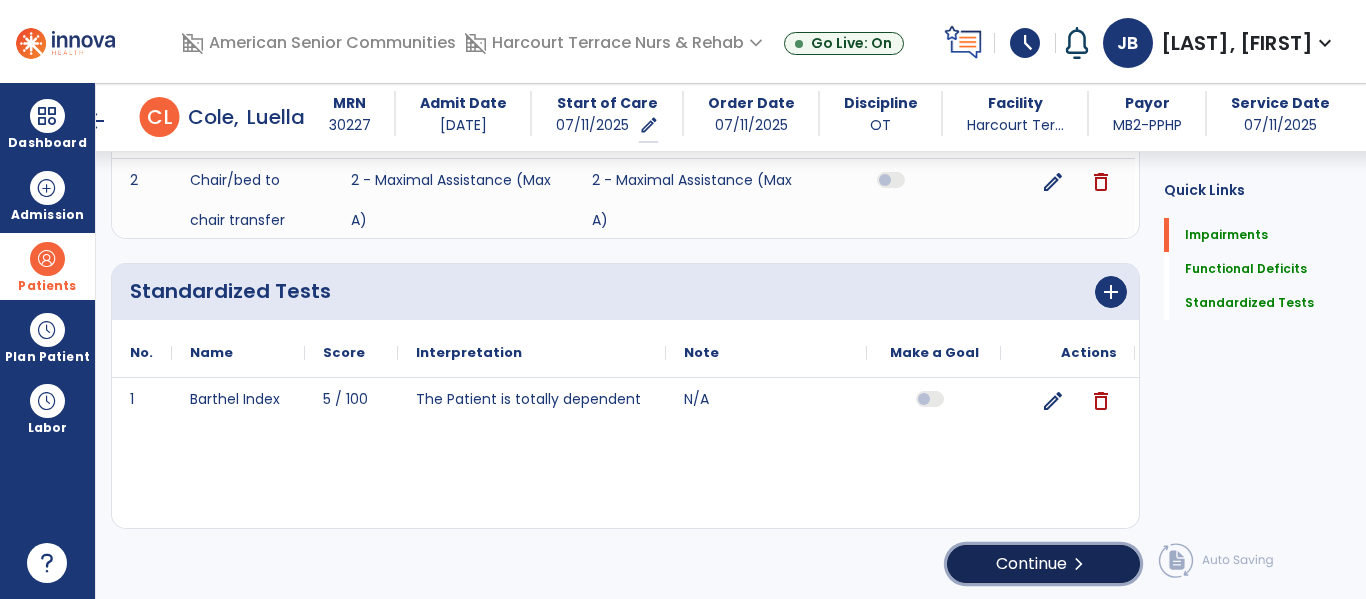 click on "Continue  chevron_right" 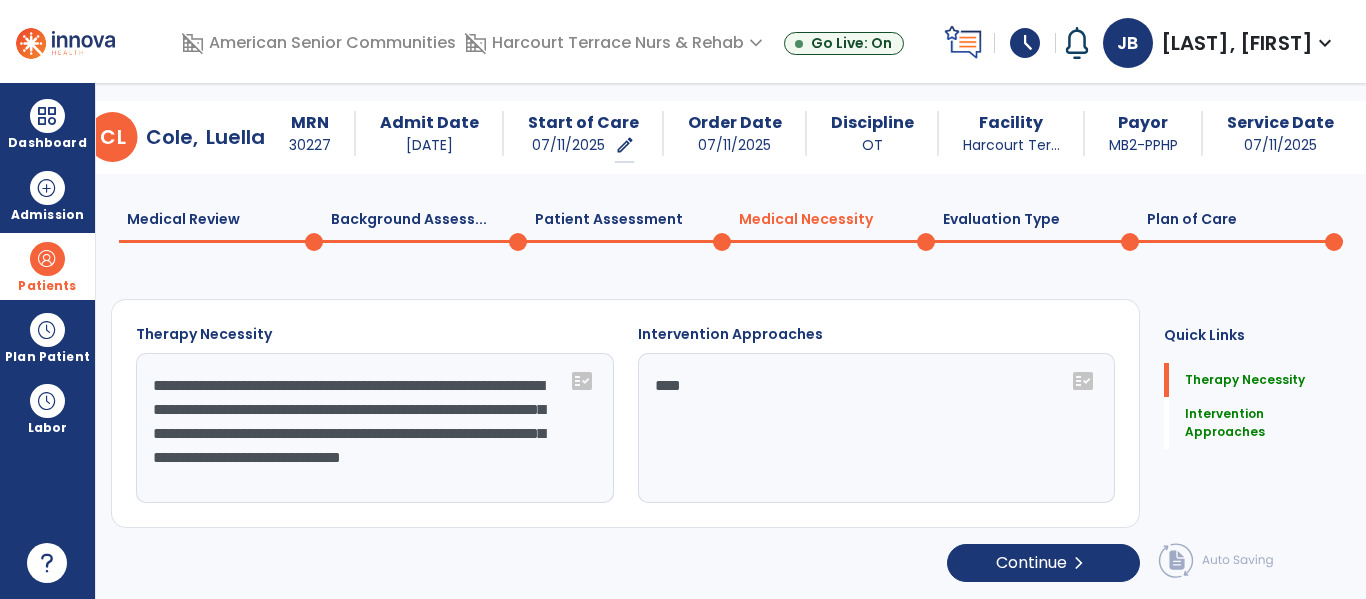 scroll, scrollTop: 29, scrollLeft: 0, axis: vertical 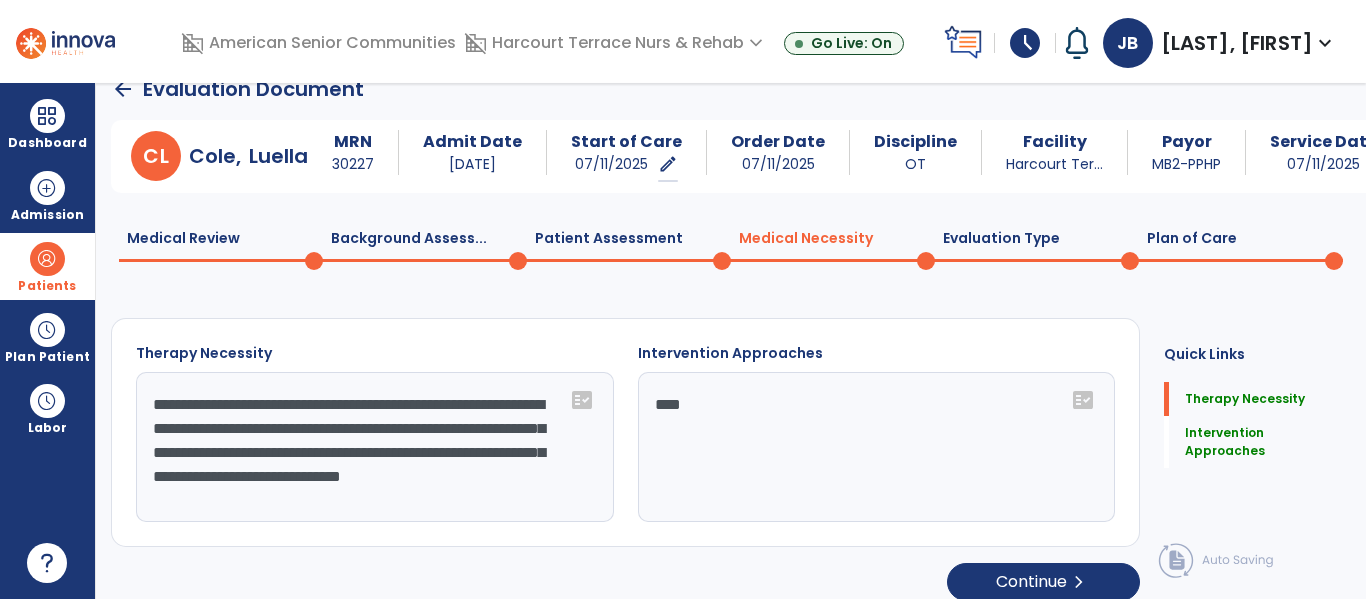 click on "**********" 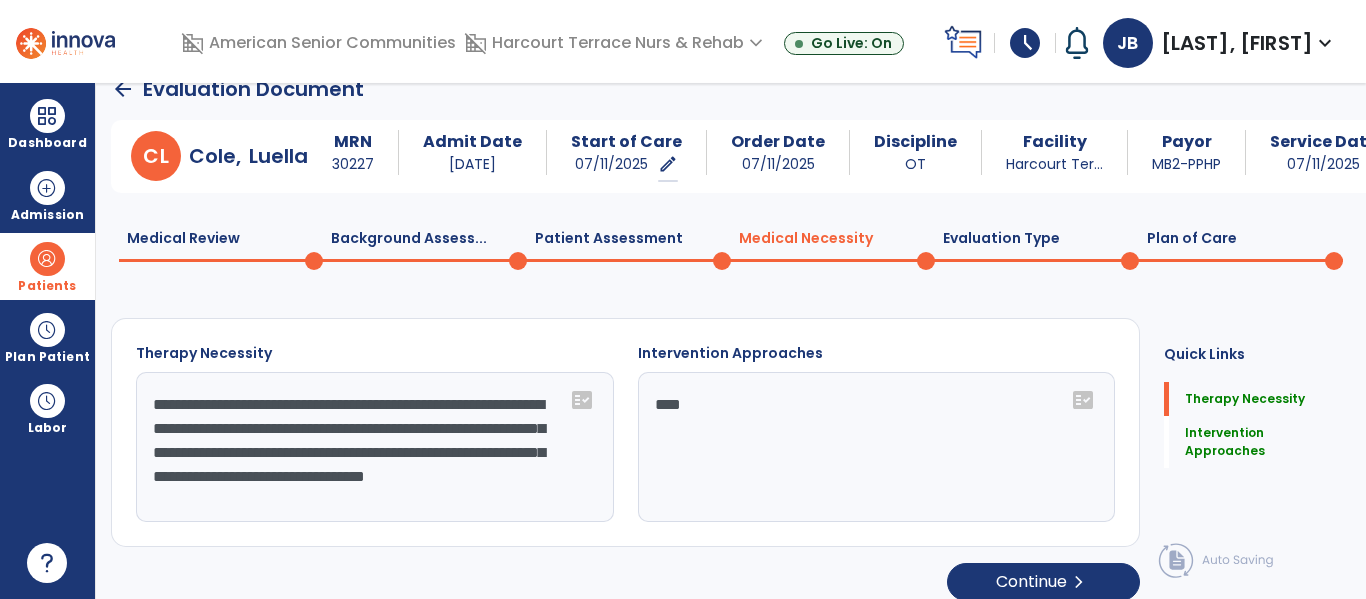type on "**********" 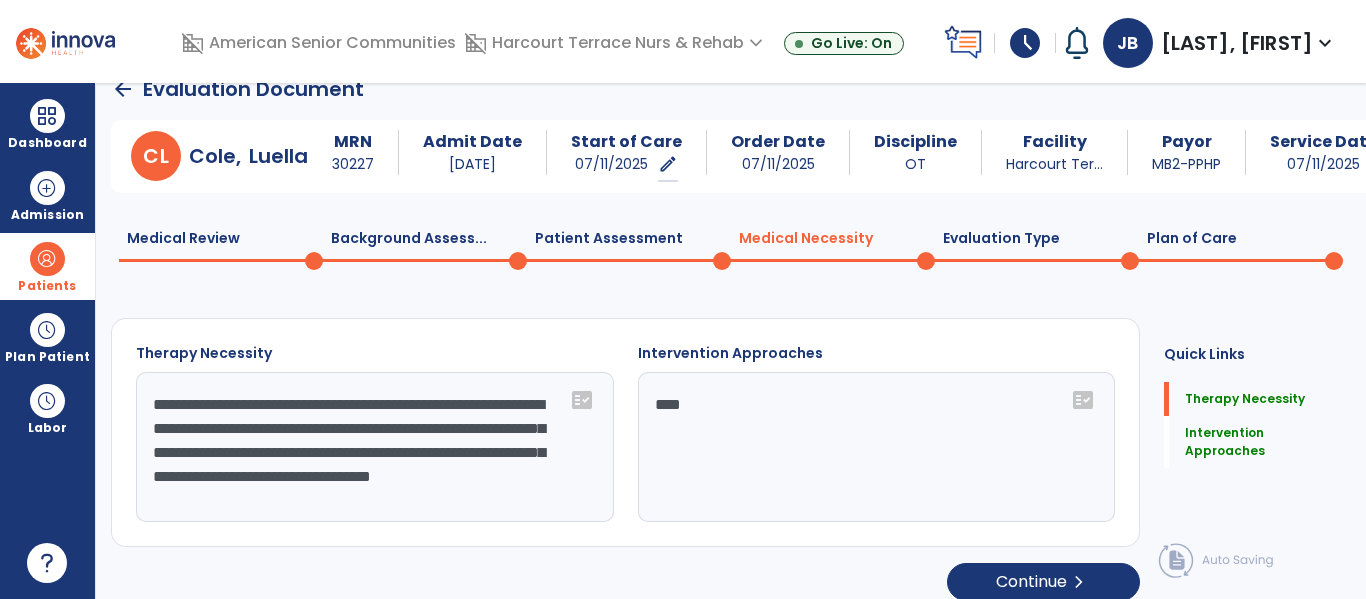 click on "**********" 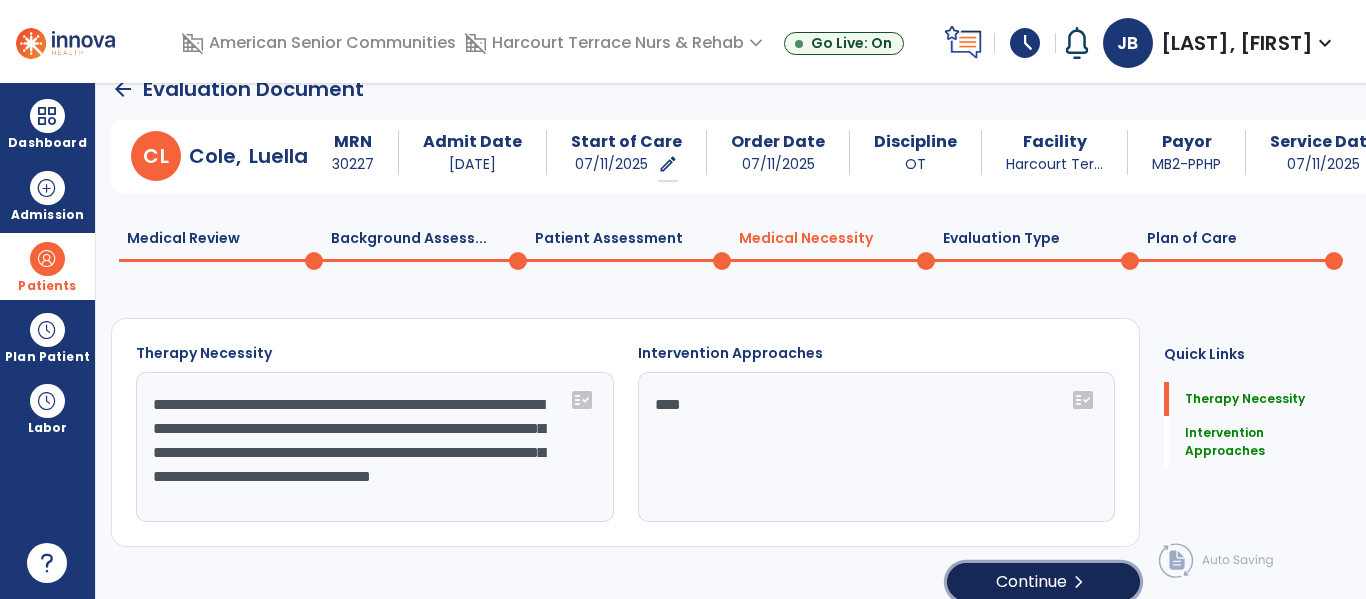 click on "Continue  chevron_right" 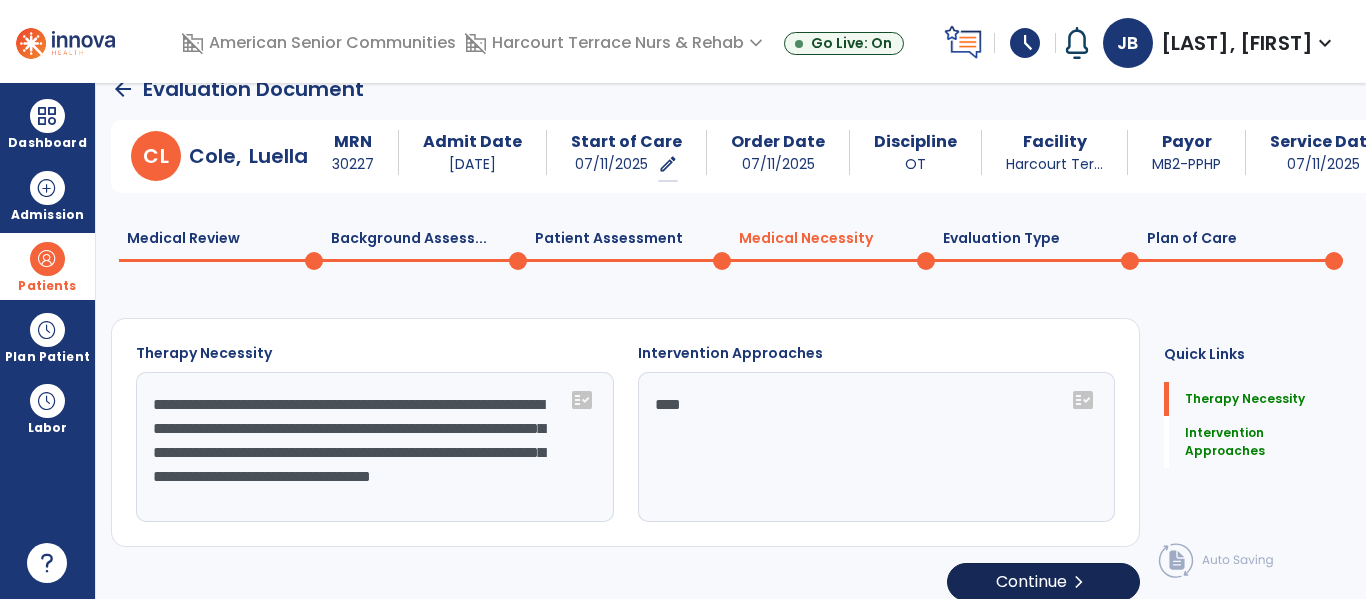 select on "**********" 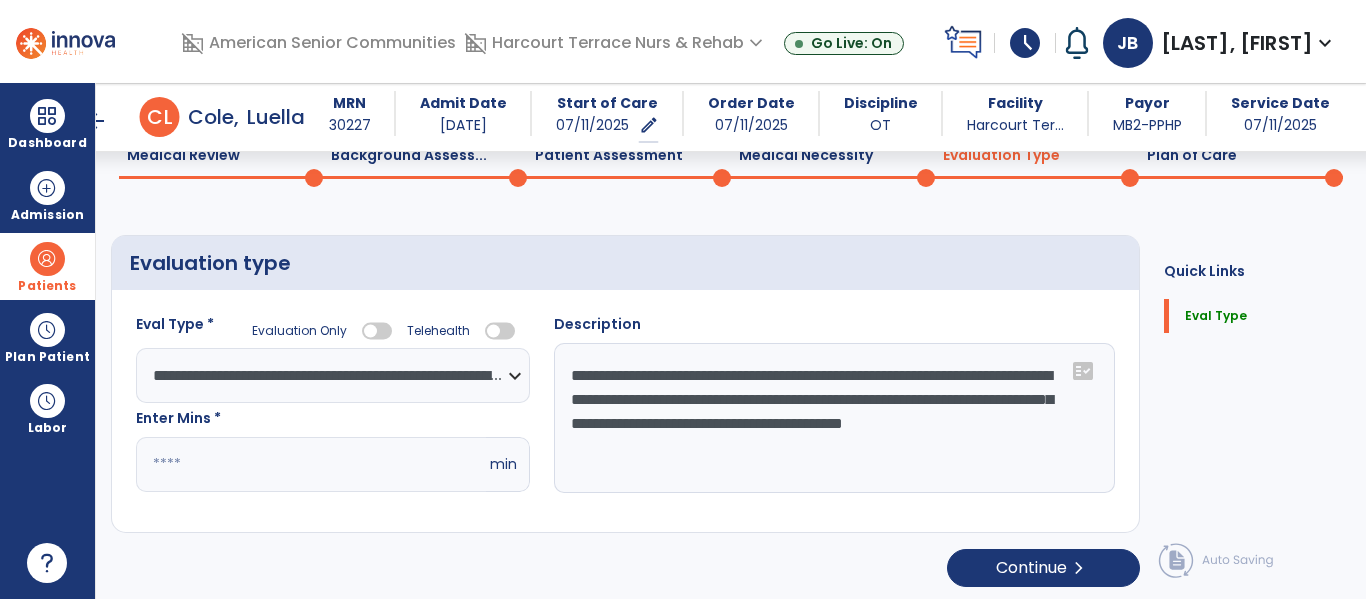 scroll, scrollTop: 97, scrollLeft: 0, axis: vertical 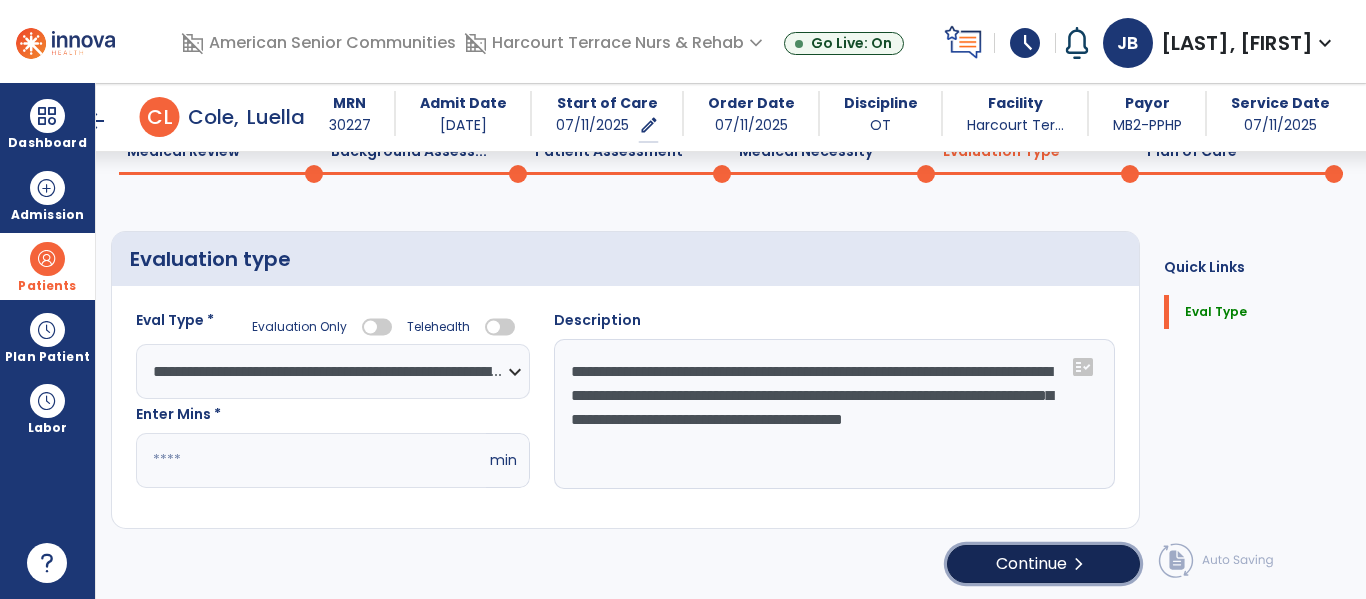 click on "Continue  chevron_right" 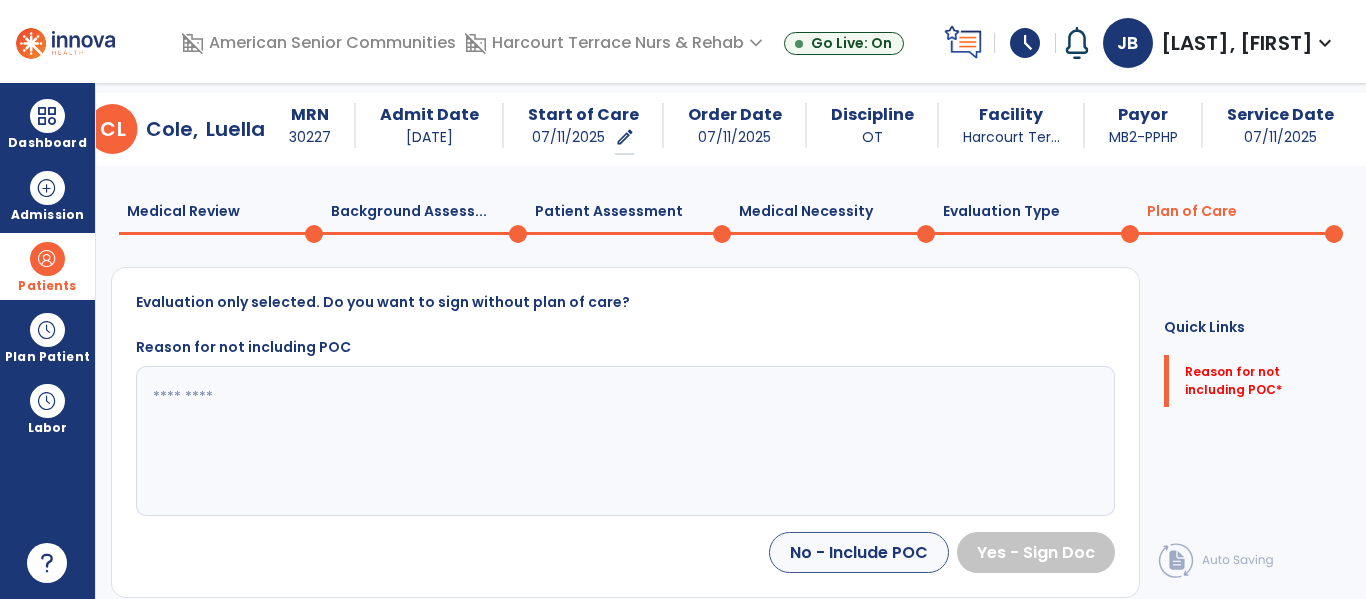 scroll, scrollTop: 37, scrollLeft: 0, axis: vertical 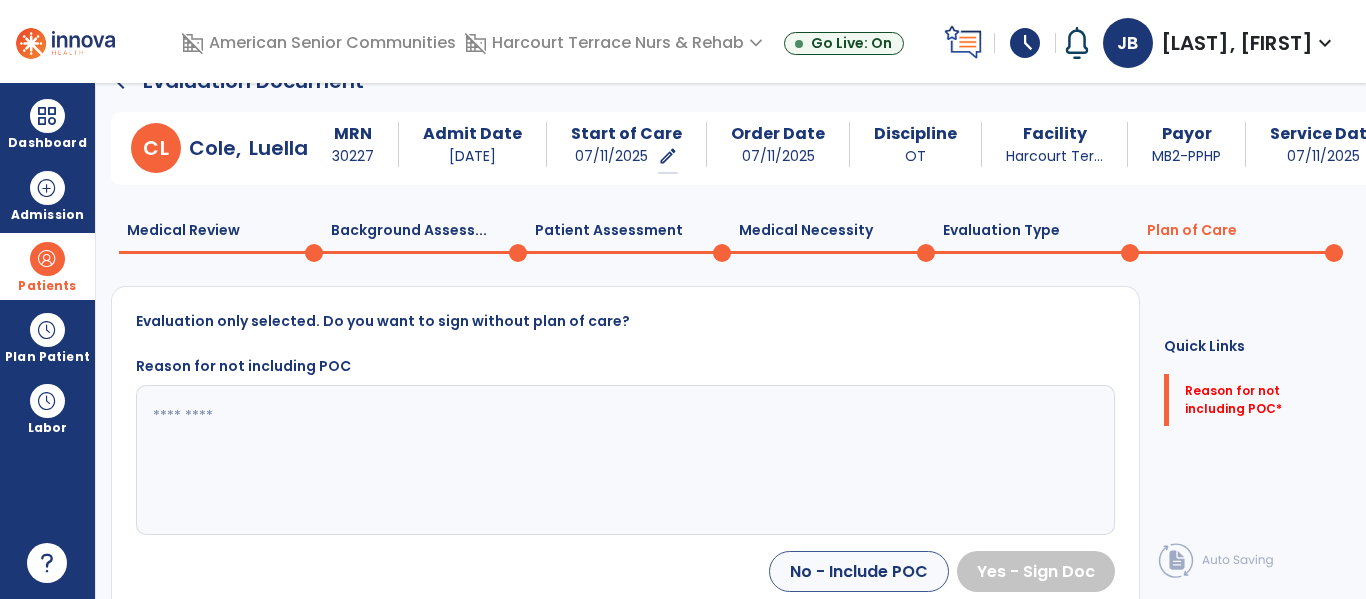 click 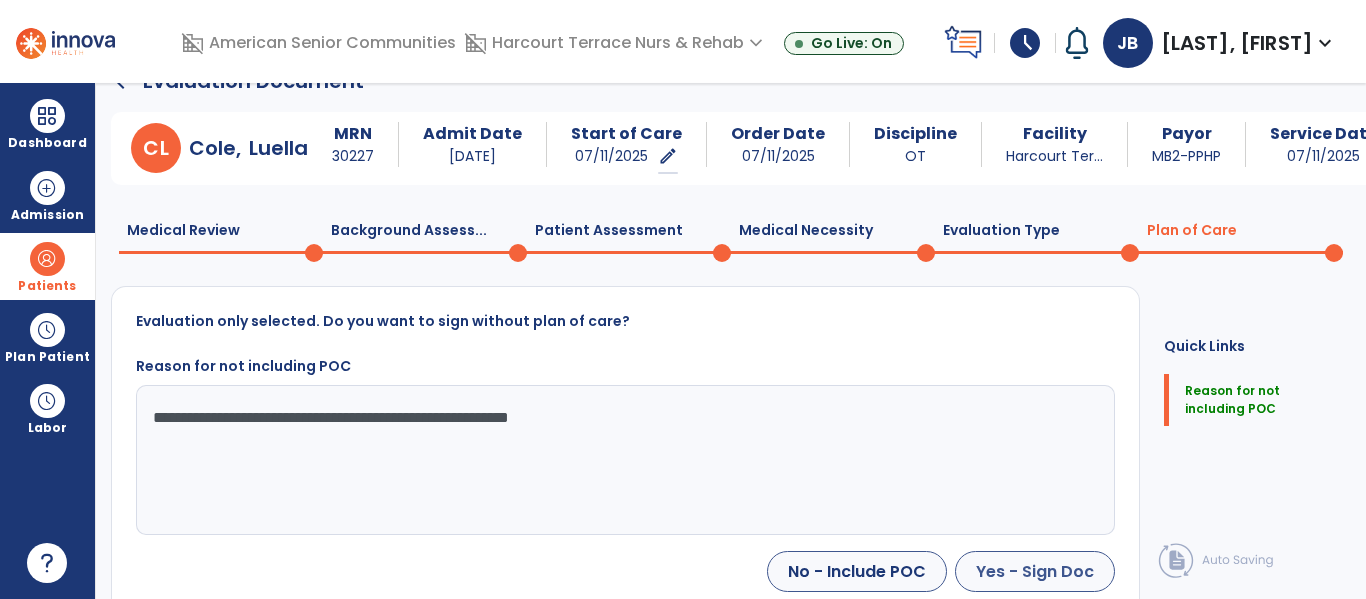 type on "**********" 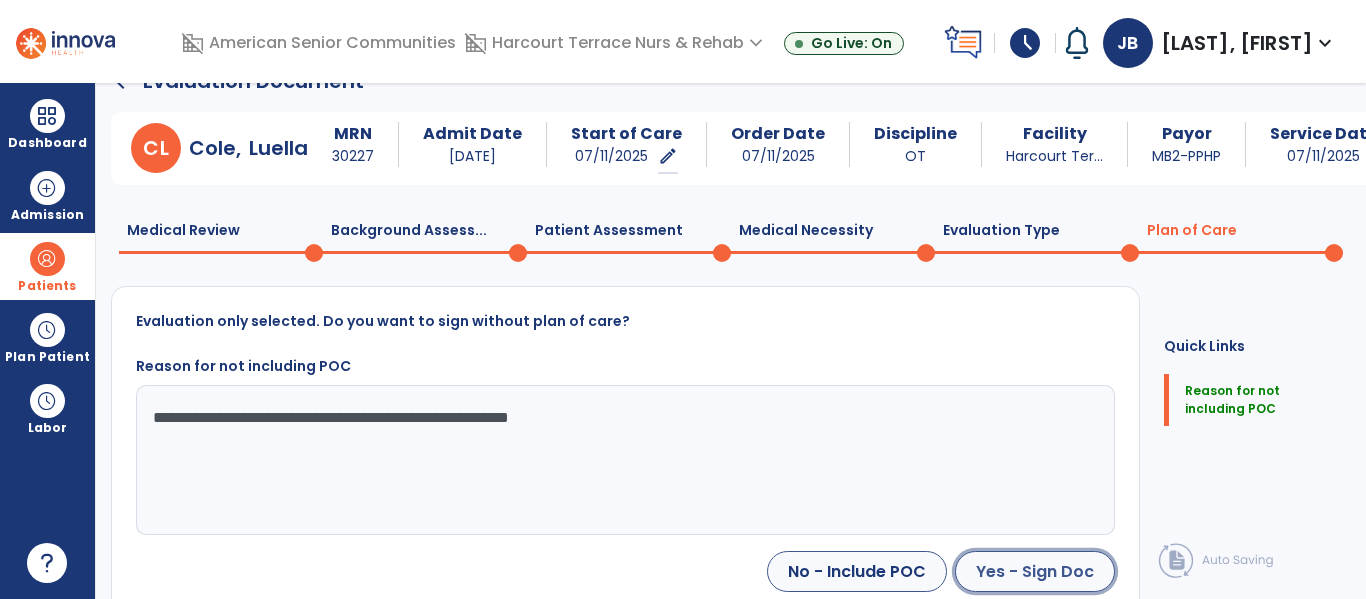 click on "Yes - Sign Doc" 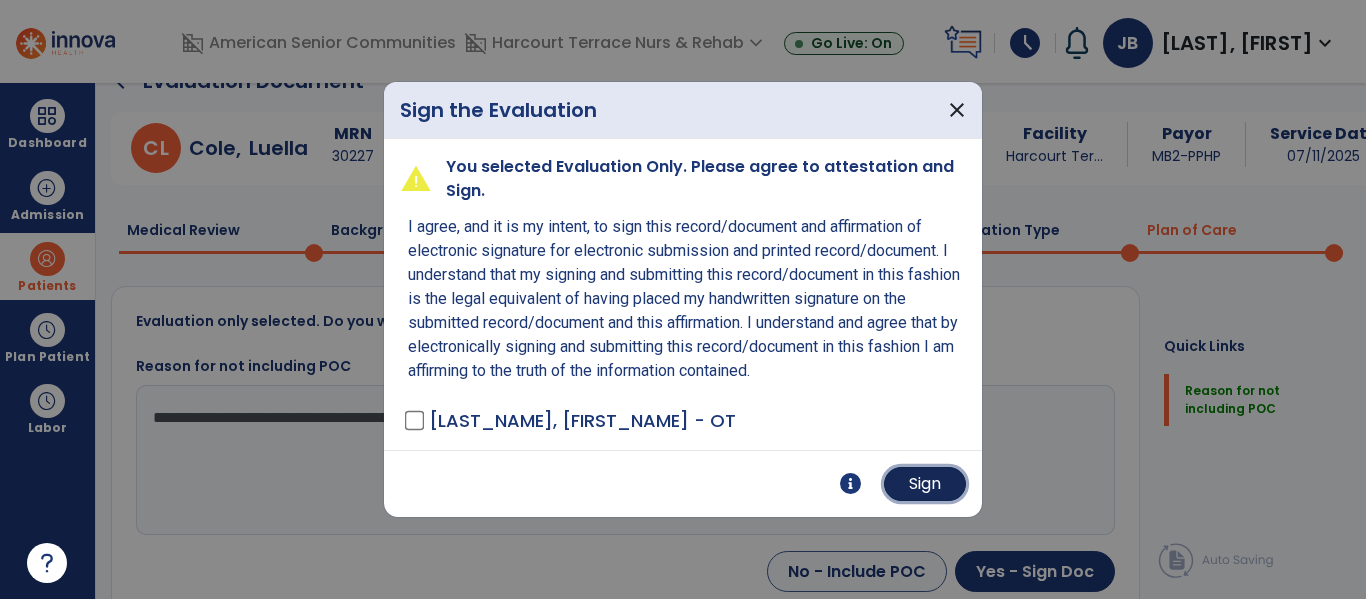 click on "Sign" at bounding box center (925, 484) 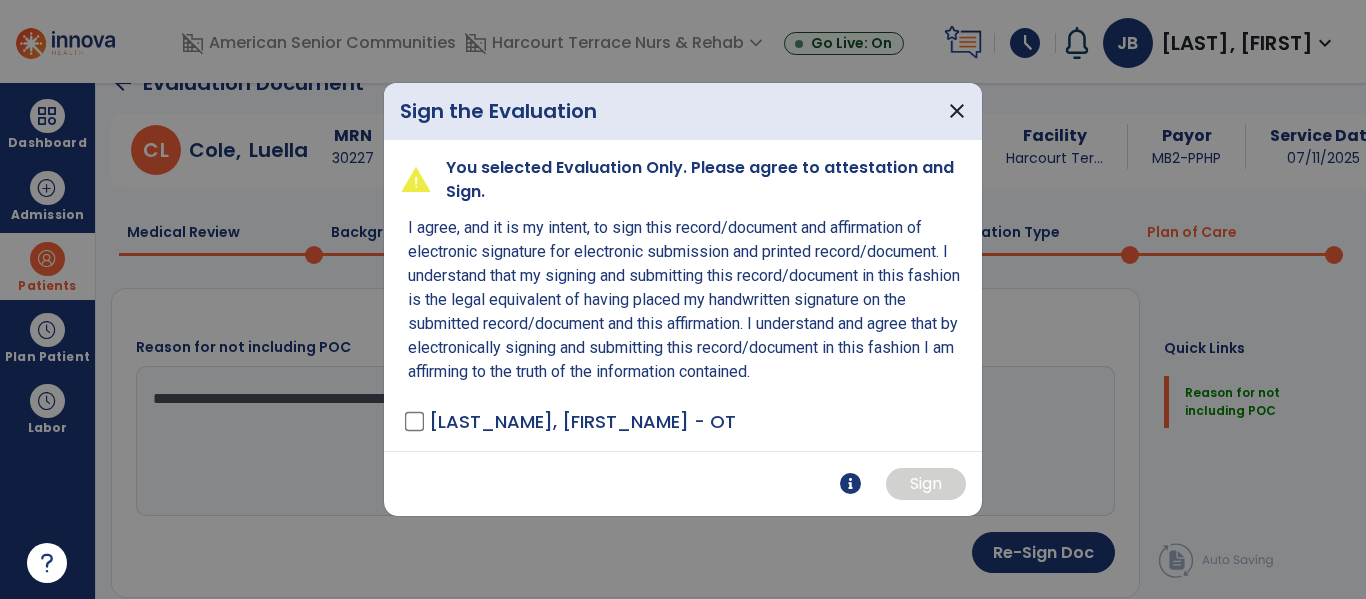 scroll, scrollTop: 35, scrollLeft: 0, axis: vertical 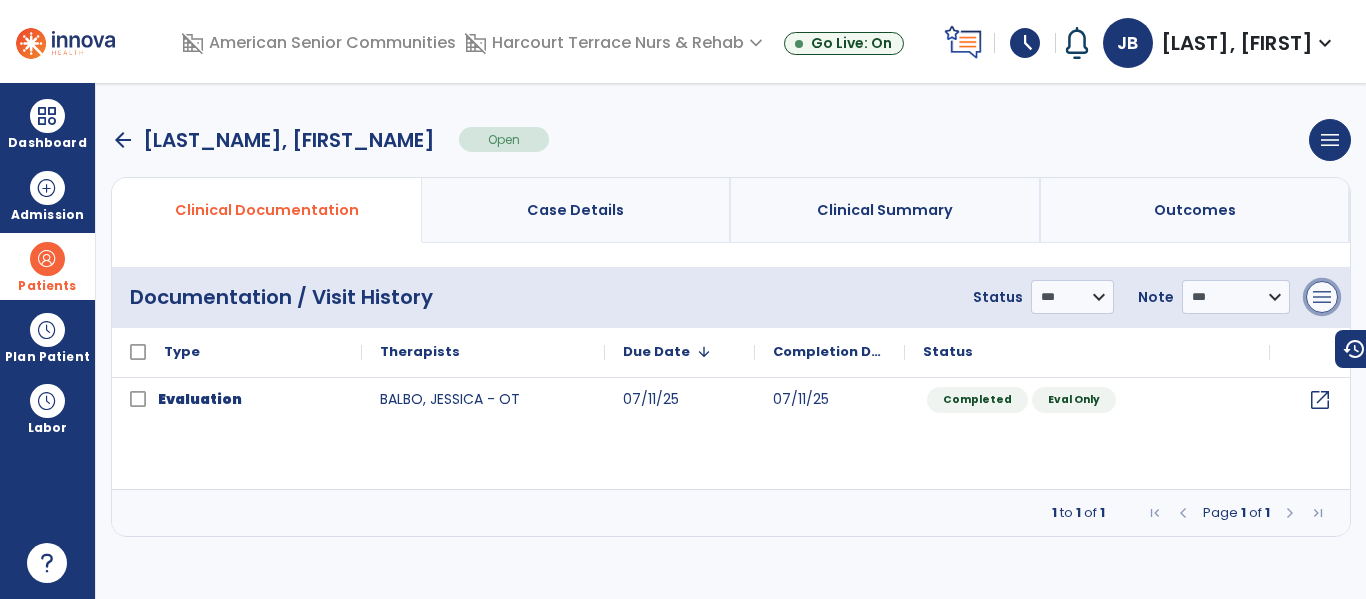 click on "menu" at bounding box center [1322, 297] 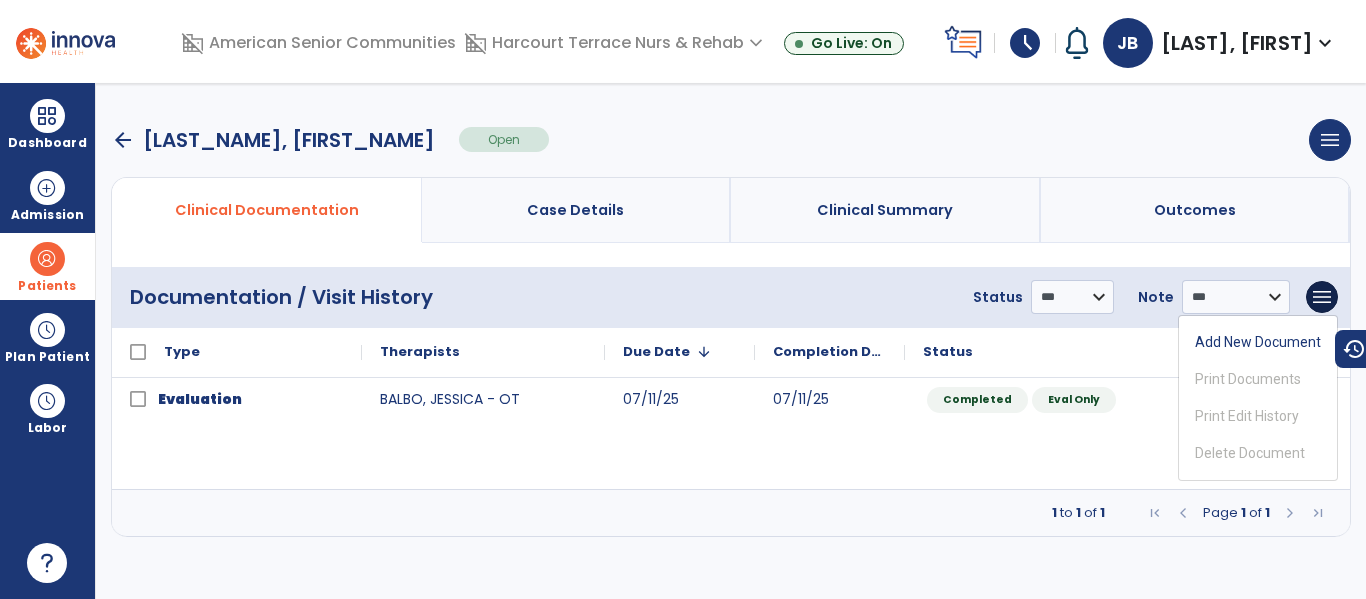 click on "**********" at bounding box center (731, 297) 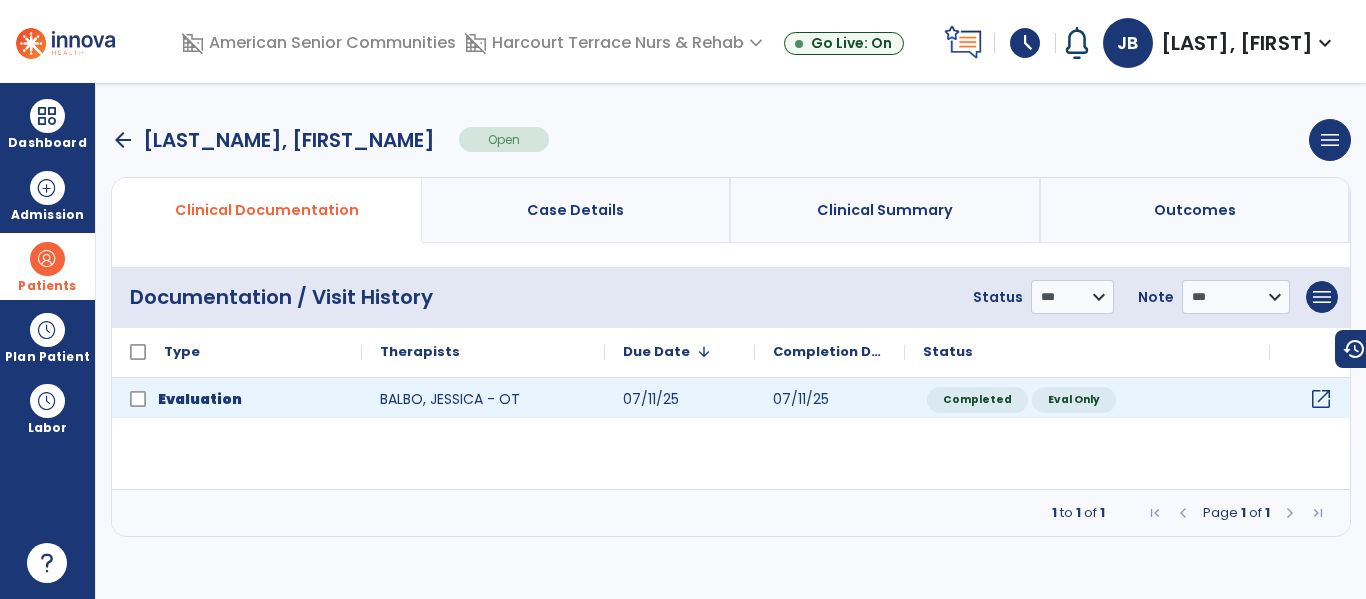 click on "open_in_new" 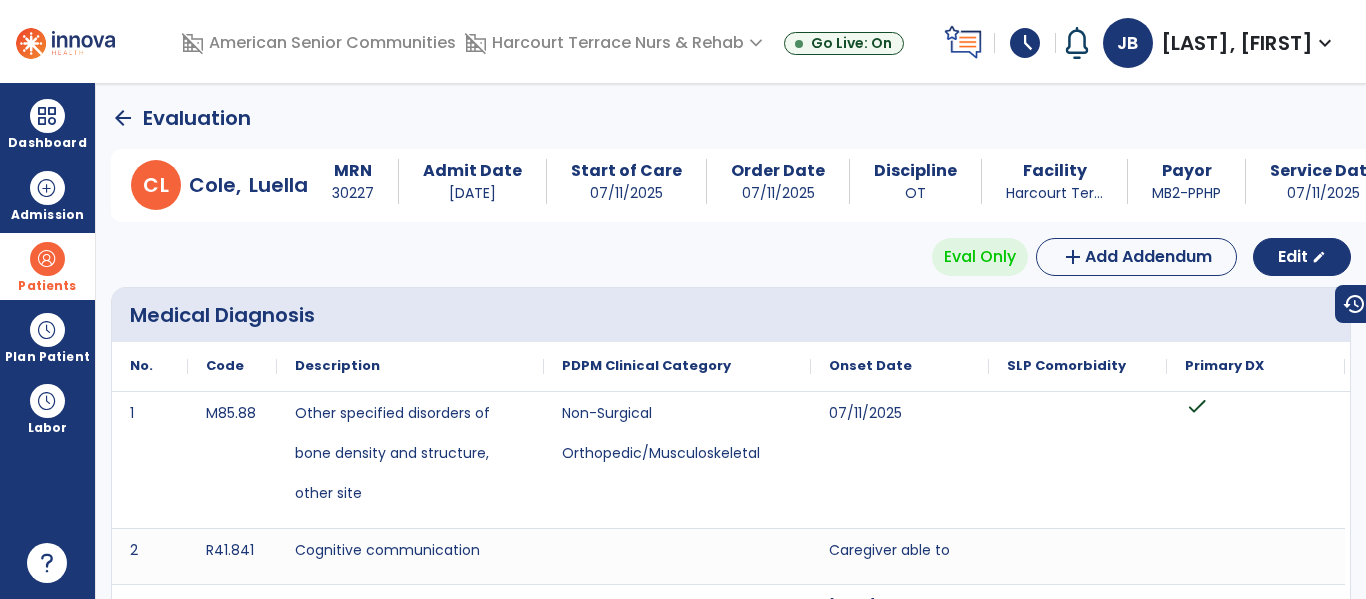 click on "arrow_back" 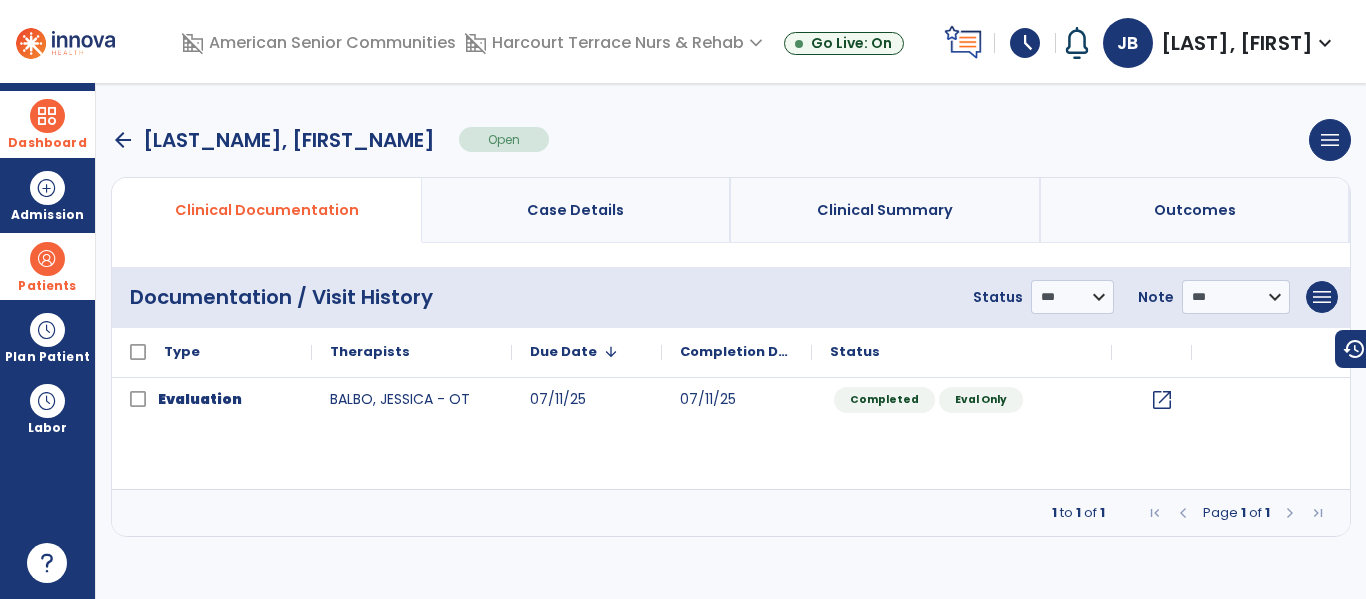 click on "Dashboard" at bounding box center [47, 124] 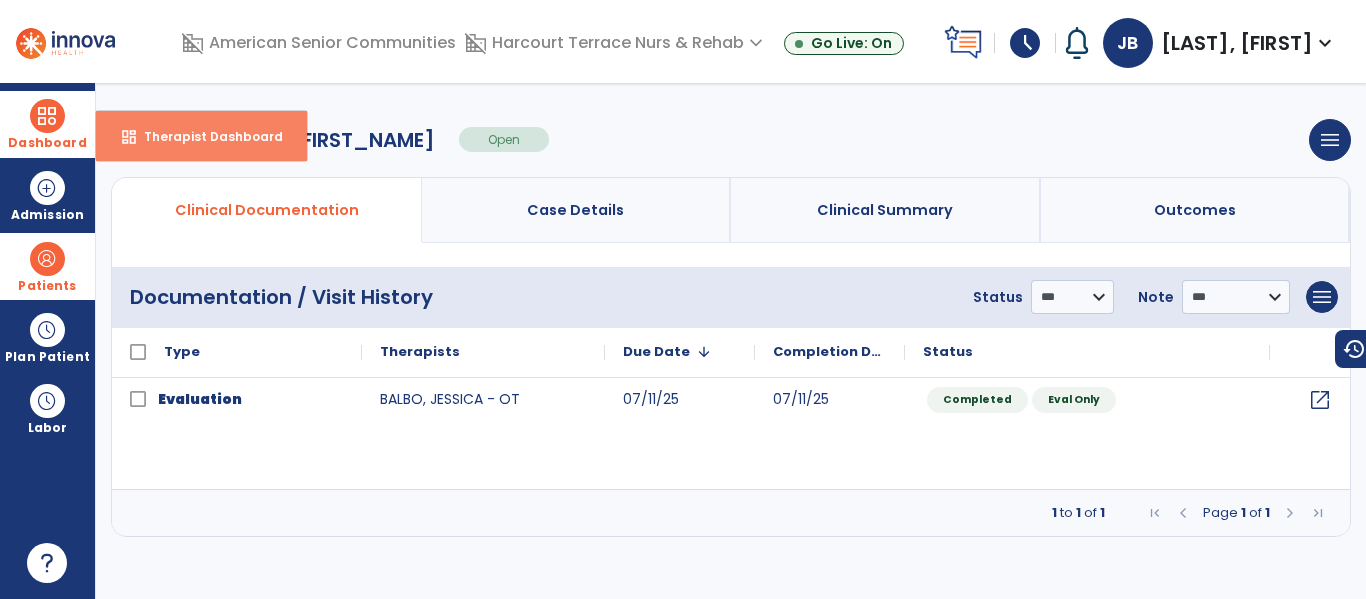 click on "dashboard" at bounding box center (129, 137) 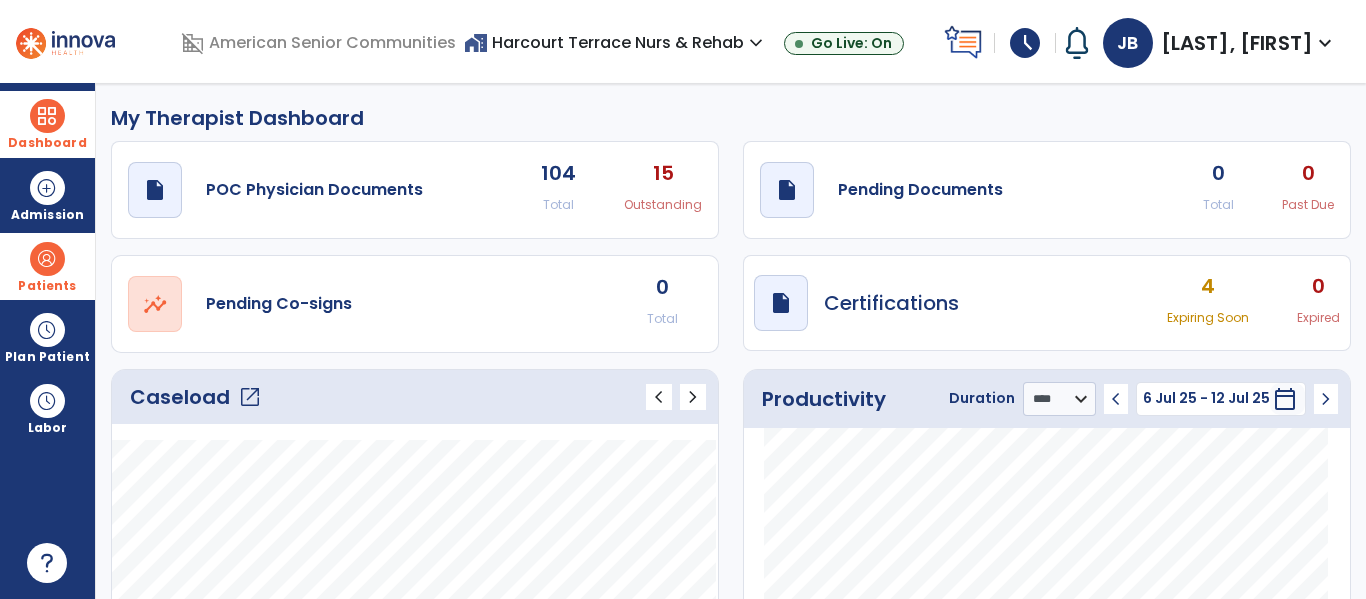 click on "open_in_new" 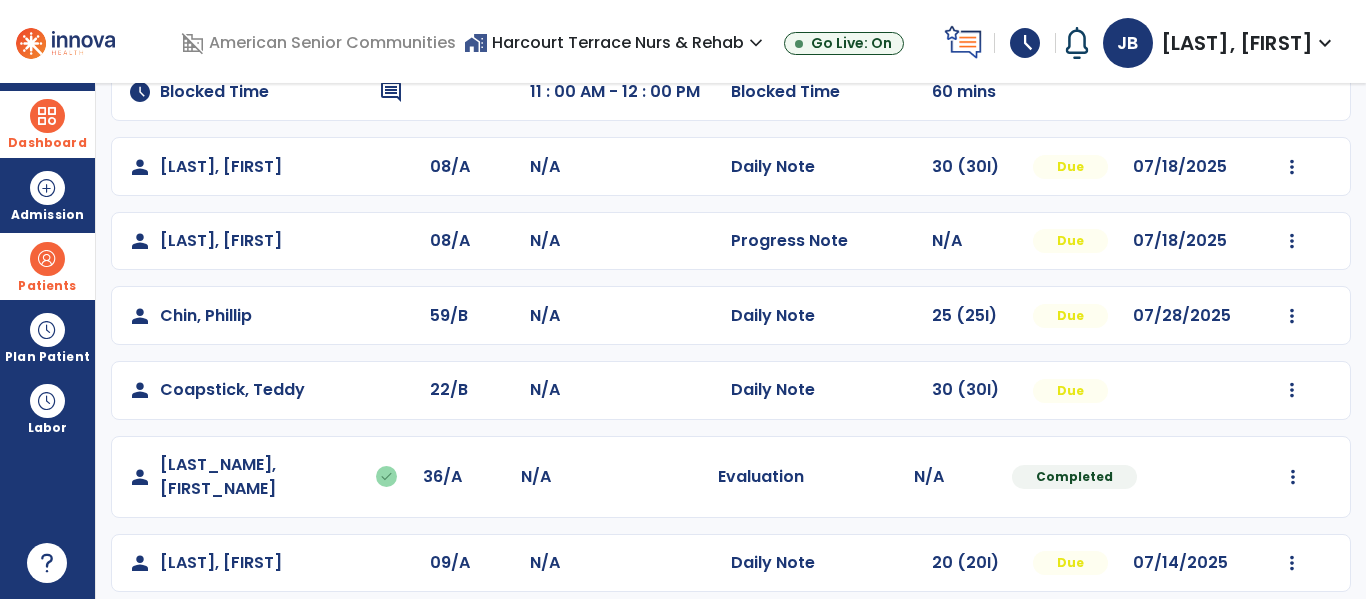 scroll, scrollTop: 441, scrollLeft: 0, axis: vertical 